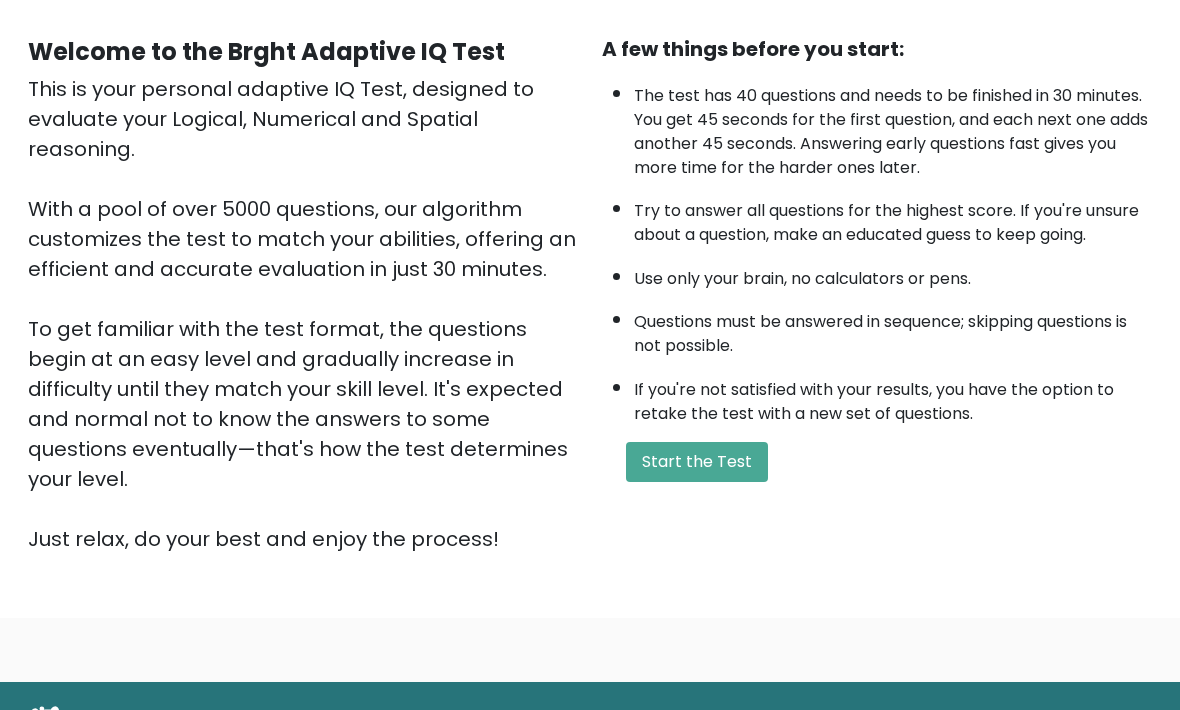 scroll, scrollTop: 172, scrollLeft: 0, axis: vertical 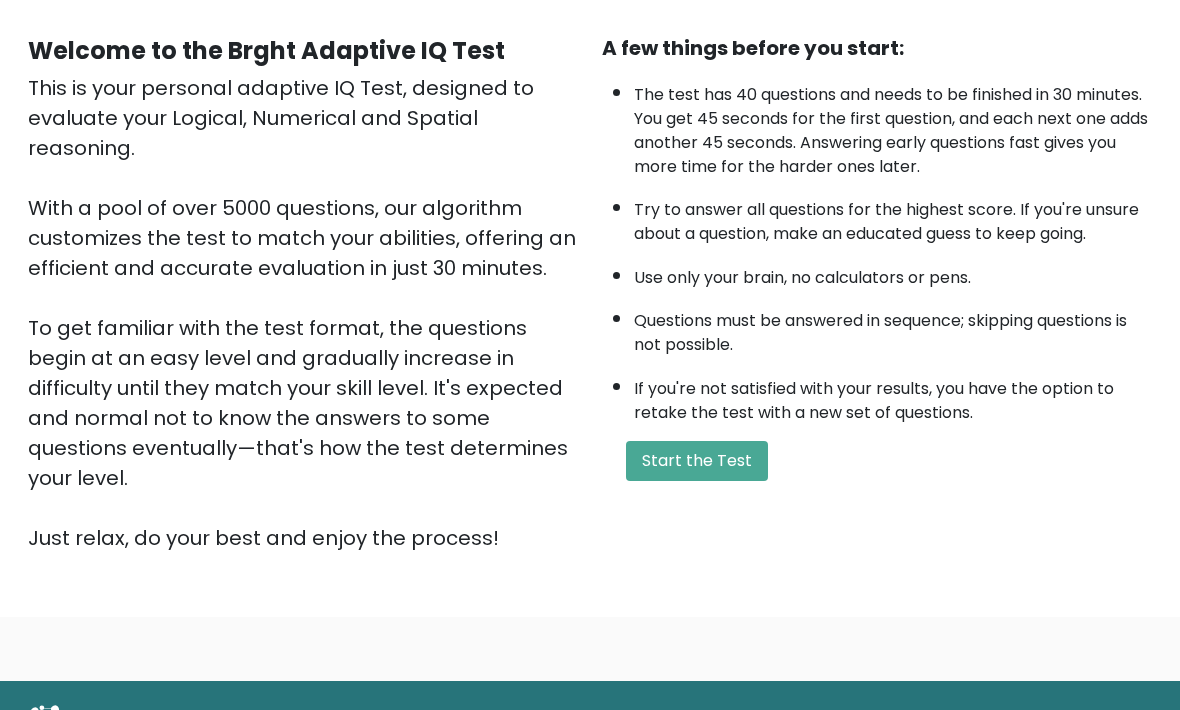 click on "Start the Test" at bounding box center [697, 462] 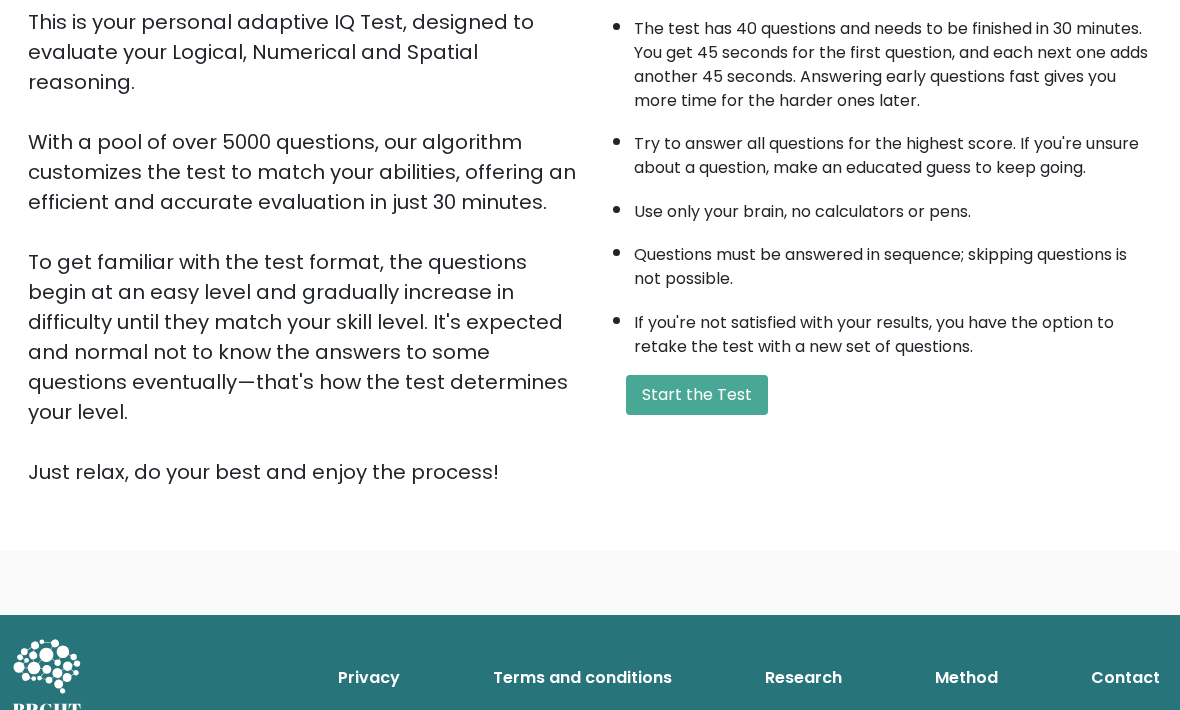 click on "Start the Test" at bounding box center [697, 396] 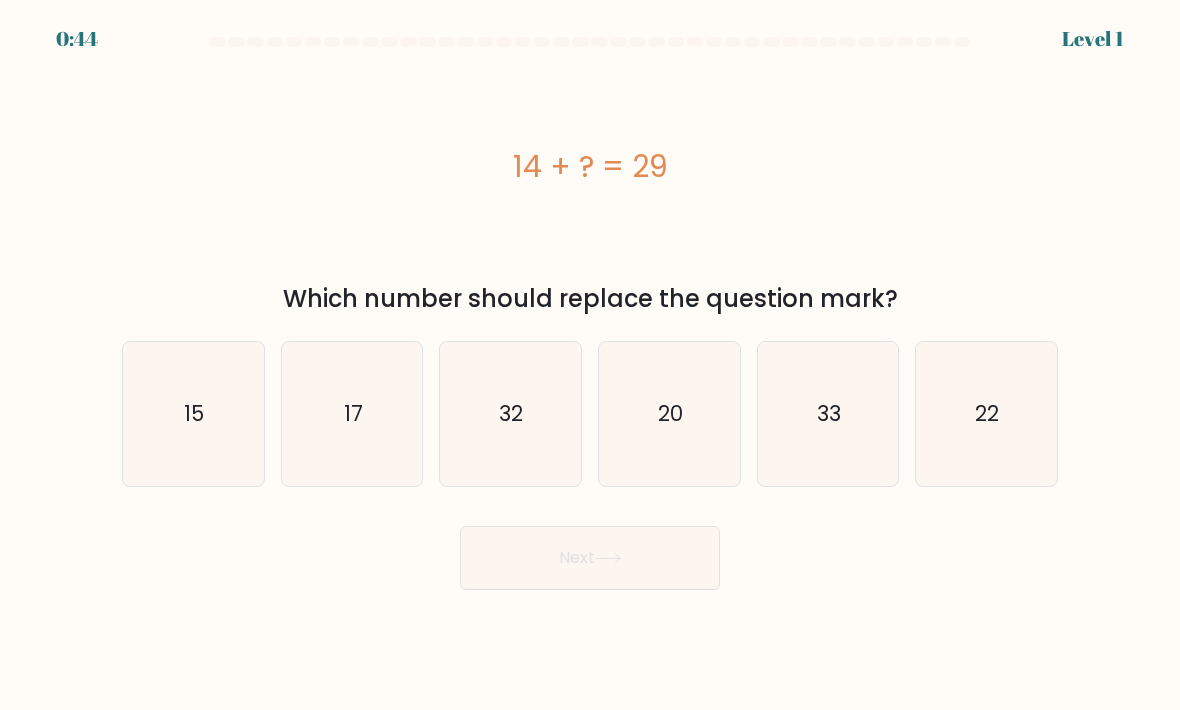 scroll, scrollTop: 0, scrollLeft: 0, axis: both 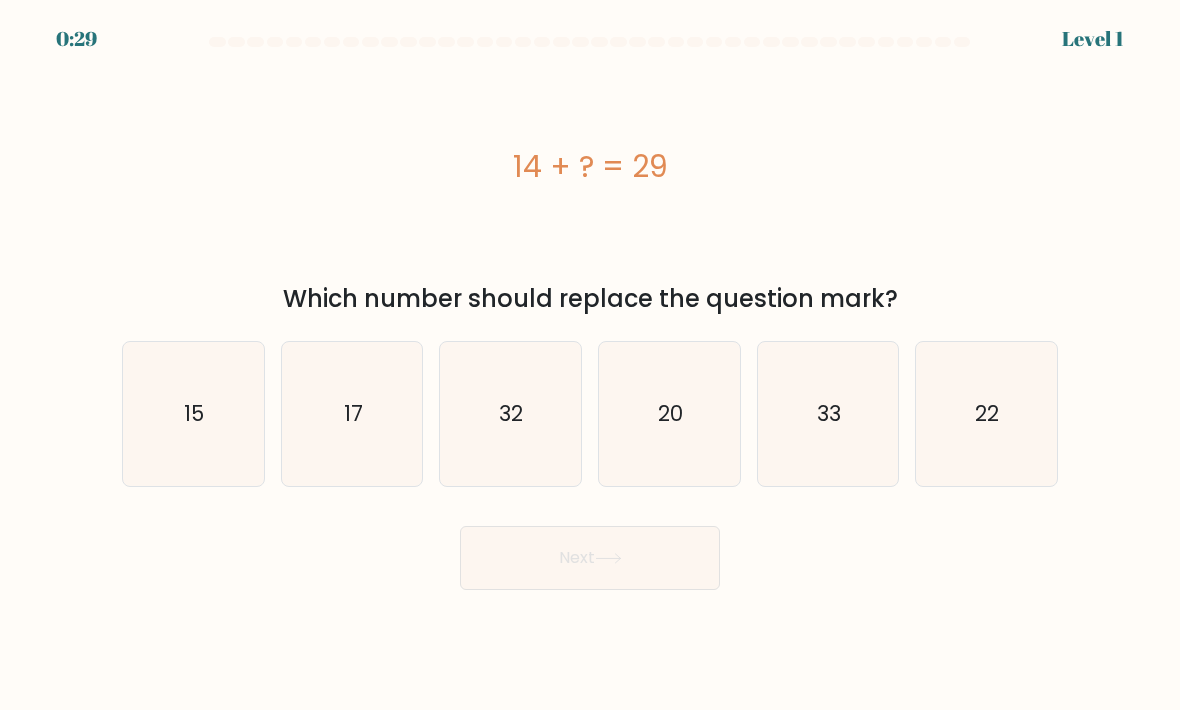 click on "15" 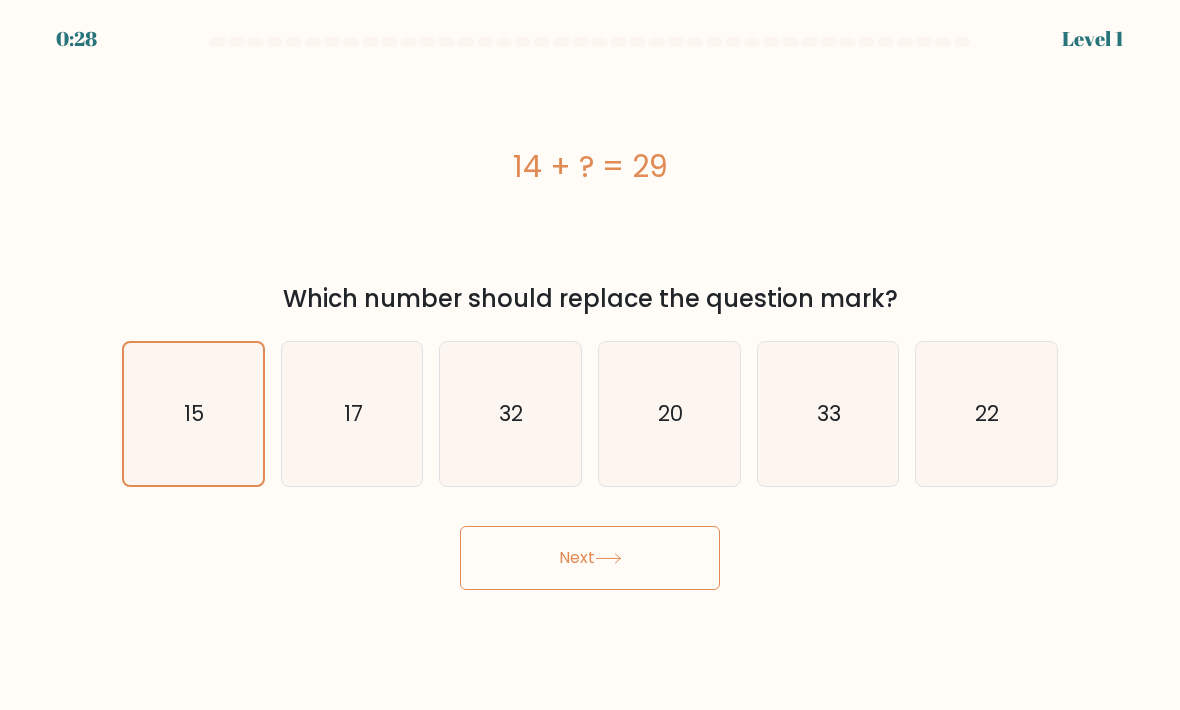 click on "Next" at bounding box center [590, 558] 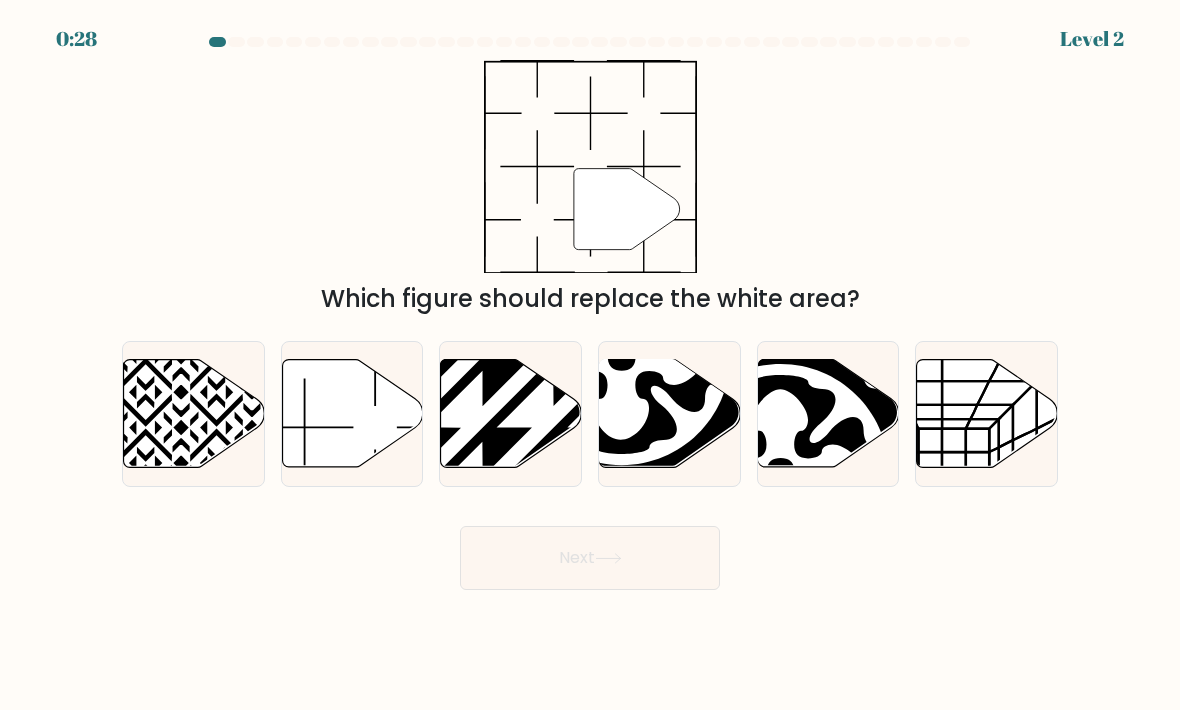 click on "Next" at bounding box center (590, 558) 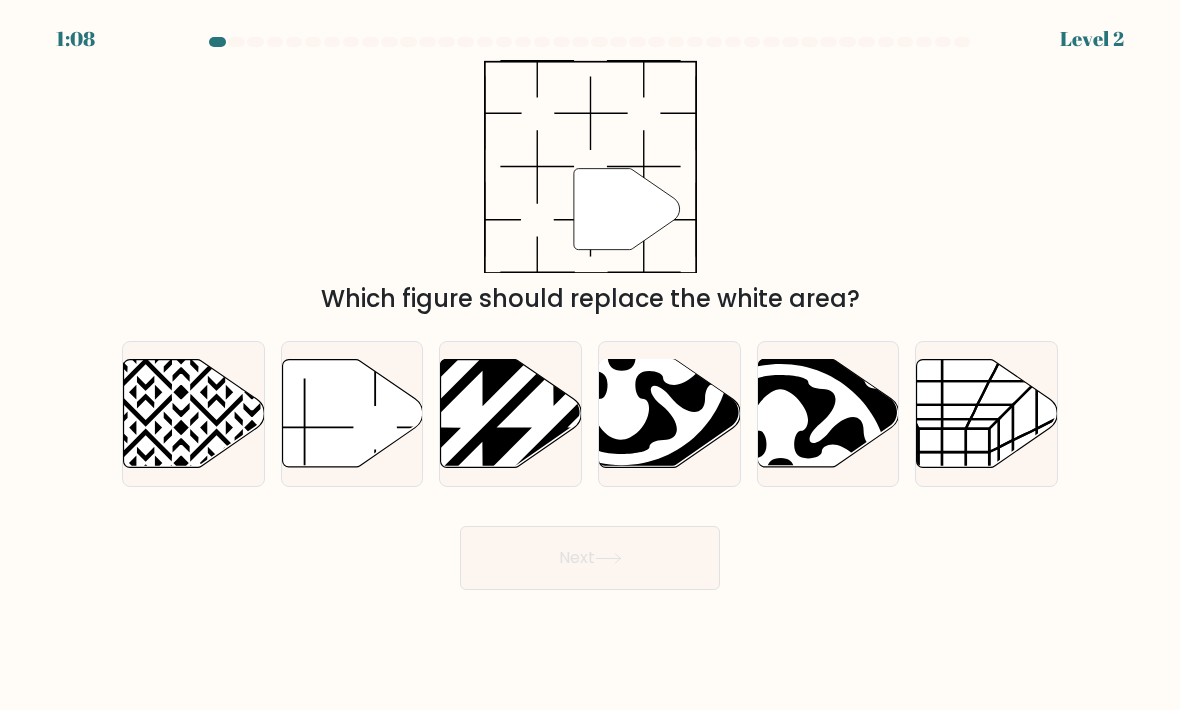 click on ""
Which figure should replace the white area?" at bounding box center (590, 188) 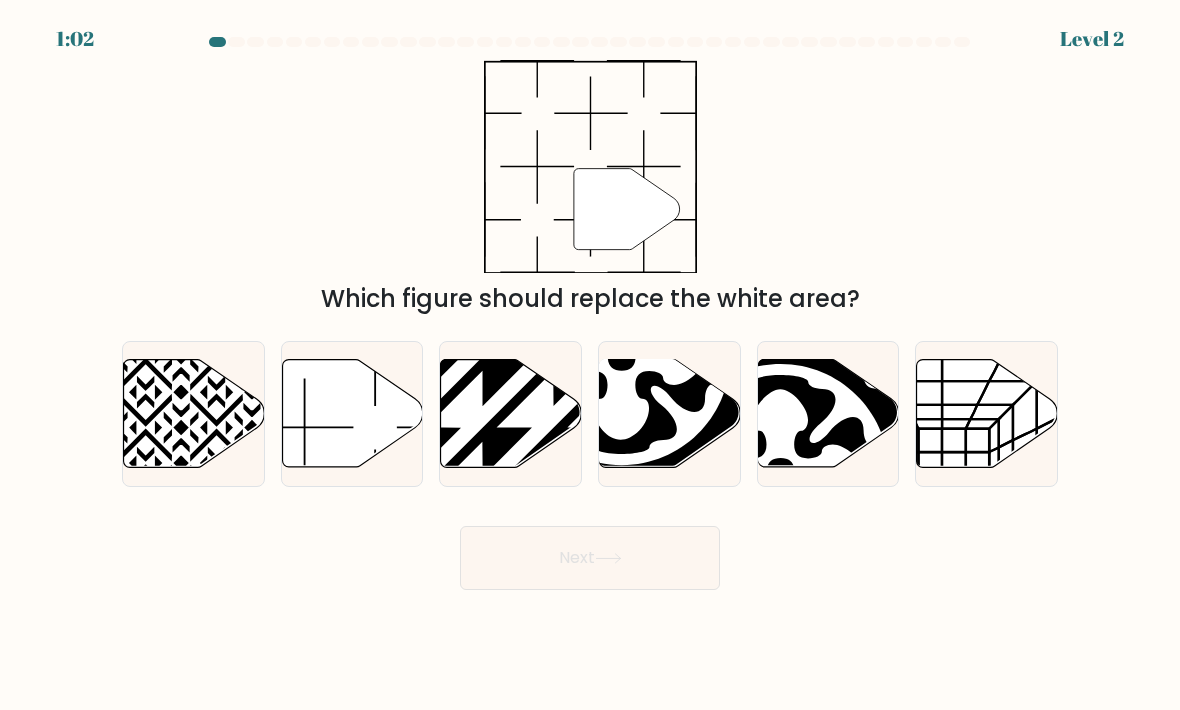 click at bounding box center [352, 414] 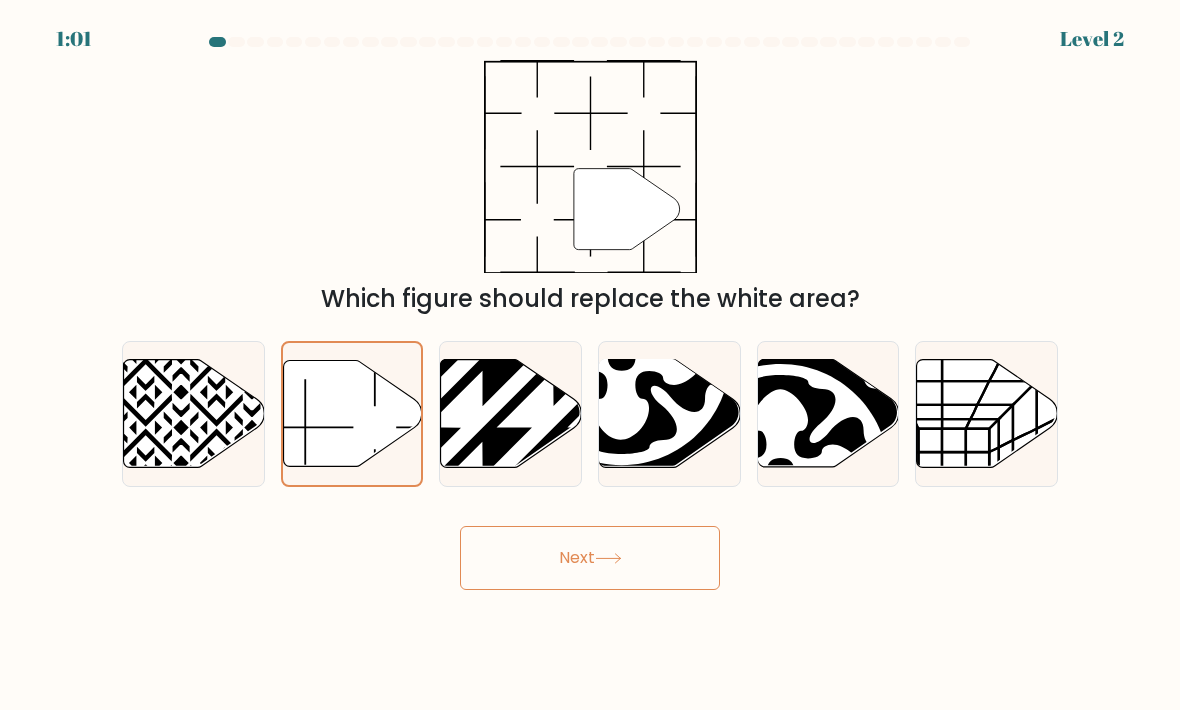 click on "Next" at bounding box center [590, 558] 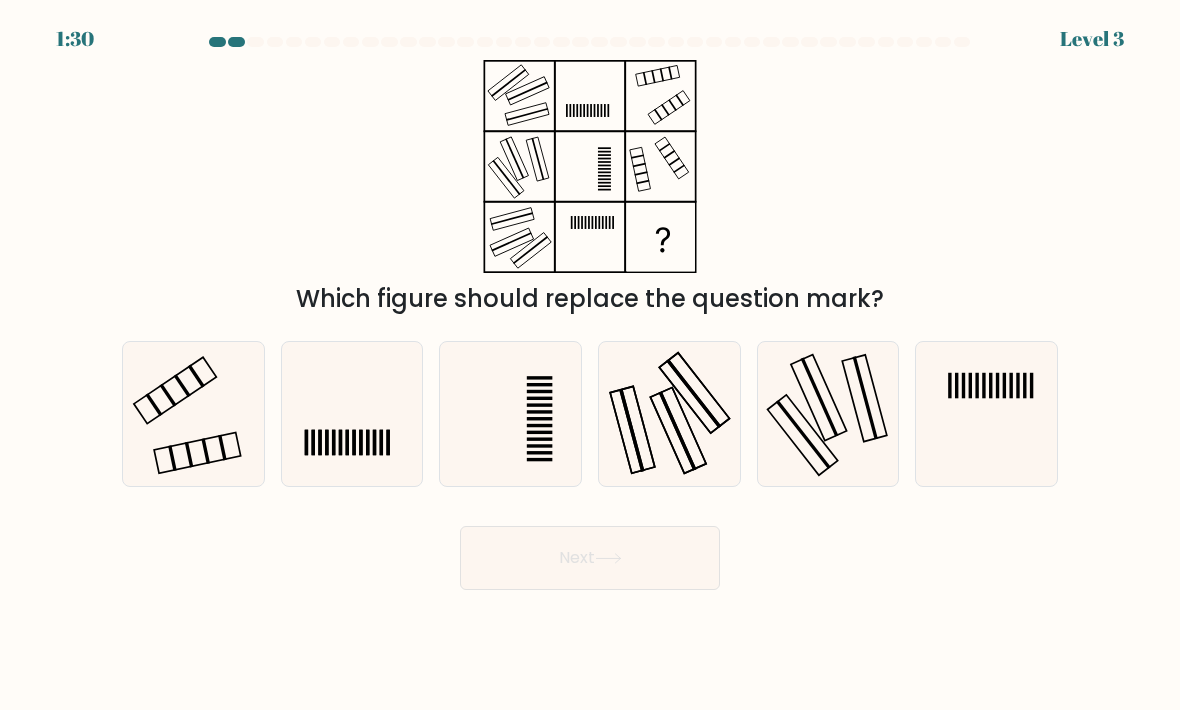 click 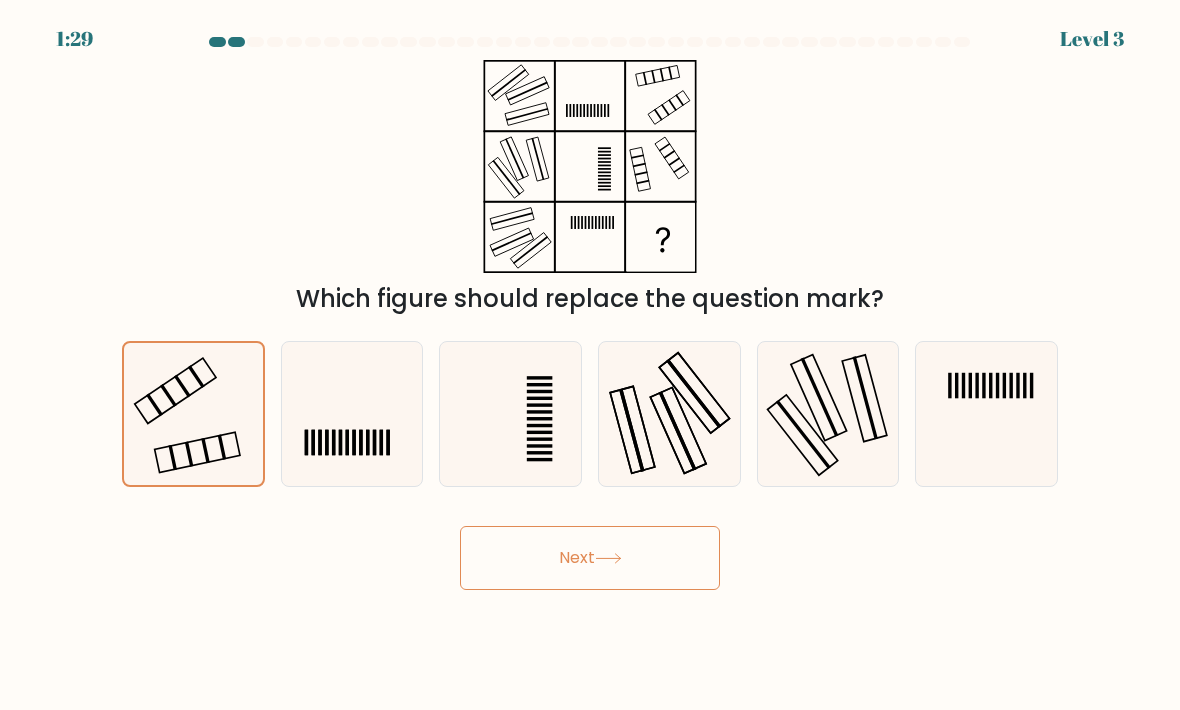 click on "Next" at bounding box center [590, 558] 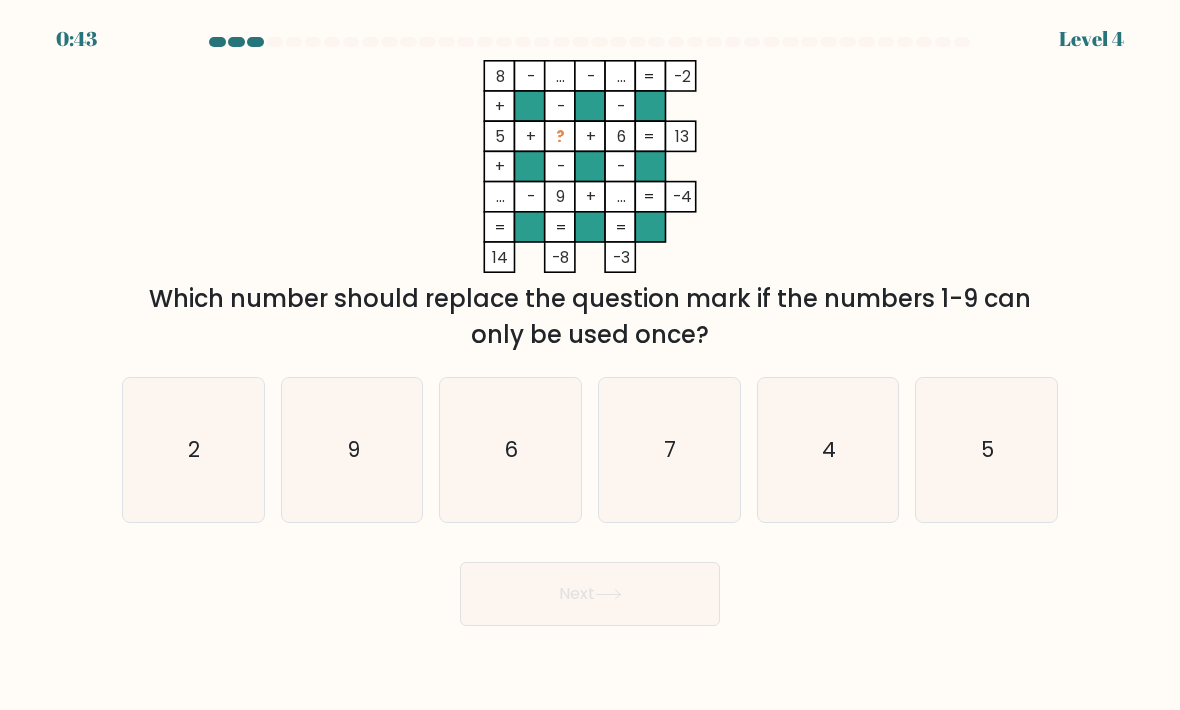 click on "2" 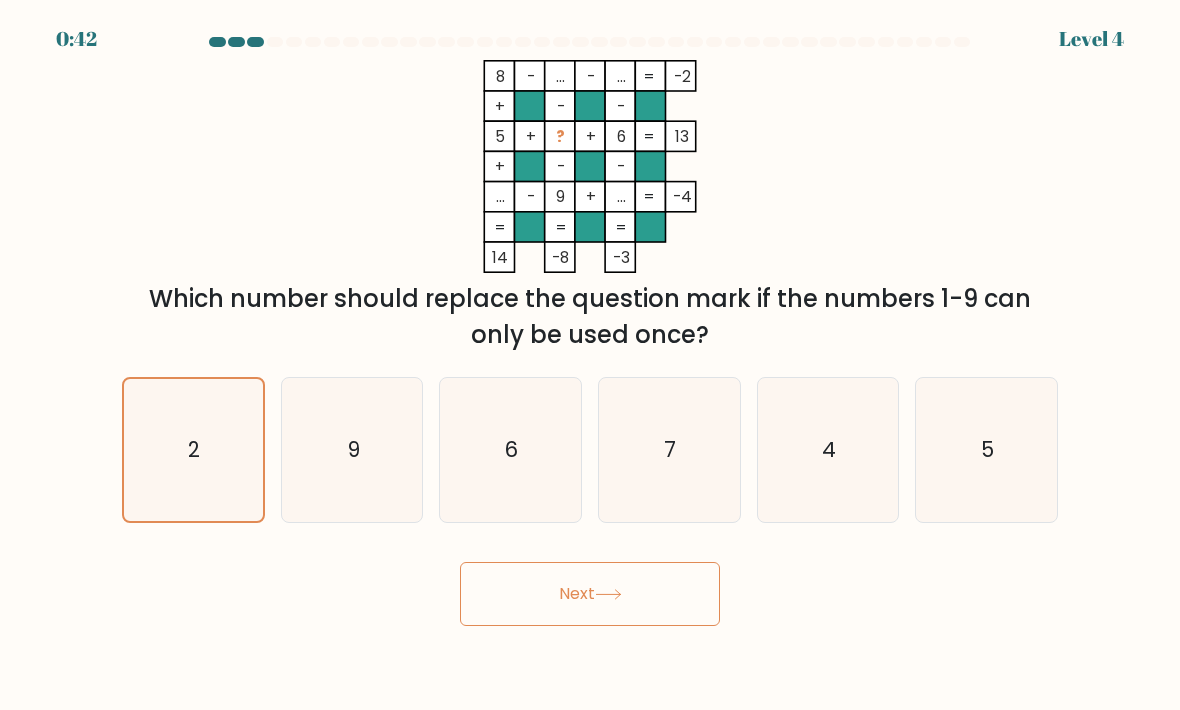 click on "Next" at bounding box center (590, 594) 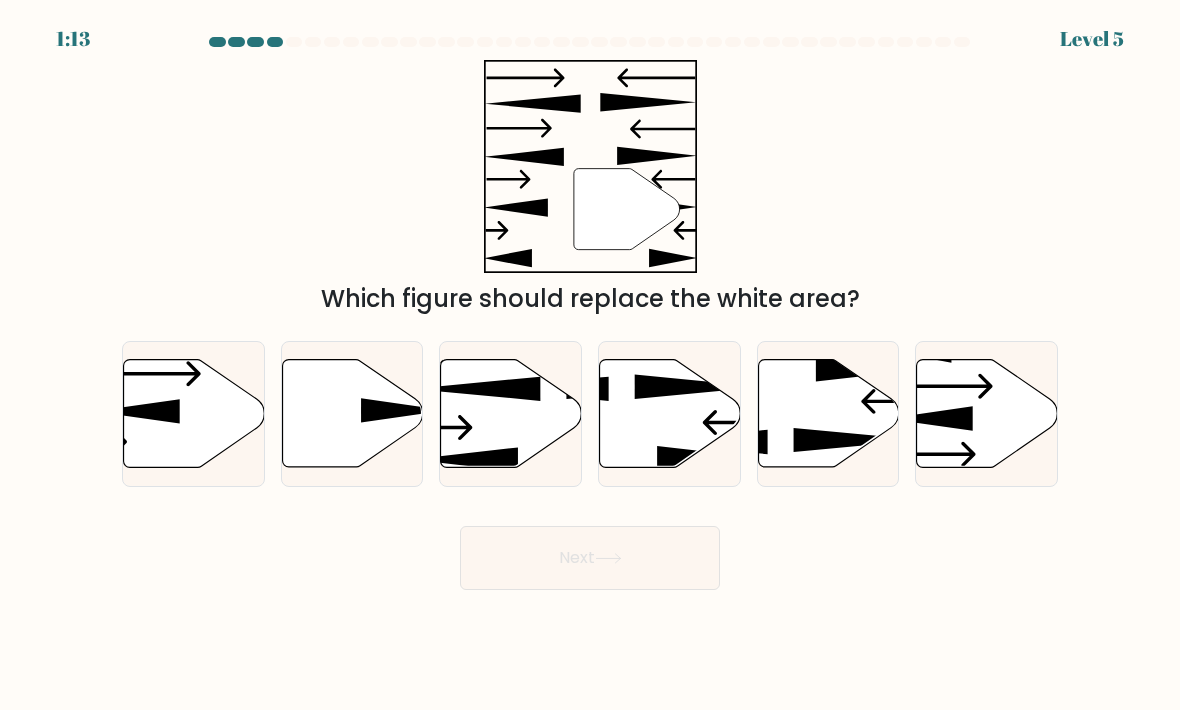 click 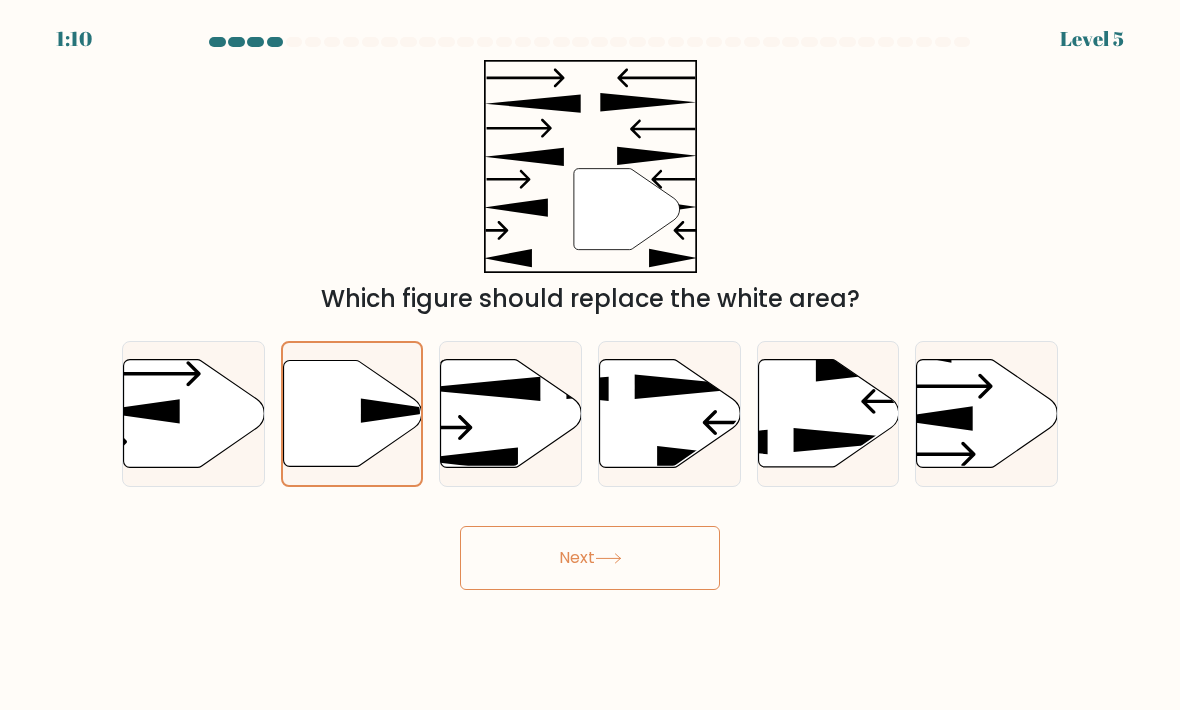 click on "Next" at bounding box center (590, 558) 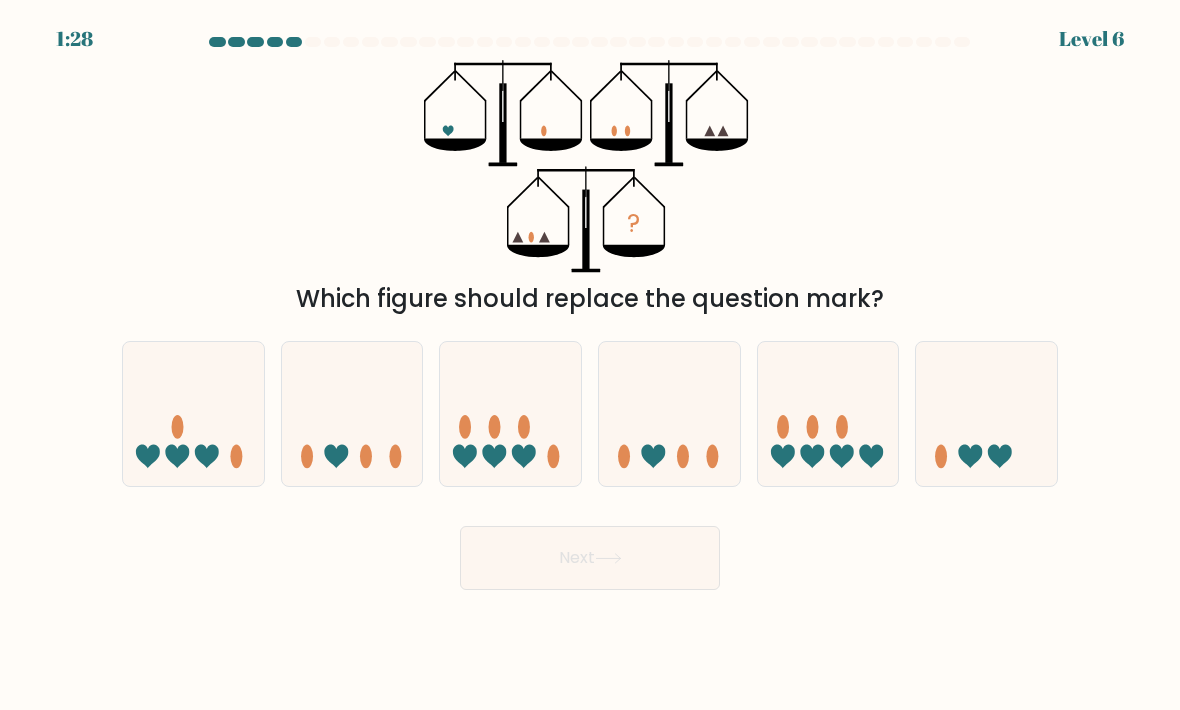 click 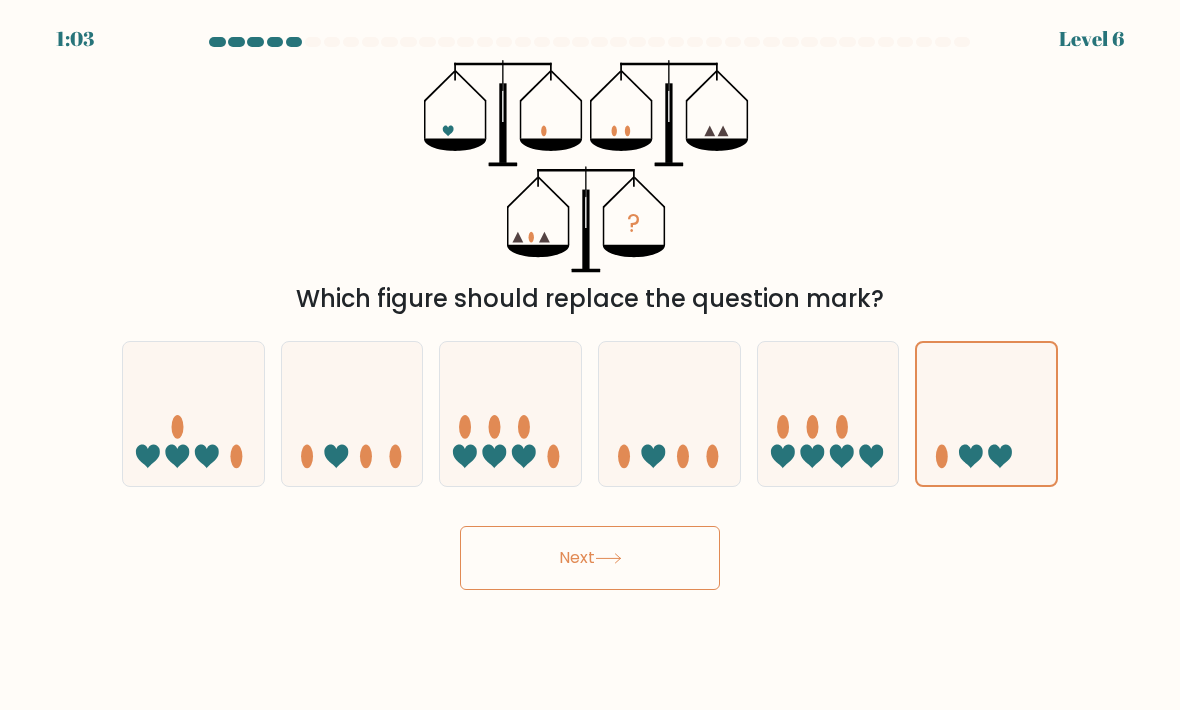 click on "Next" at bounding box center (590, 558) 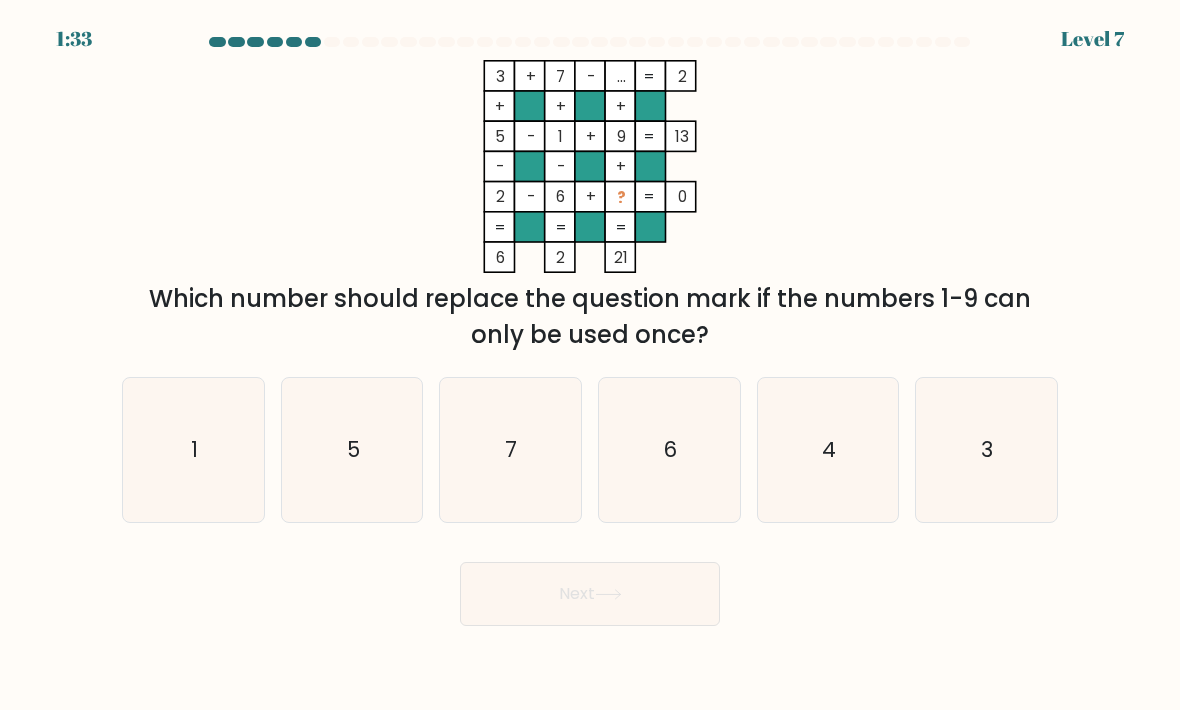 click on "4" 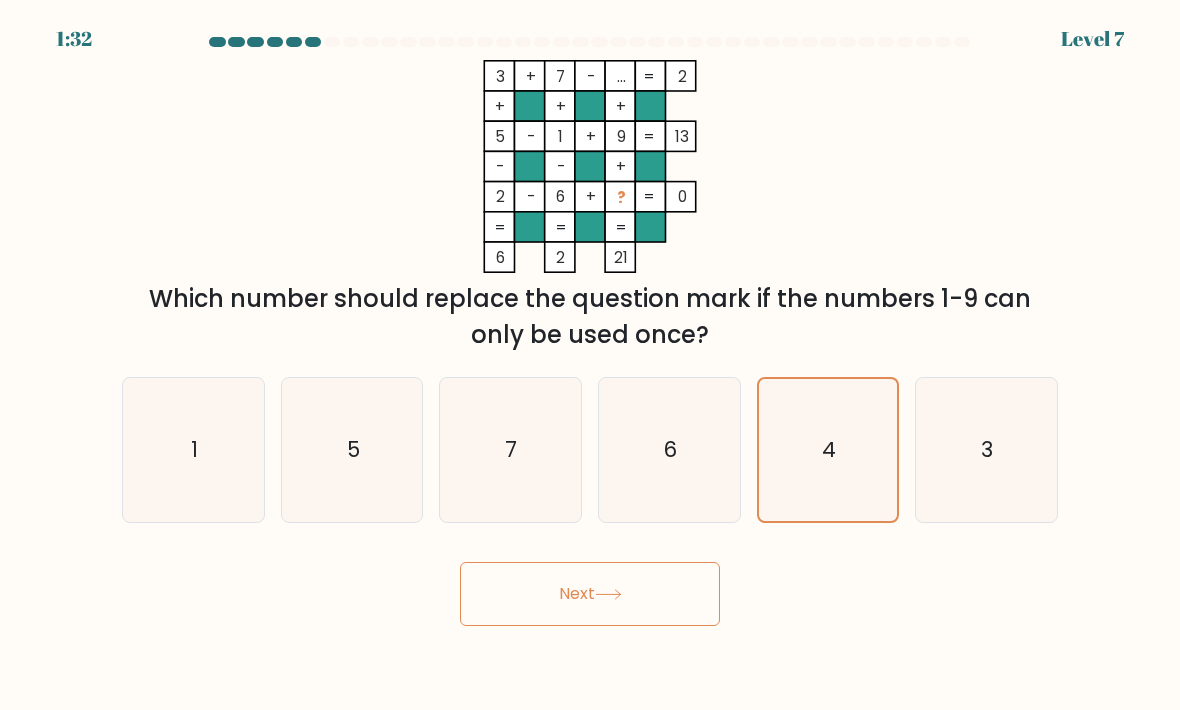 click on "Next" at bounding box center (590, 594) 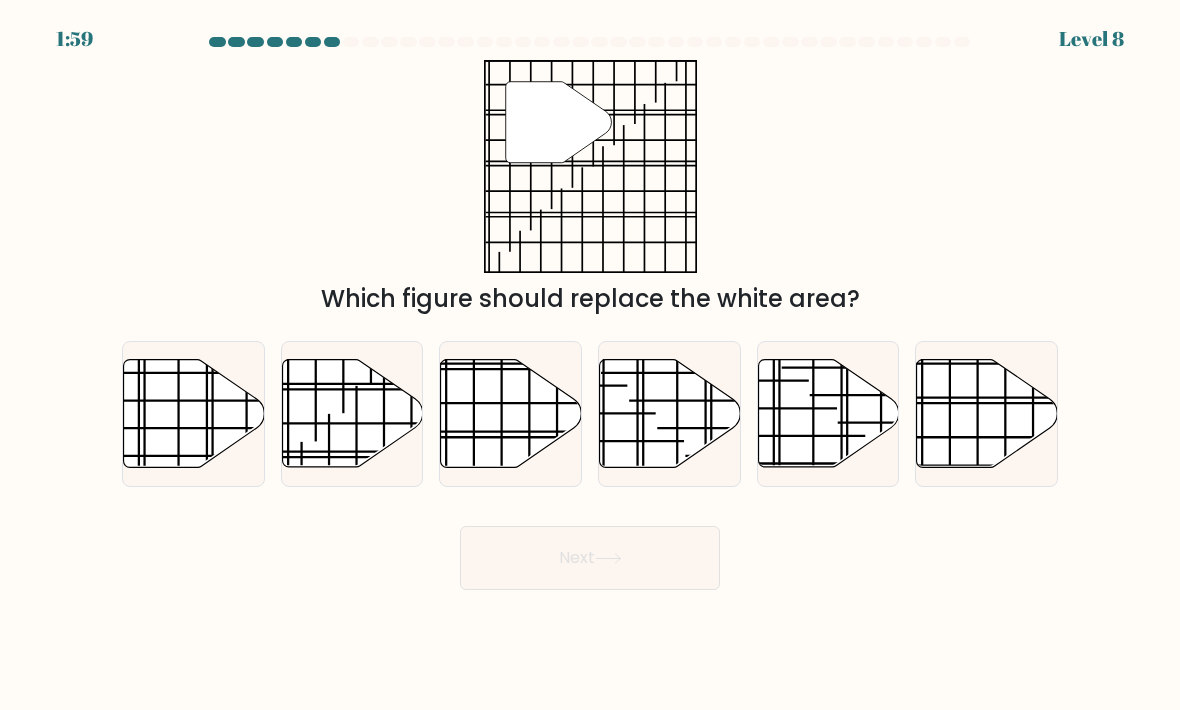 click 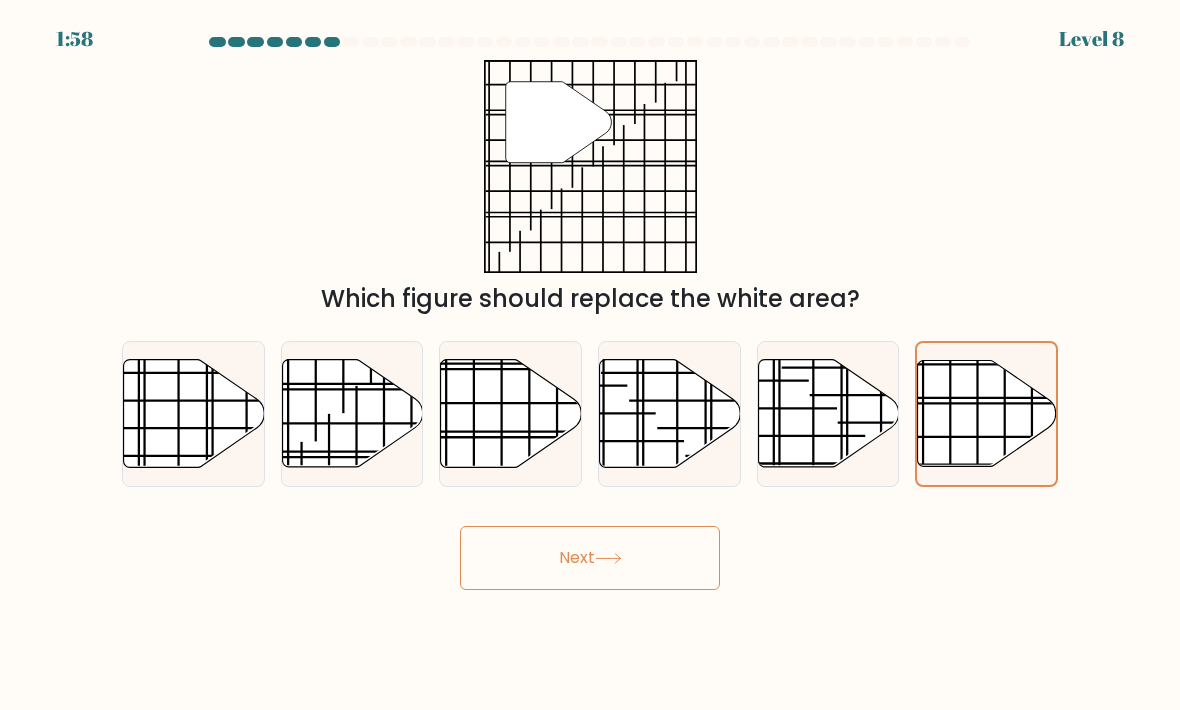 click on "Next" at bounding box center [590, 558] 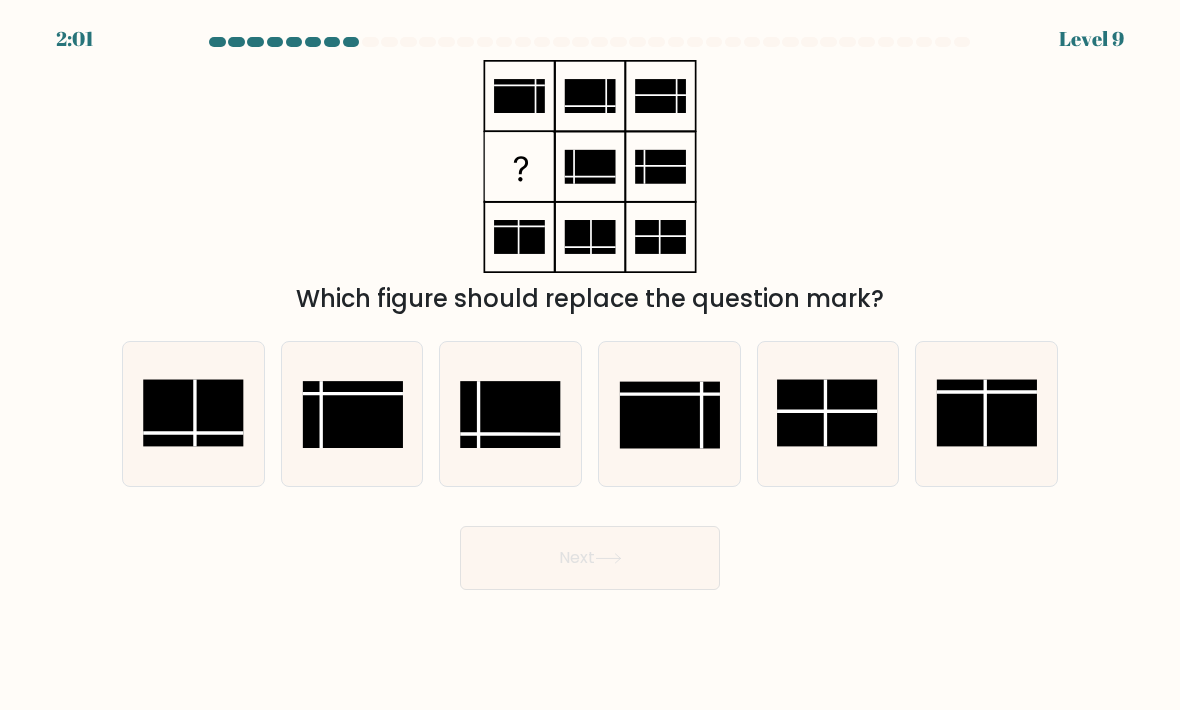 click 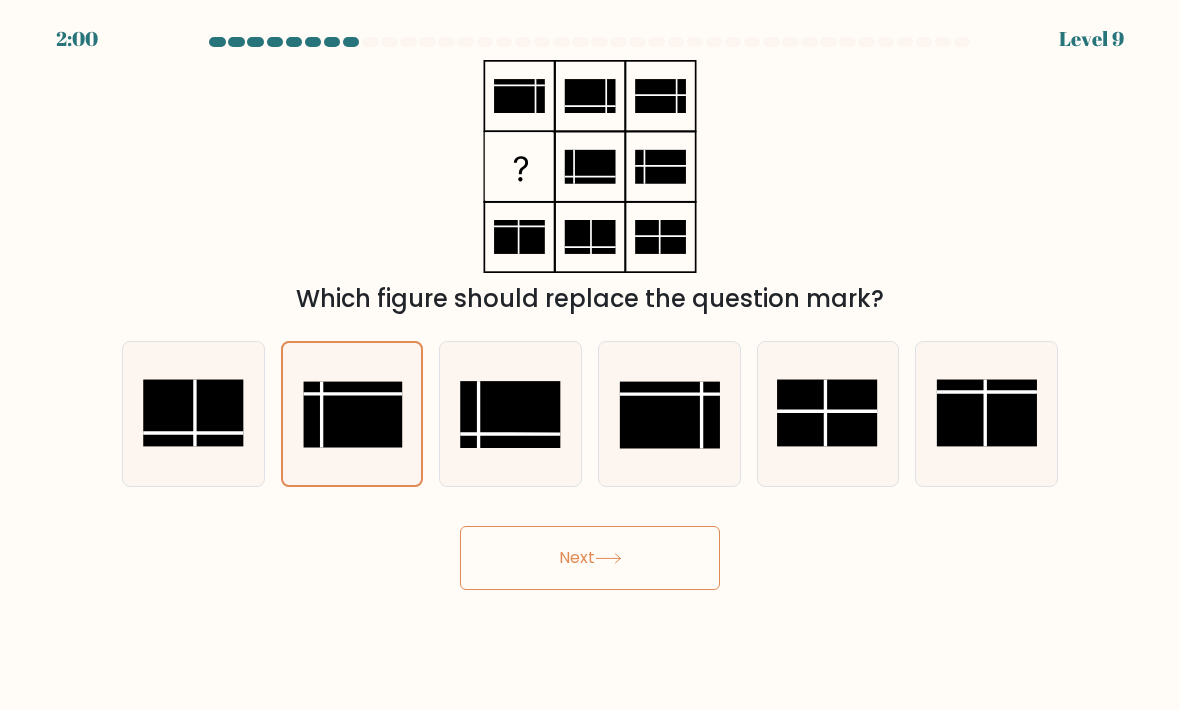 click on "Next" at bounding box center (590, 558) 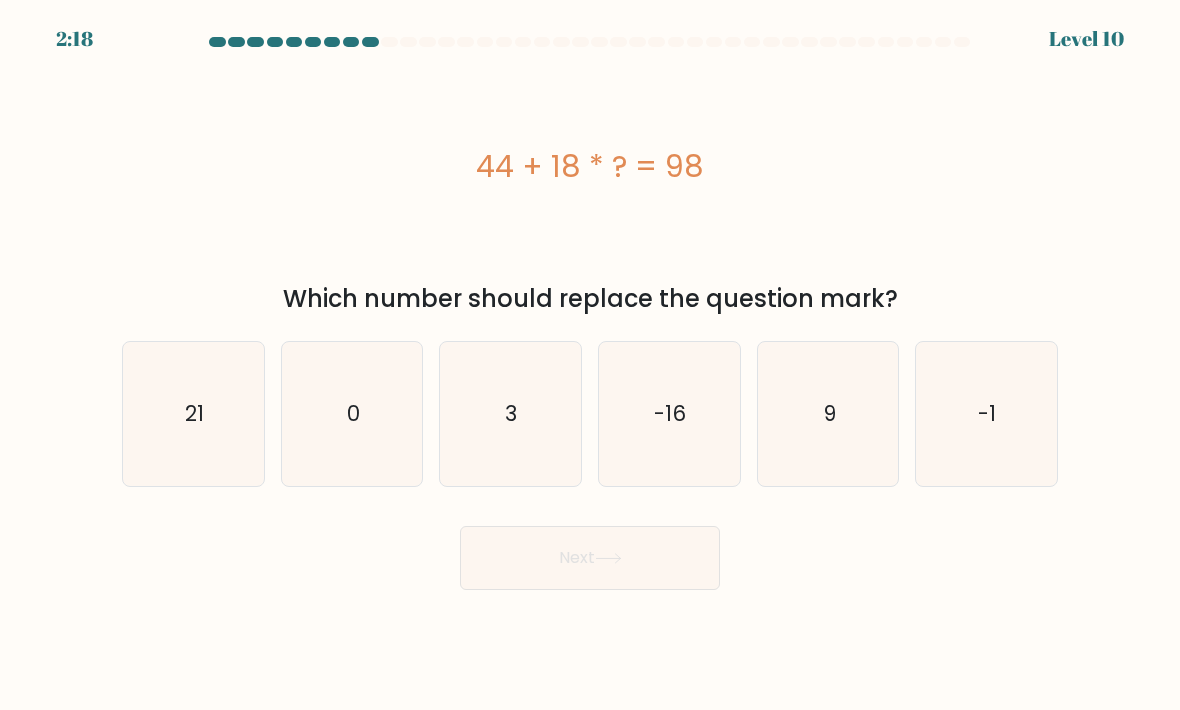 click on "3" 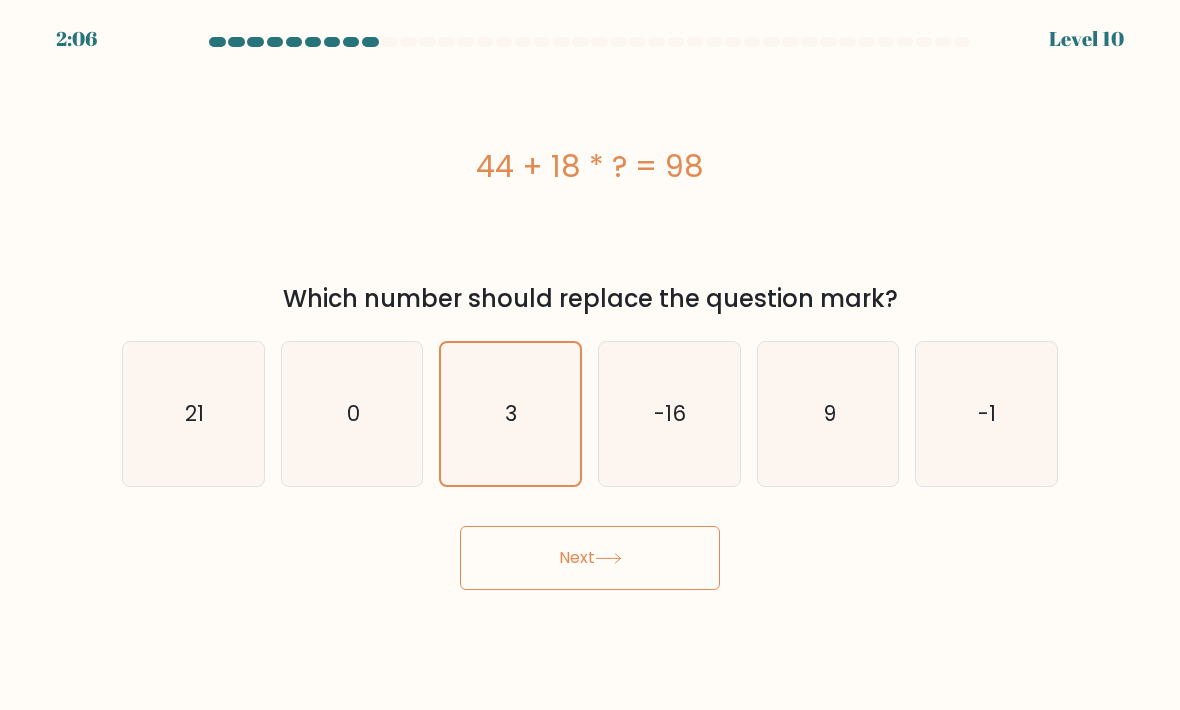 click on "Next" at bounding box center (590, 558) 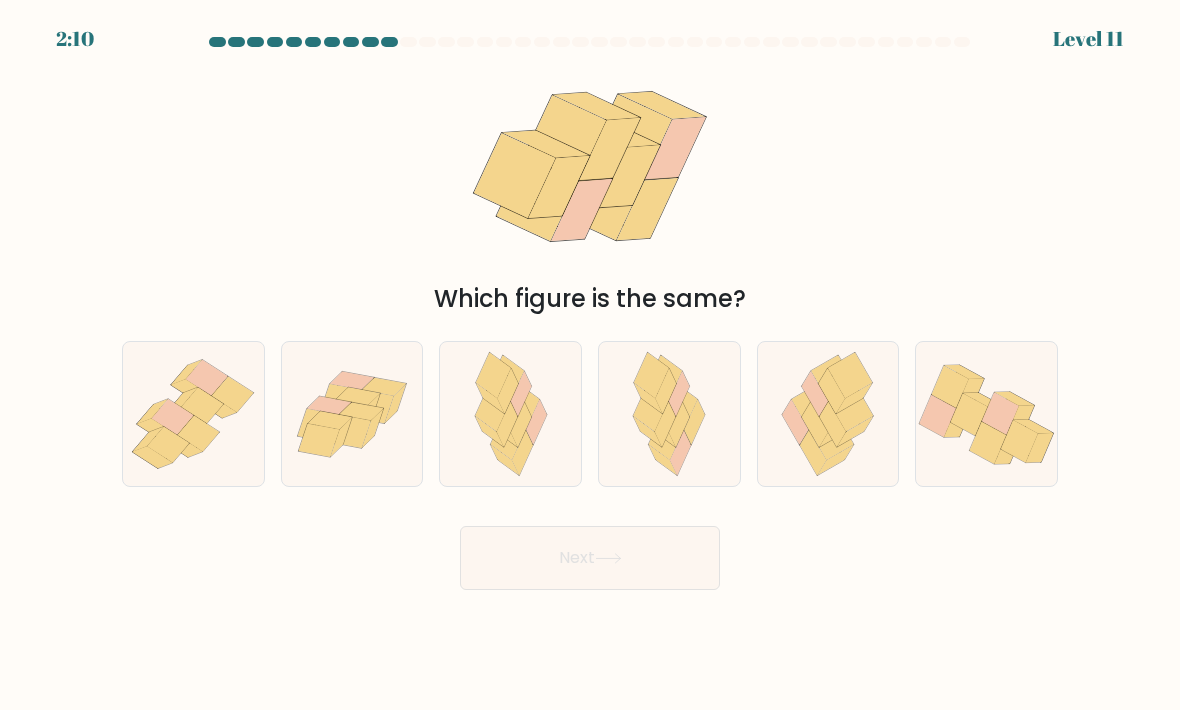 click 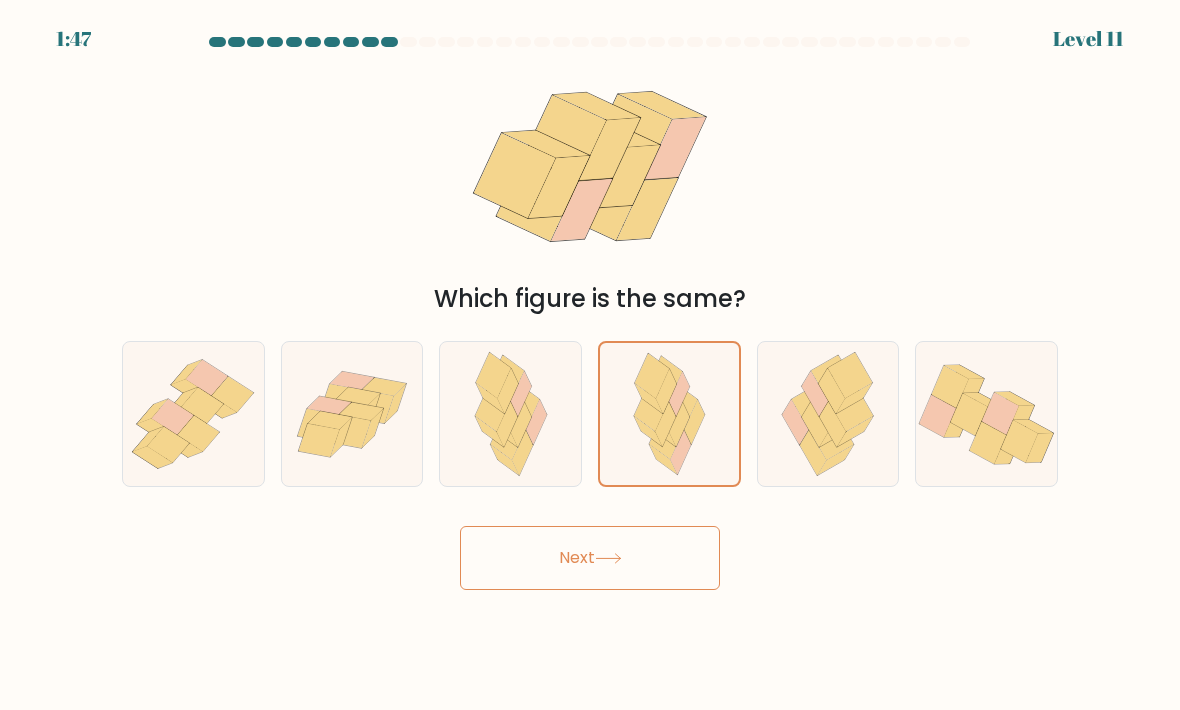 click 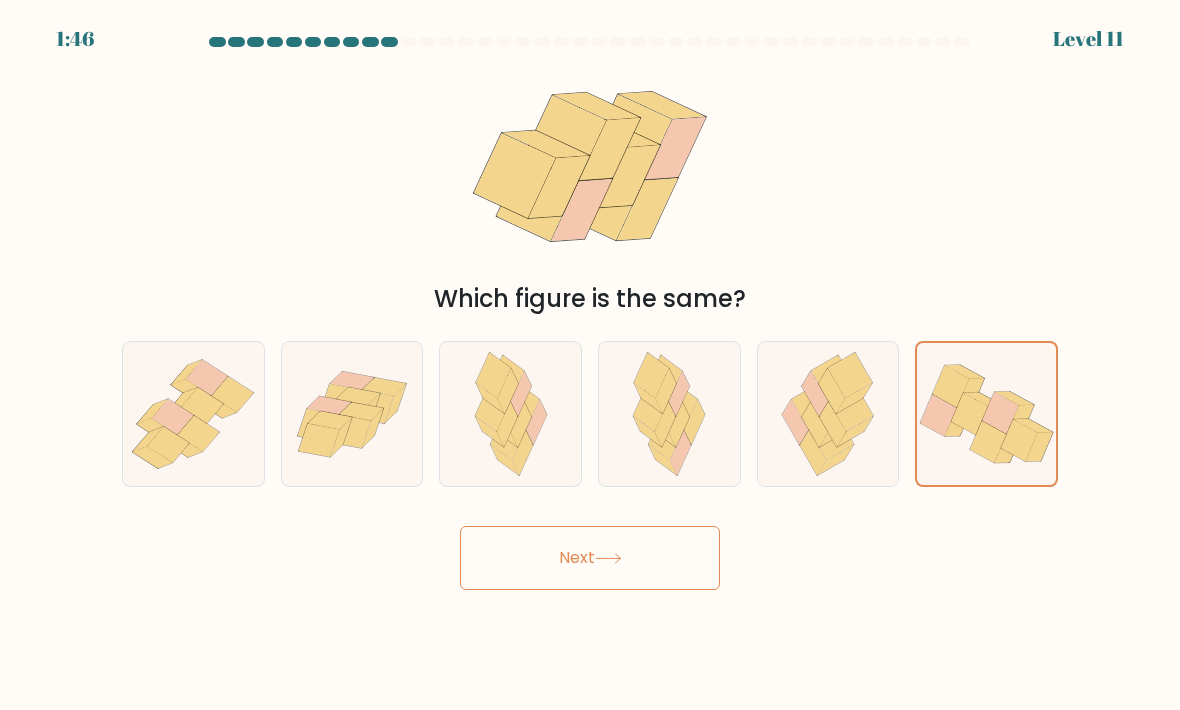 click on "Next" at bounding box center (590, 558) 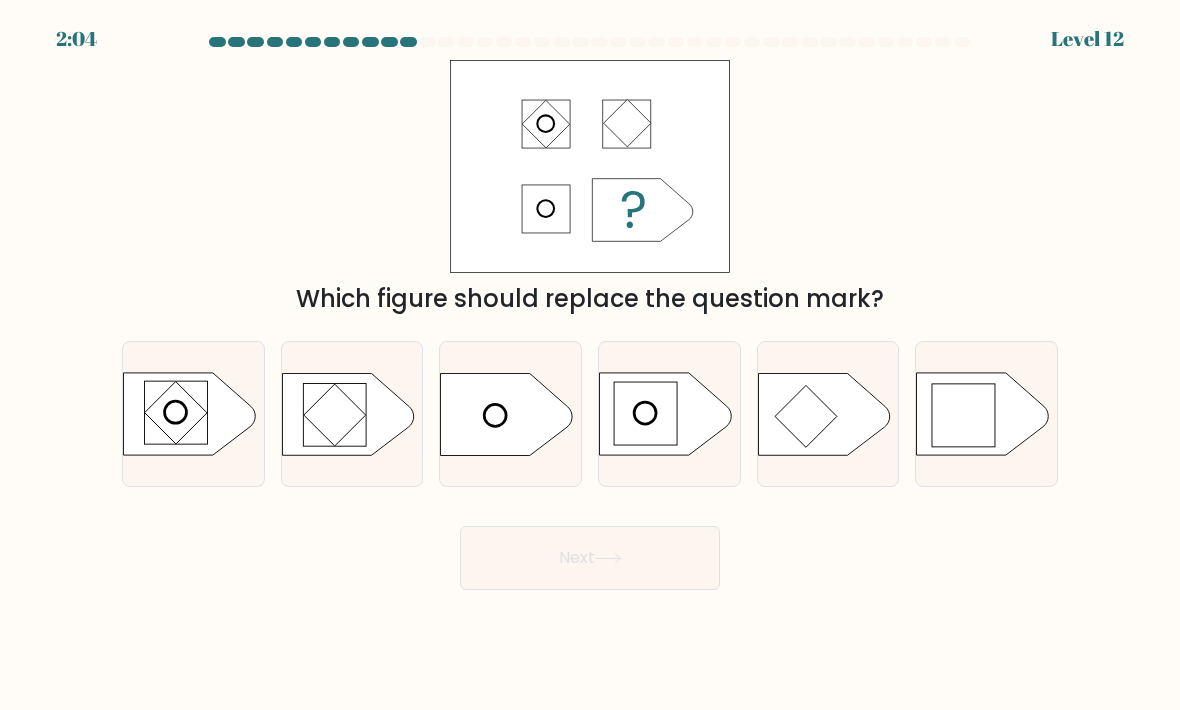 click 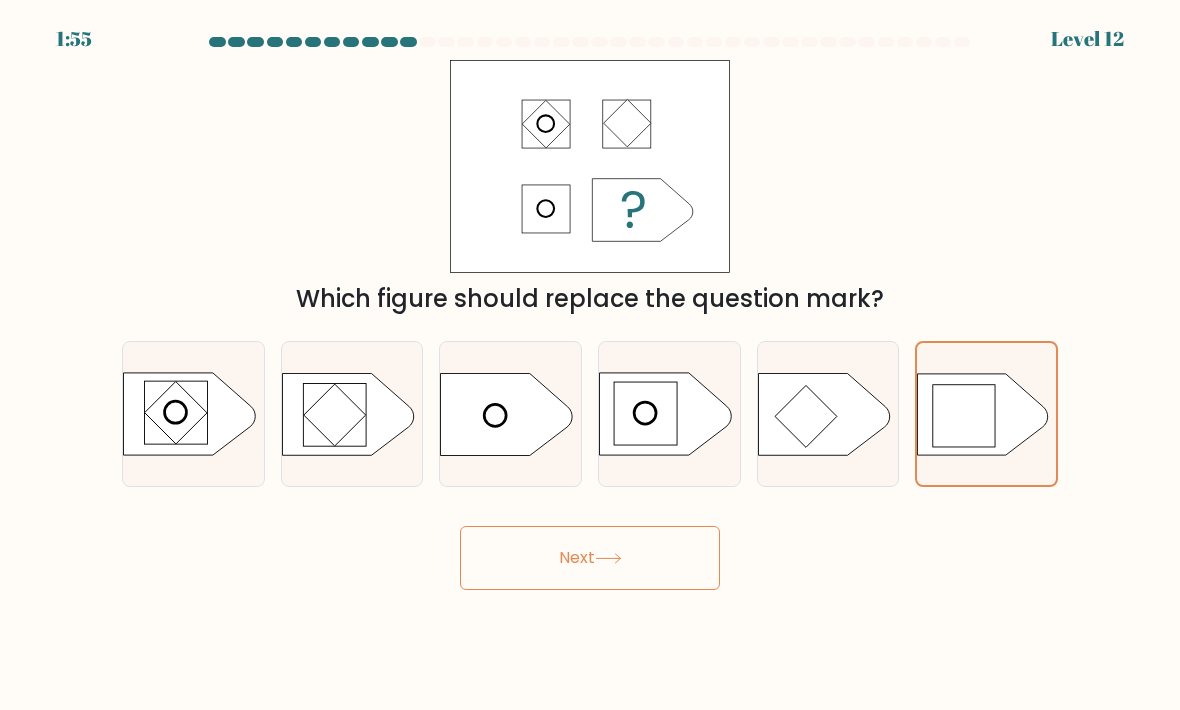 click on "1:55
Level 12" at bounding box center [590, 355] 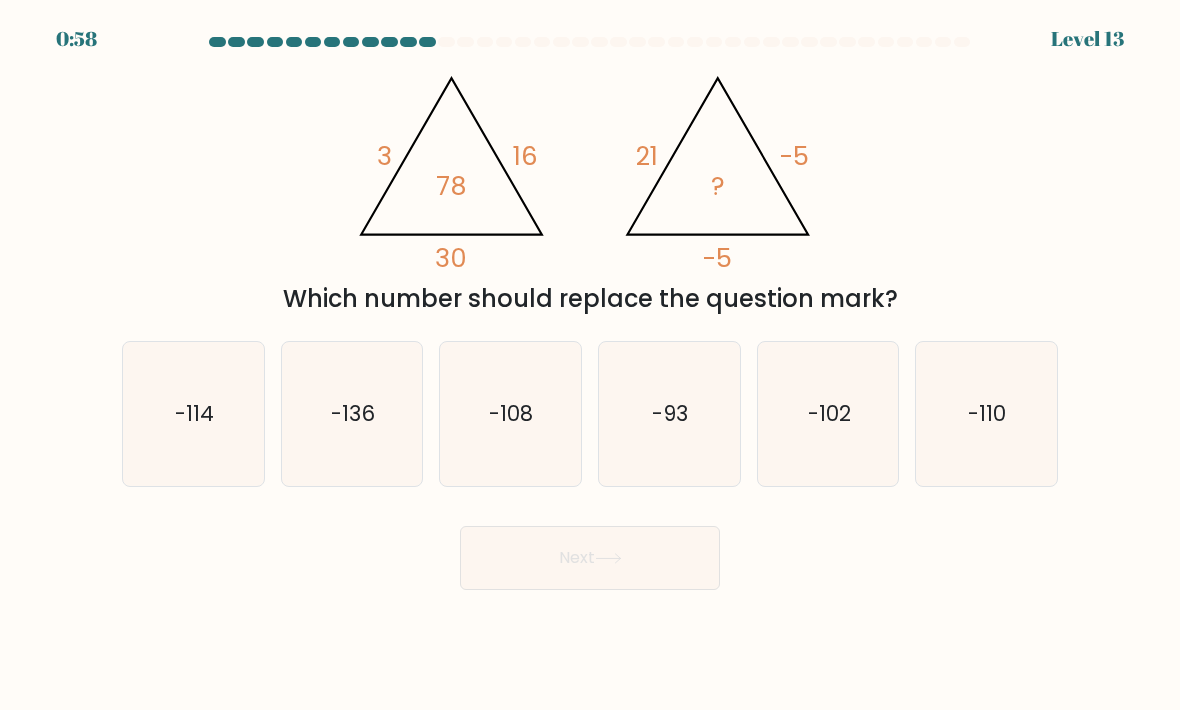 click on "Next" at bounding box center [590, 550] 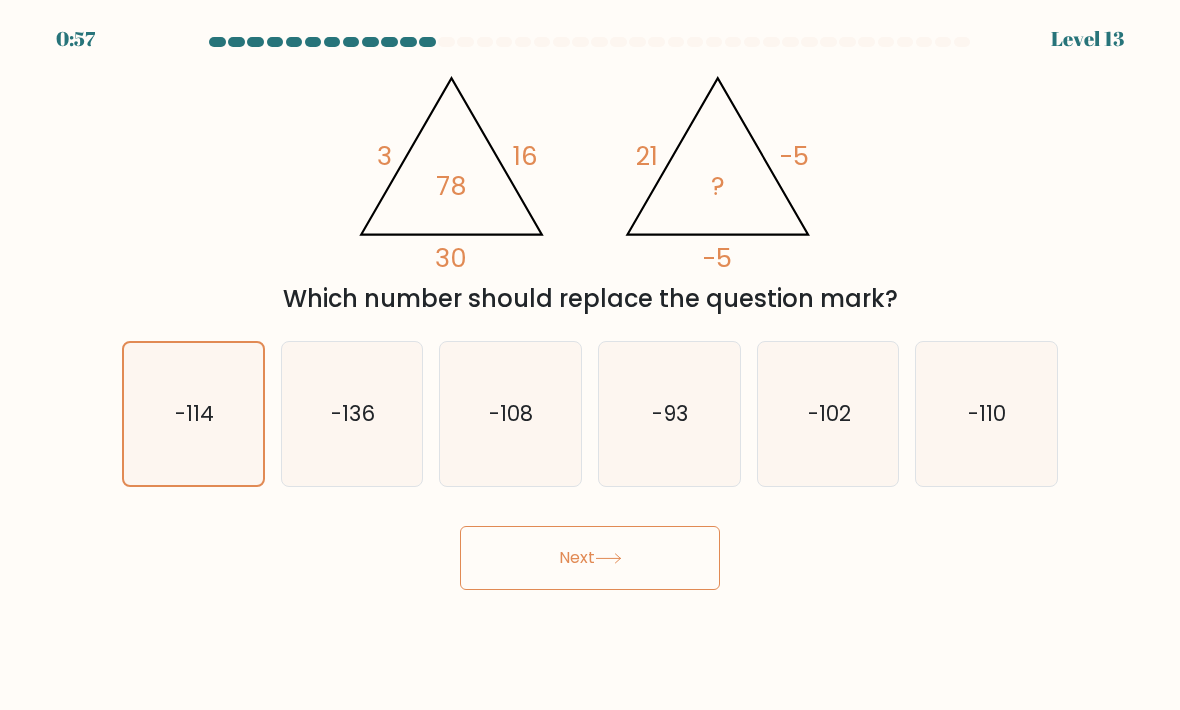 click on "Next" at bounding box center (590, 558) 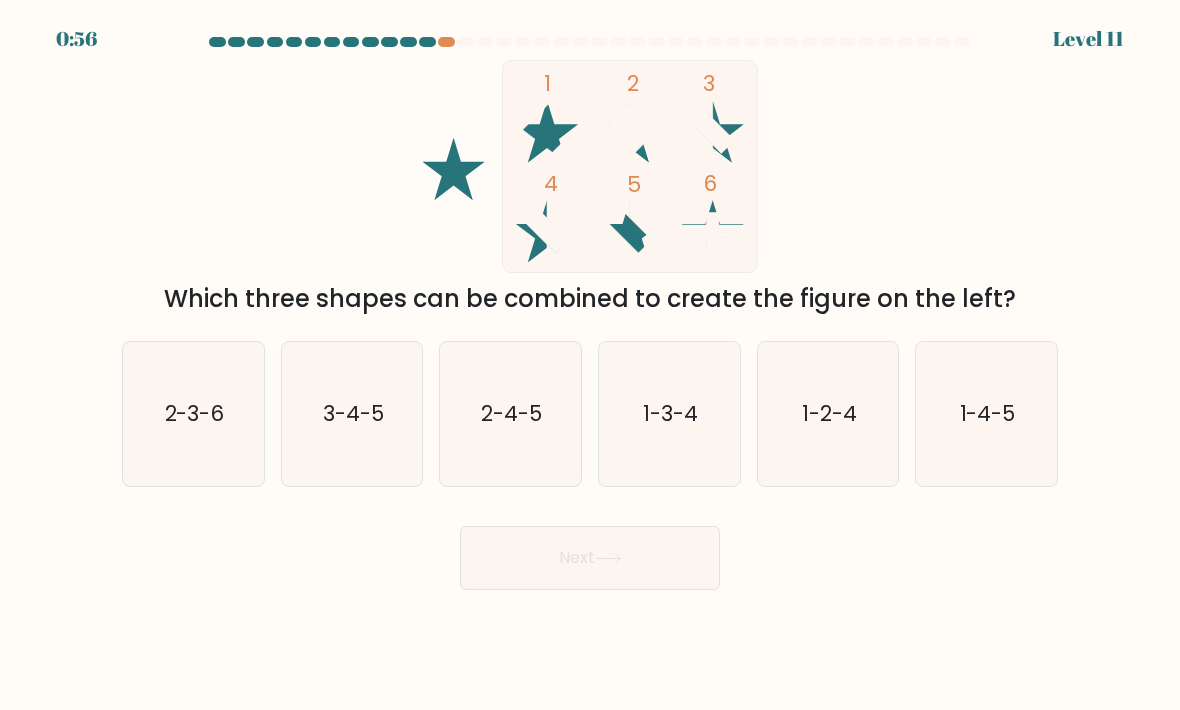 click on "3-4-5" 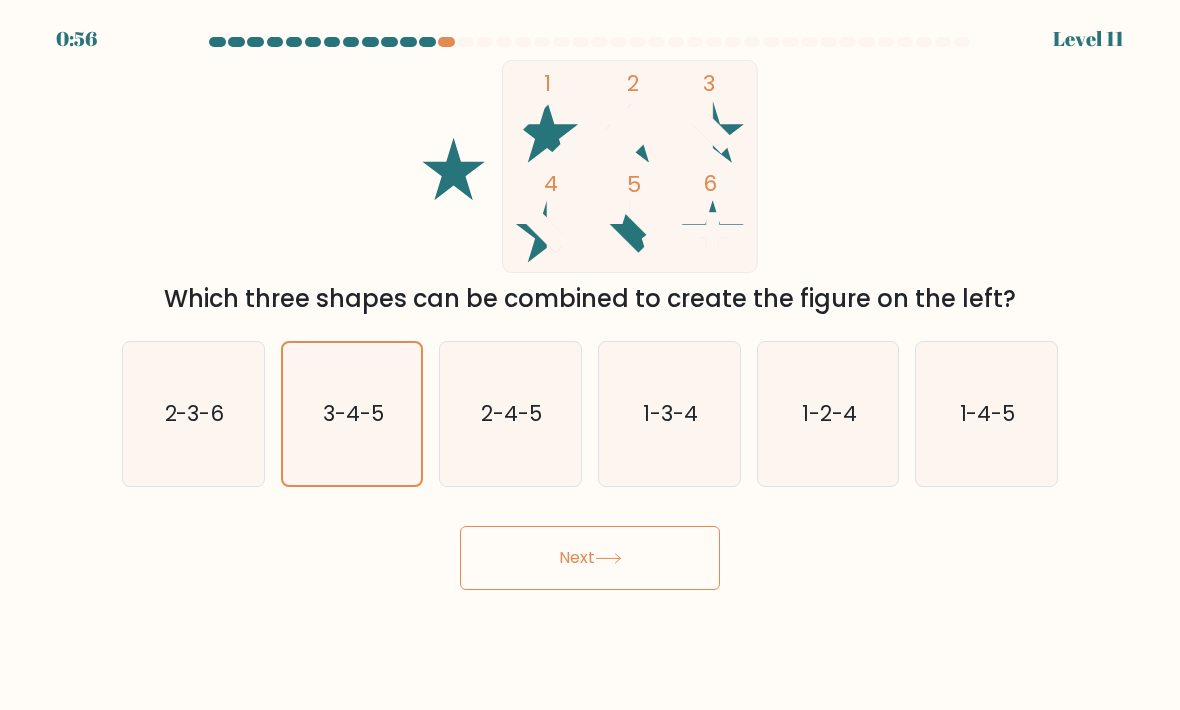 click on "Next" at bounding box center (590, 558) 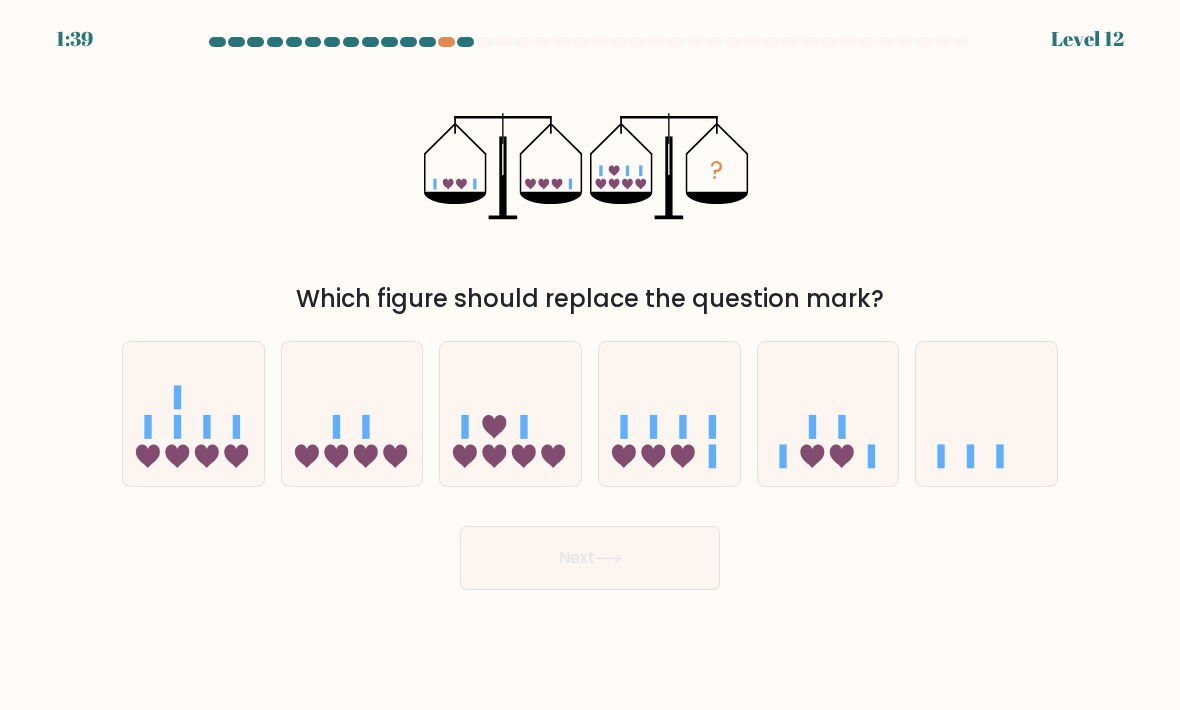 click on "Next" at bounding box center (590, 558) 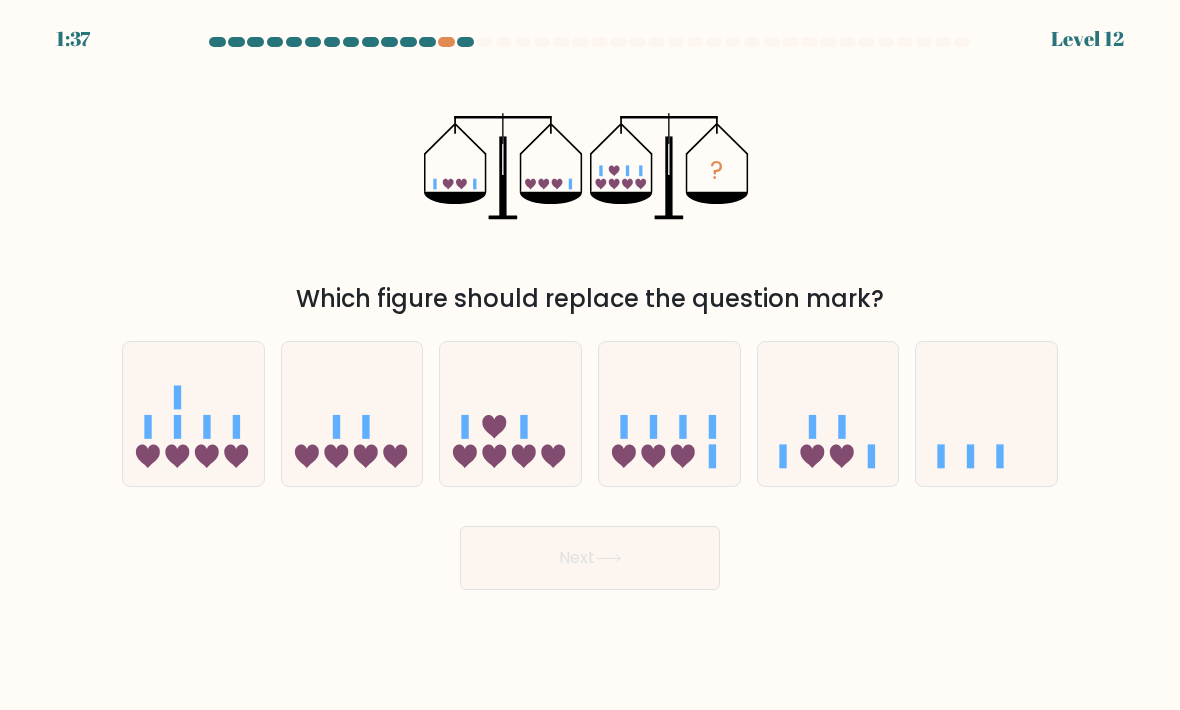 click on "?
Which figure should replace the question mark?" at bounding box center [590, 188] 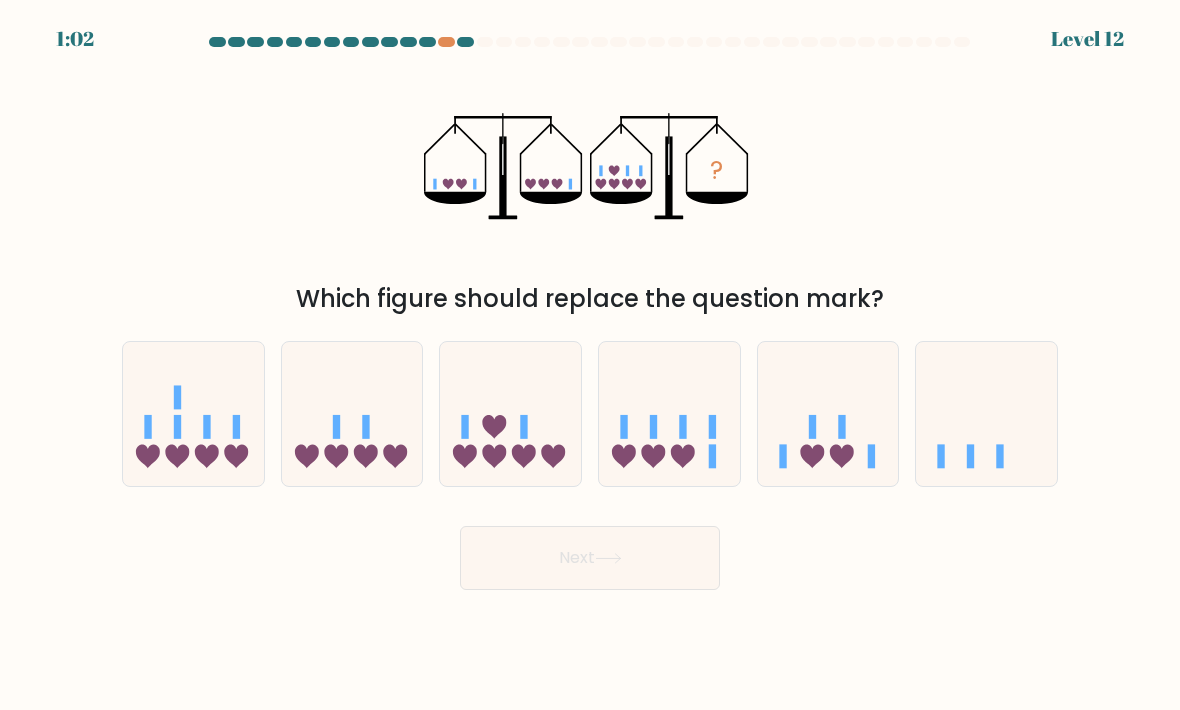 click 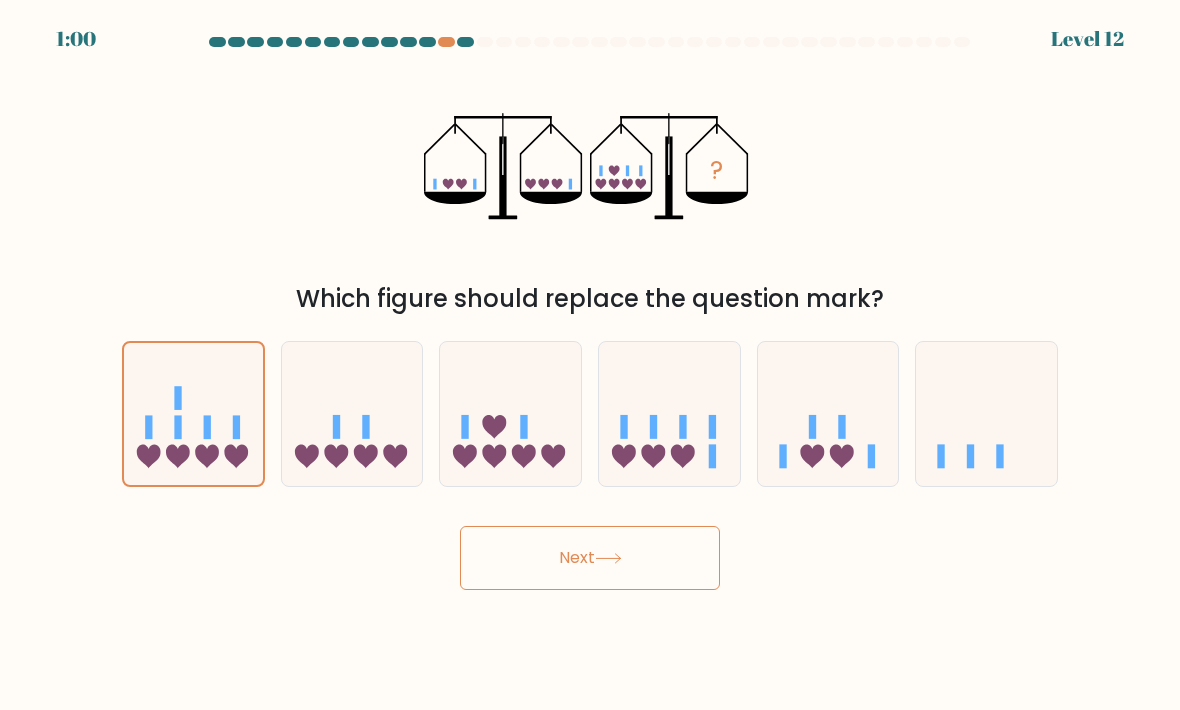 click 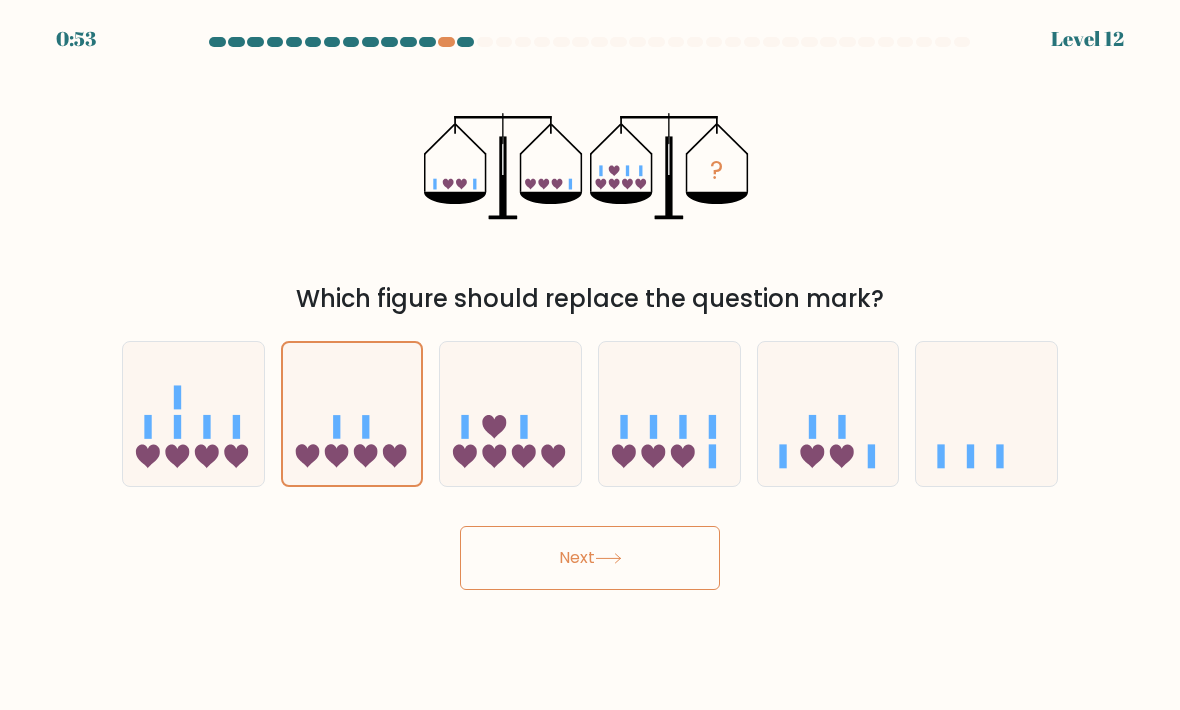 click 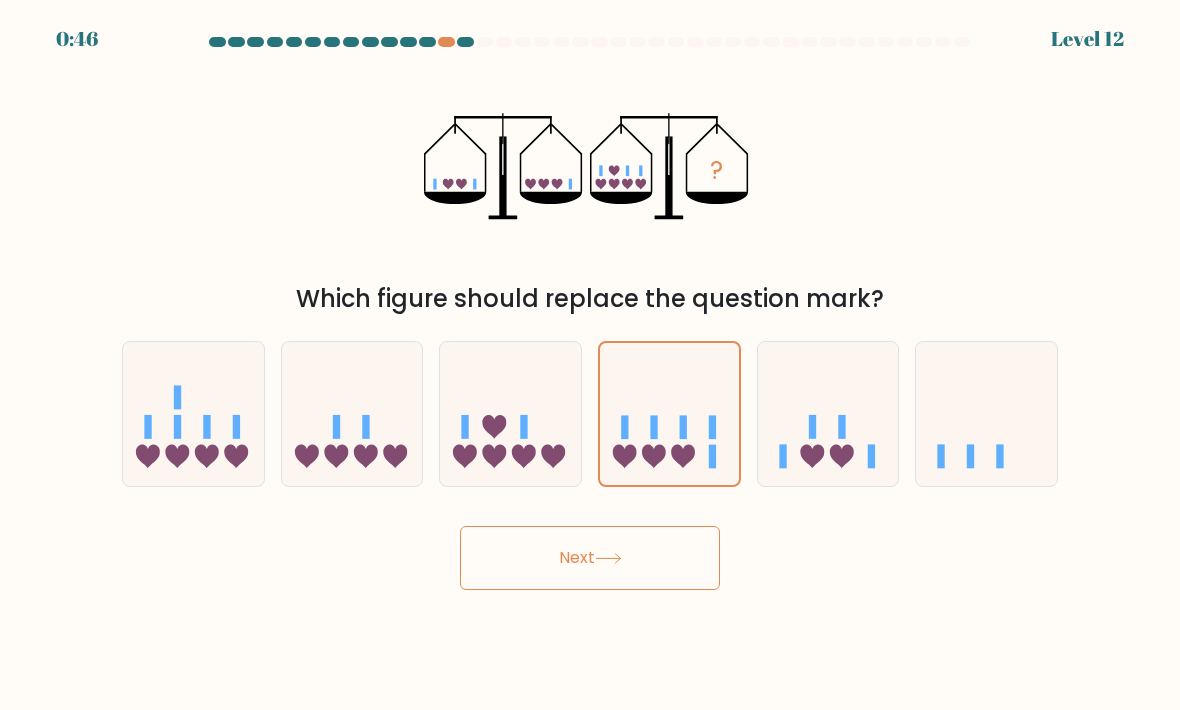click on "Next" at bounding box center (590, 558) 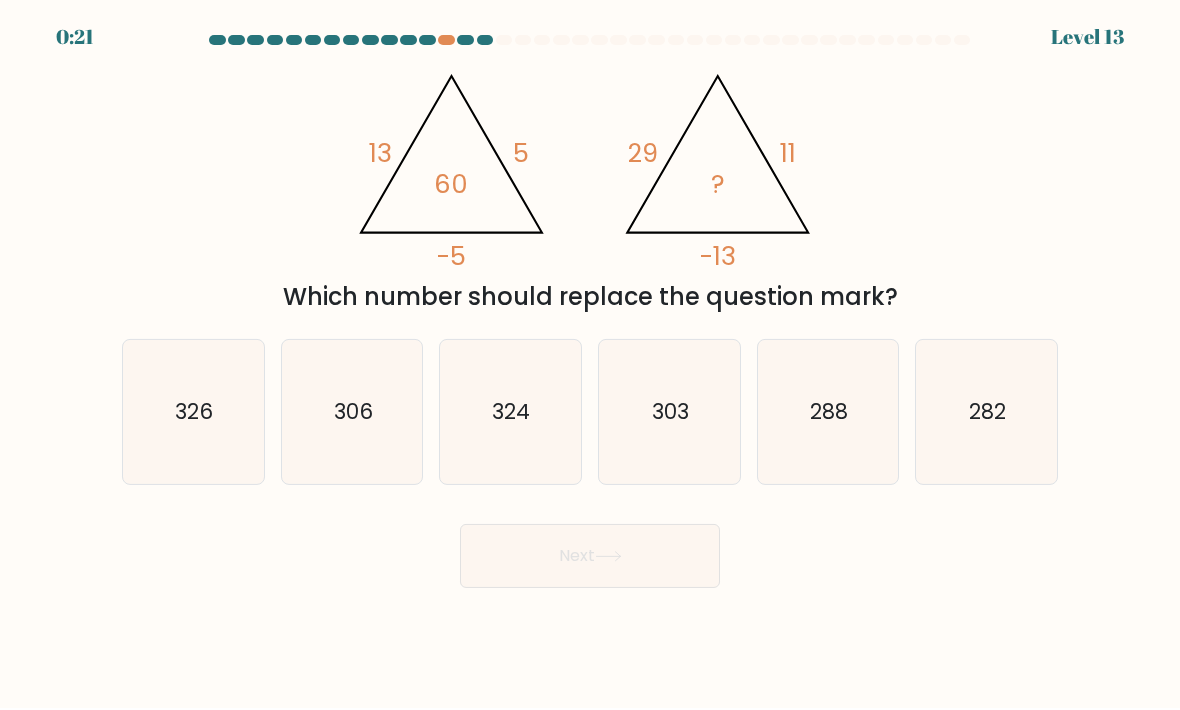 scroll, scrollTop: 66, scrollLeft: 0, axis: vertical 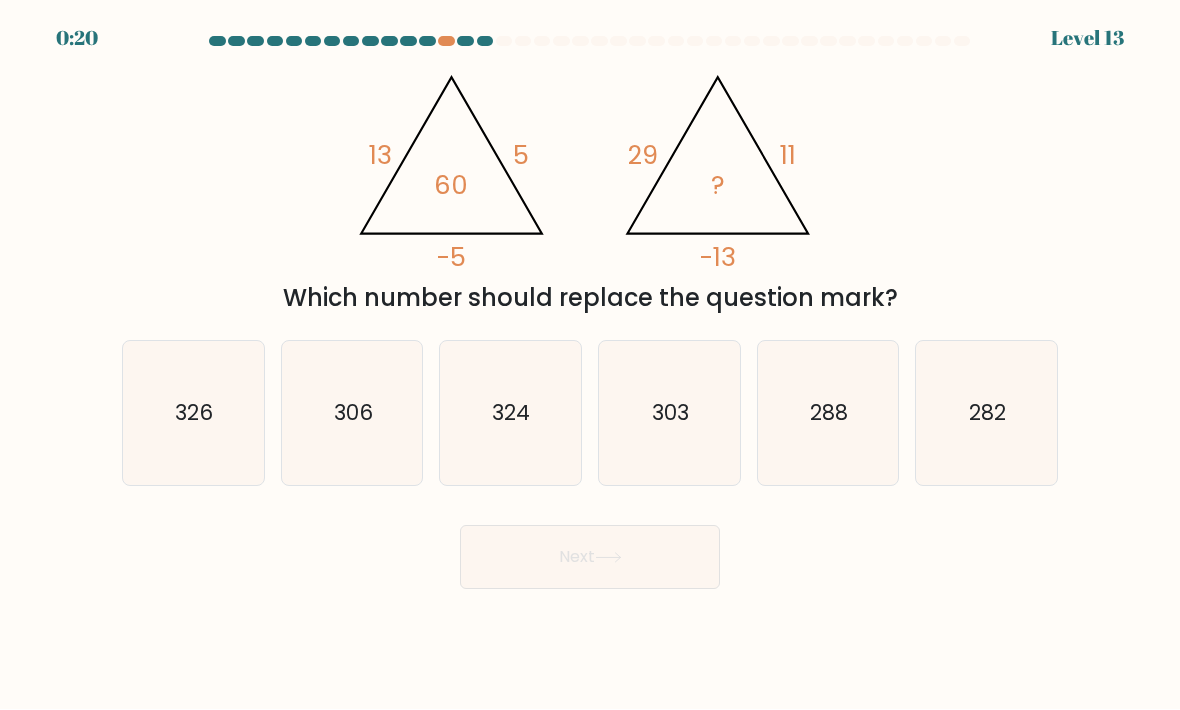 click at bounding box center [590, 313] 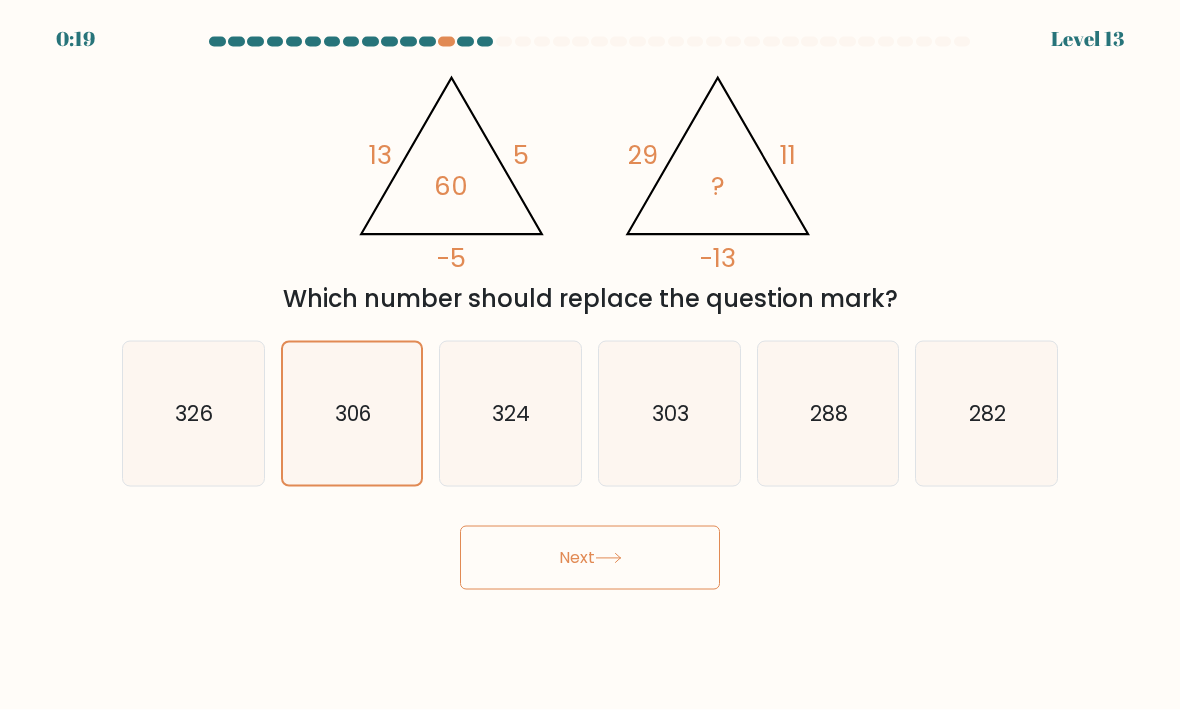 scroll, scrollTop: 29, scrollLeft: 0, axis: vertical 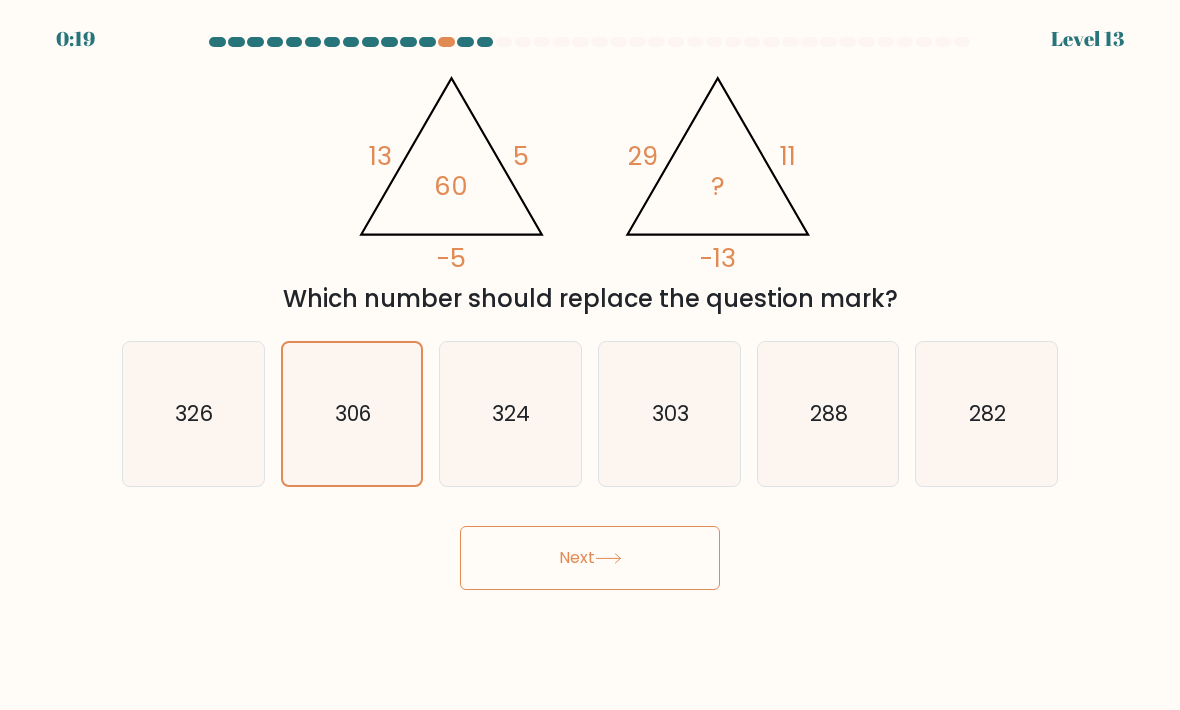 click on "Next" at bounding box center [590, 558] 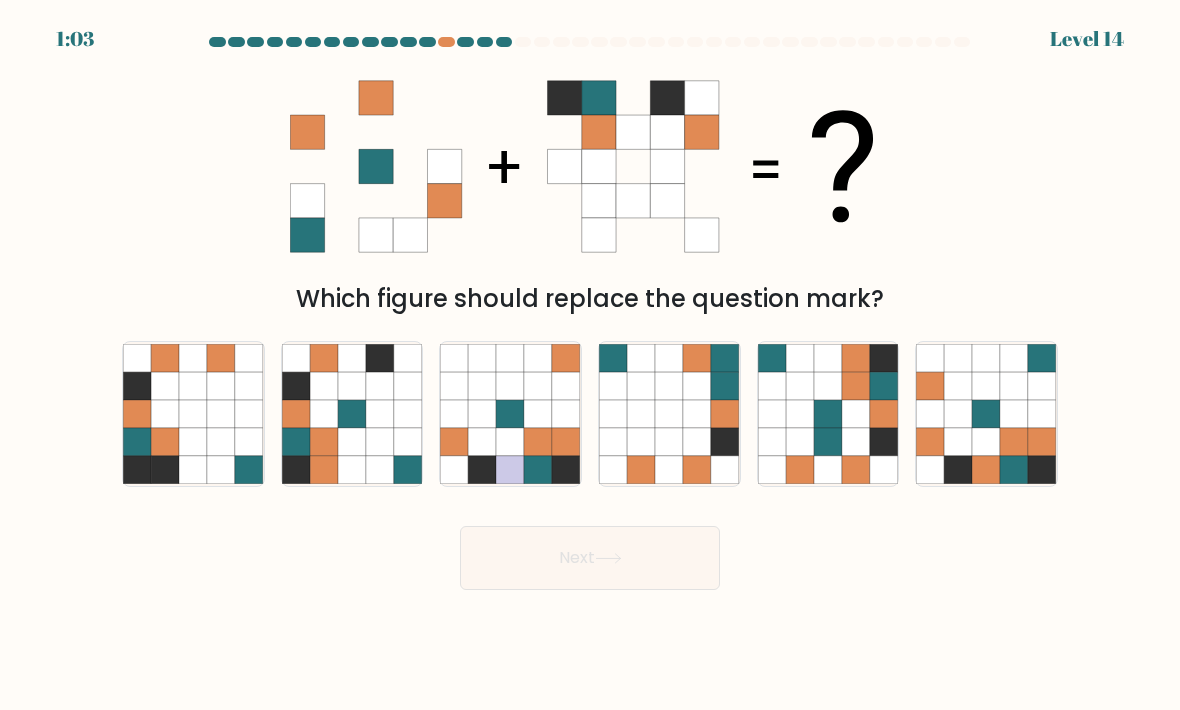 scroll, scrollTop: 0, scrollLeft: 0, axis: both 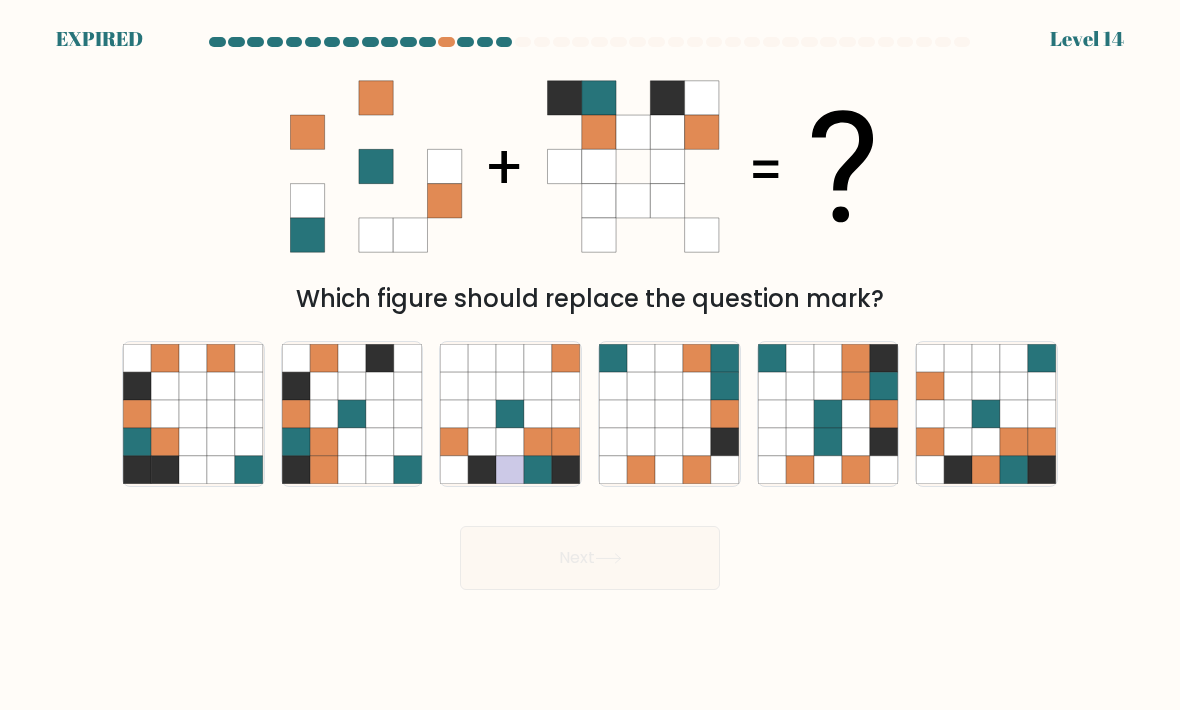 click 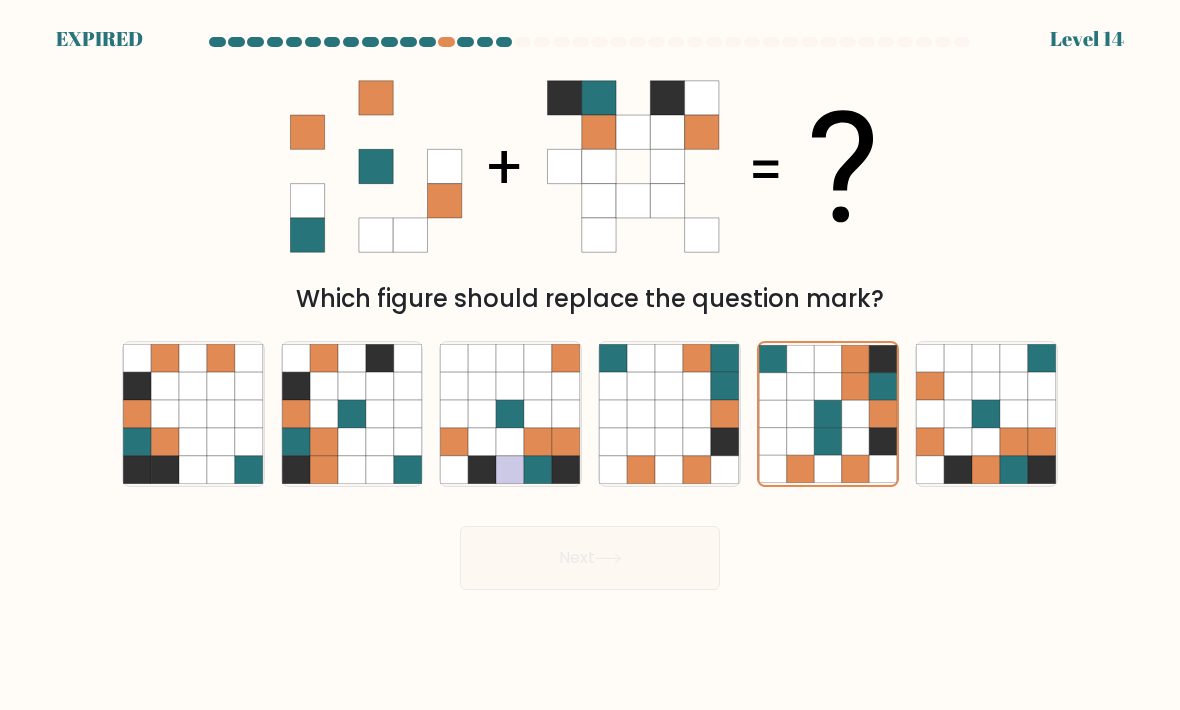 click 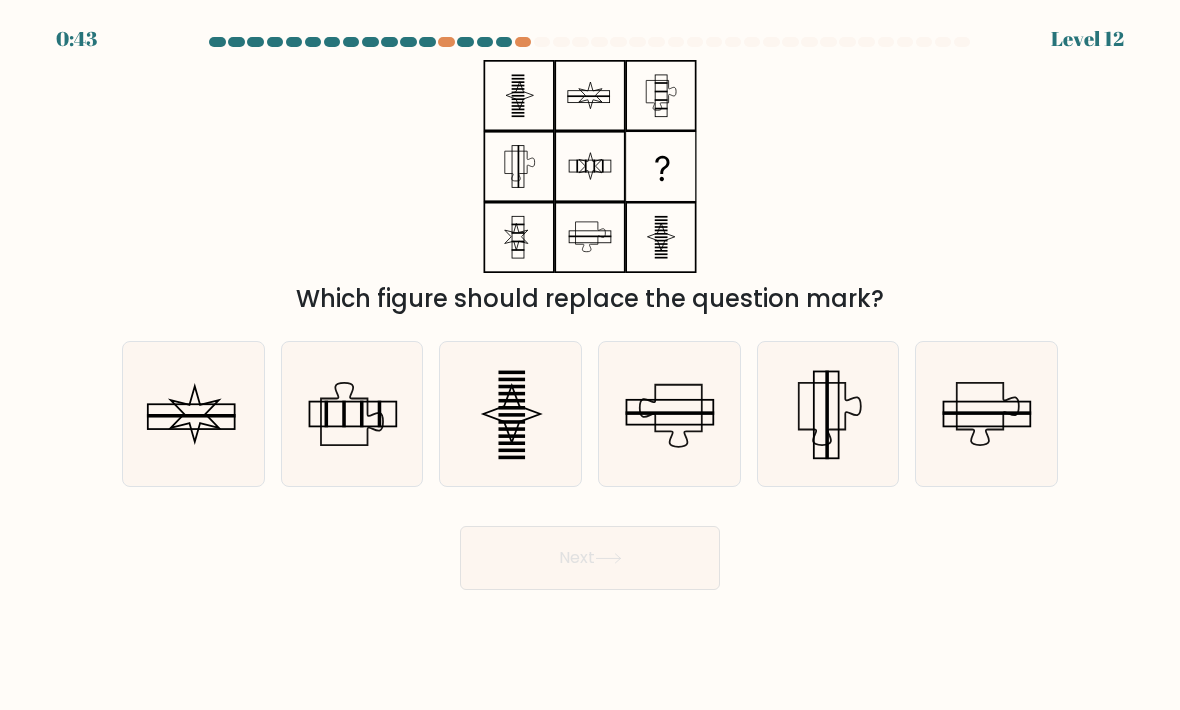scroll, scrollTop: 0, scrollLeft: 0, axis: both 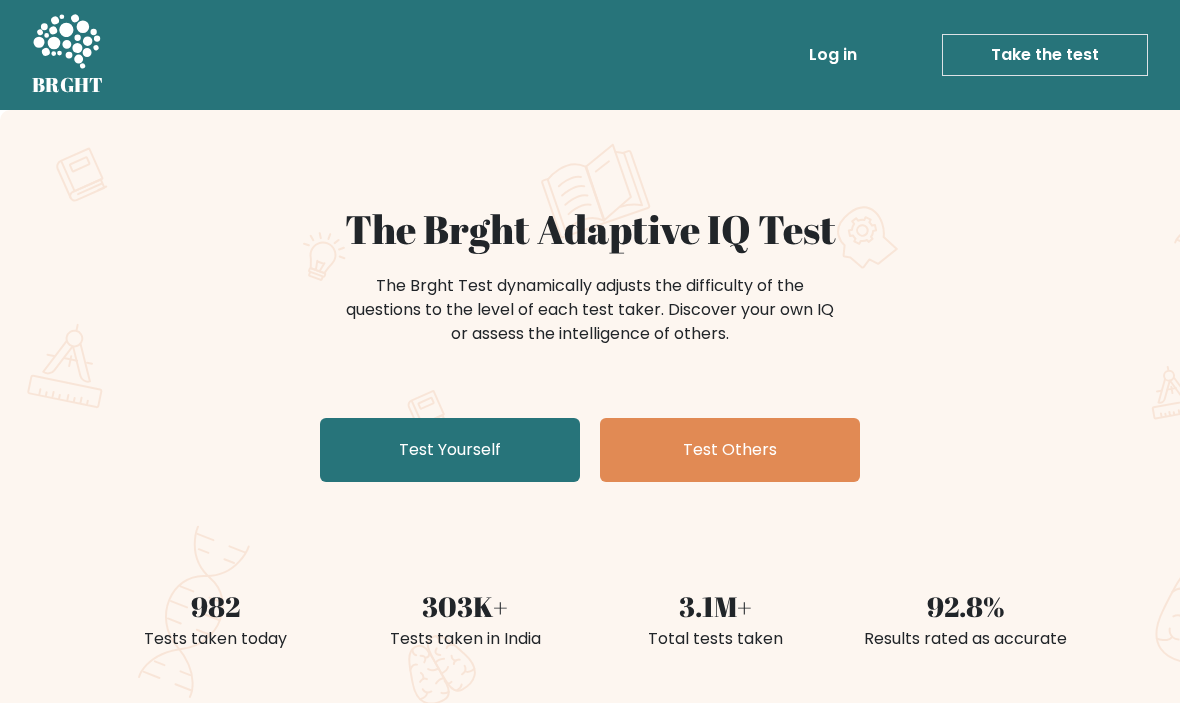 click on "Test Yourself" at bounding box center (450, 450) 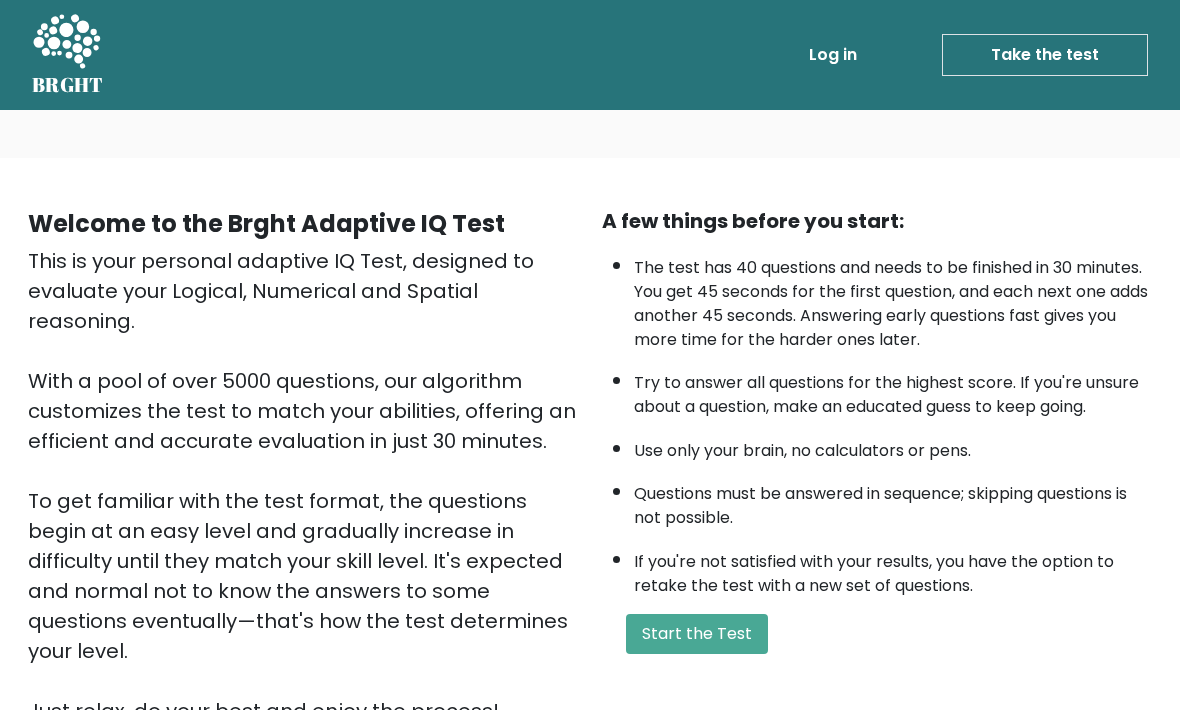 scroll, scrollTop: 0, scrollLeft: 0, axis: both 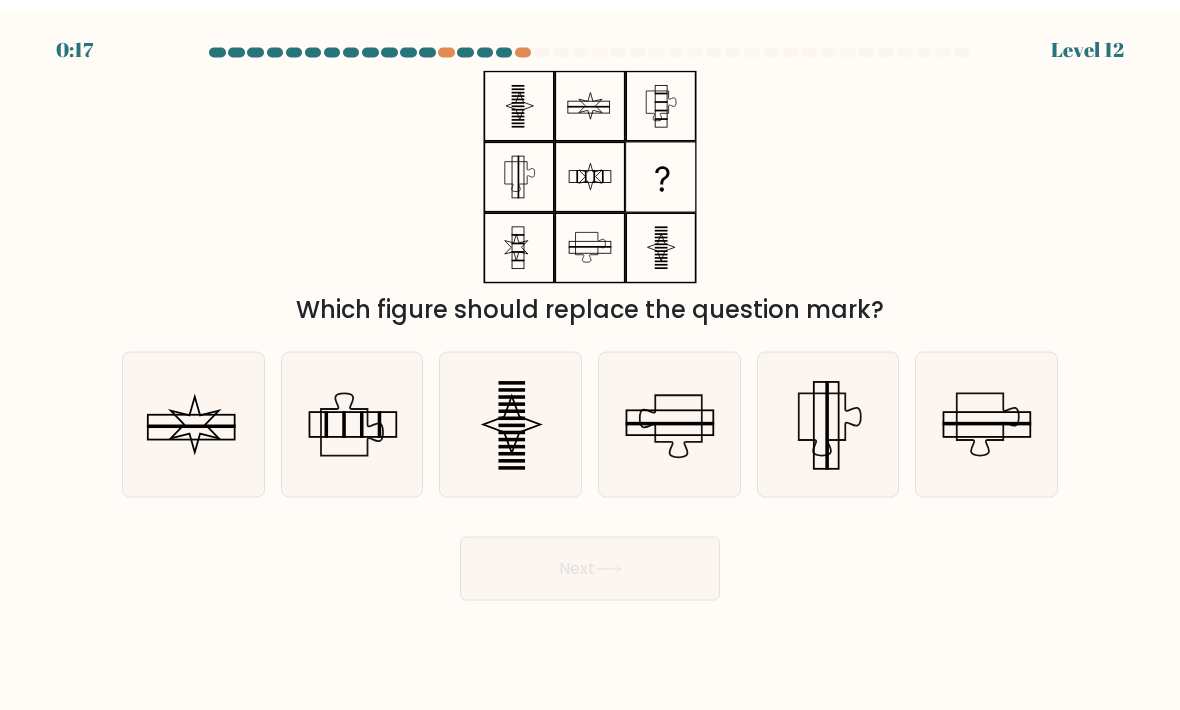 click on "Next" at bounding box center (590, 558) 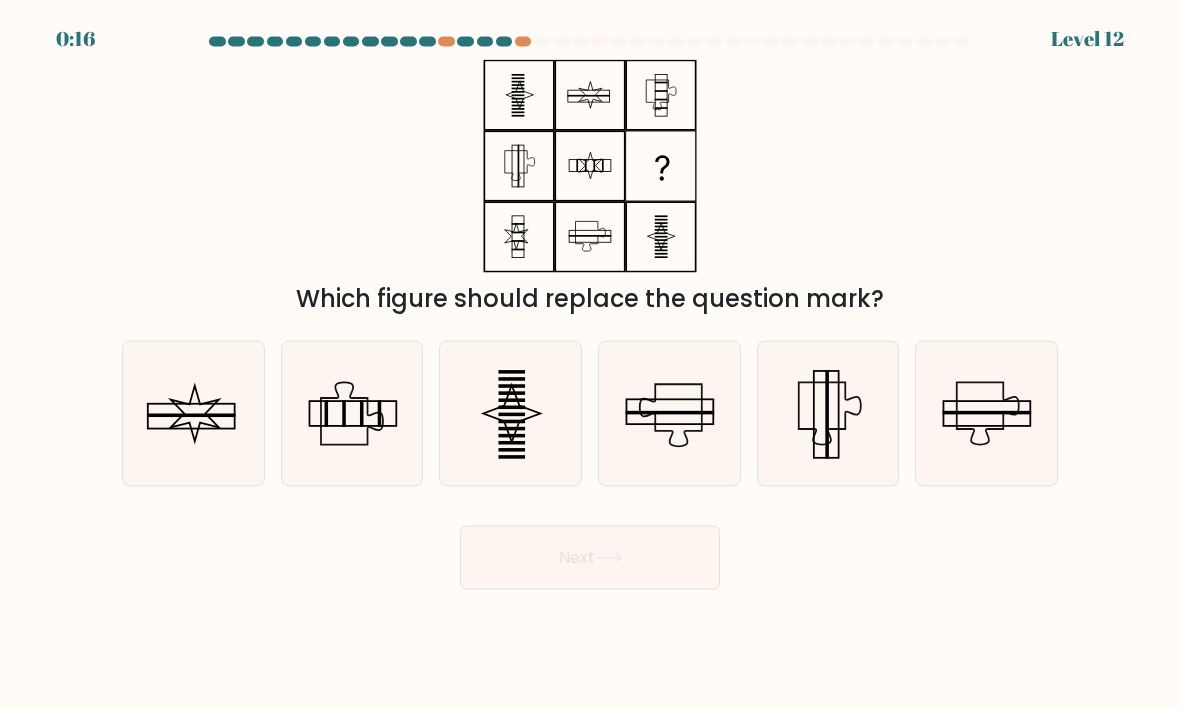 click on "Next" at bounding box center [590, 558] 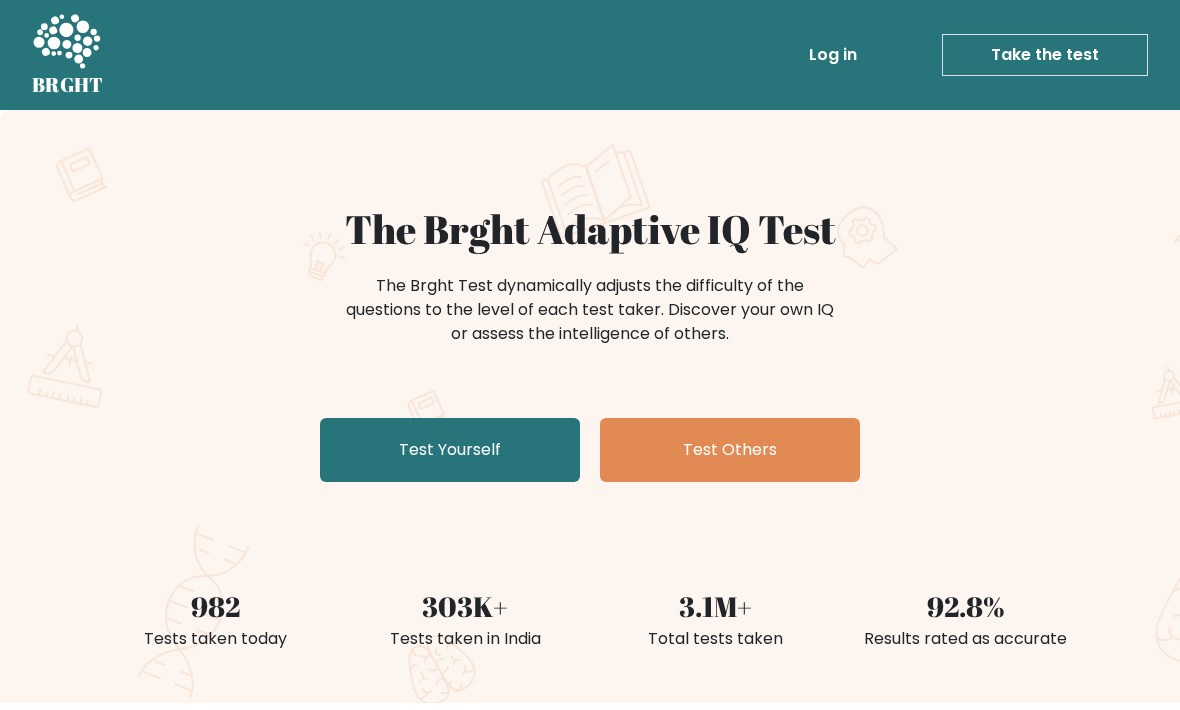 scroll, scrollTop: 0, scrollLeft: 0, axis: both 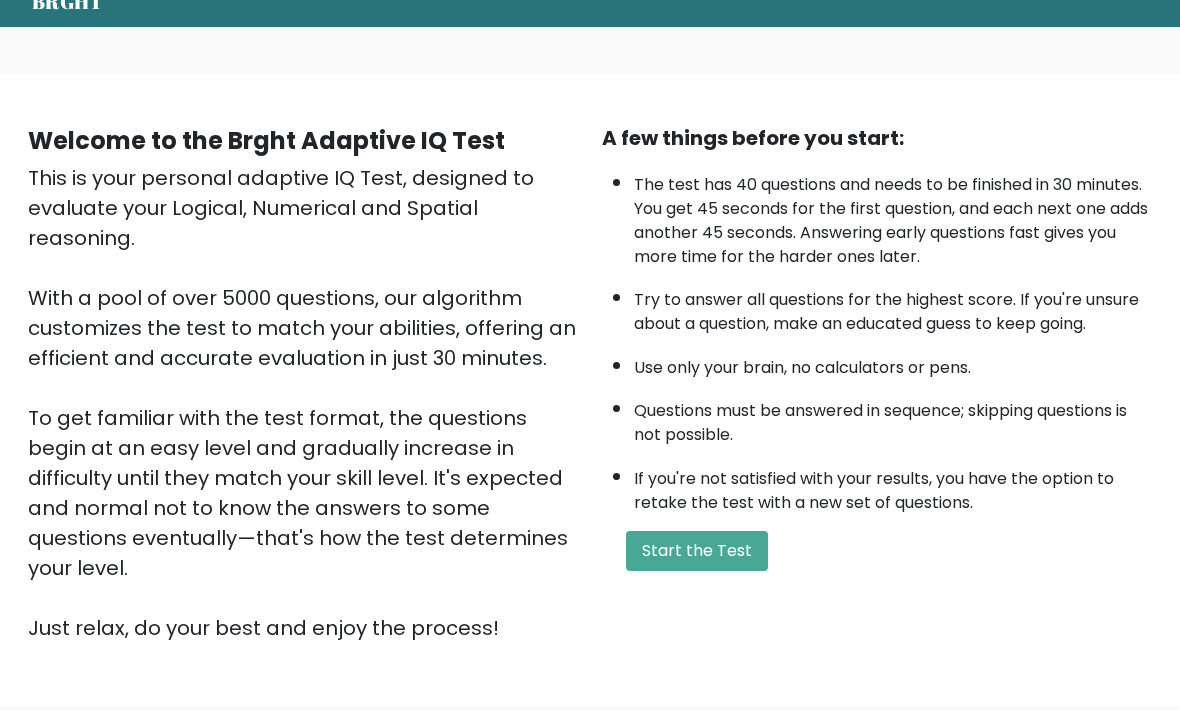 click on "Start the Test" at bounding box center (697, 552) 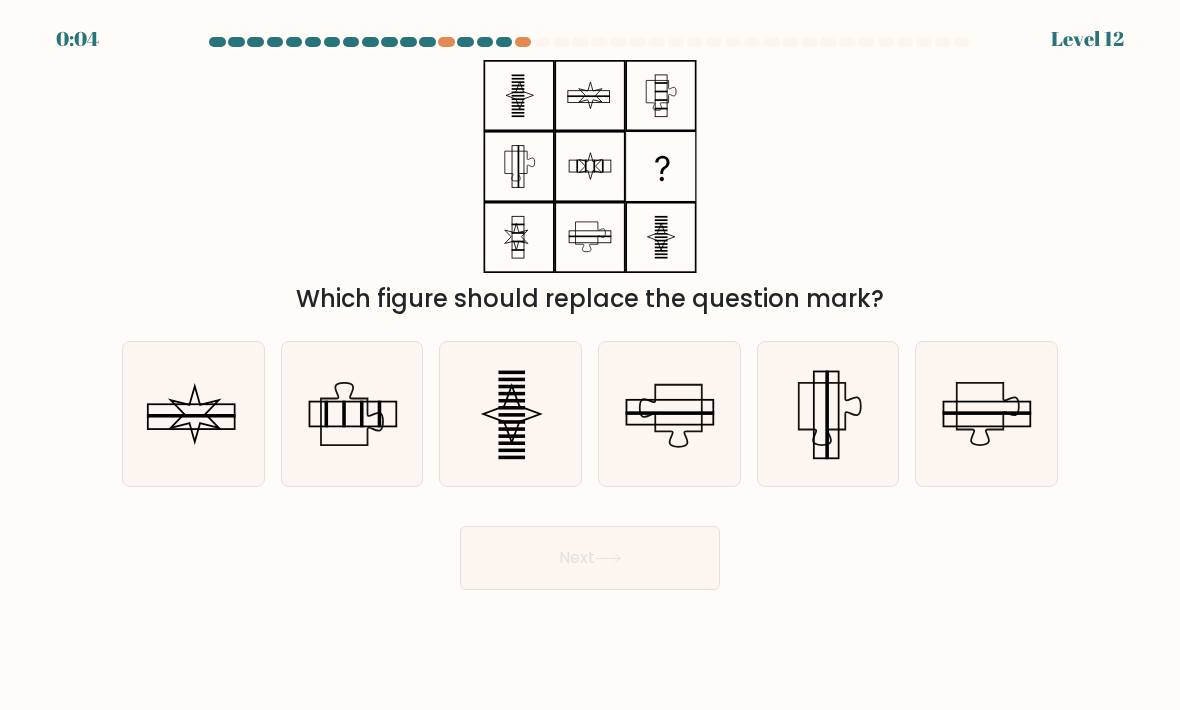 scroll, scrollTop: 0, scrollLeft: 0, axis: both 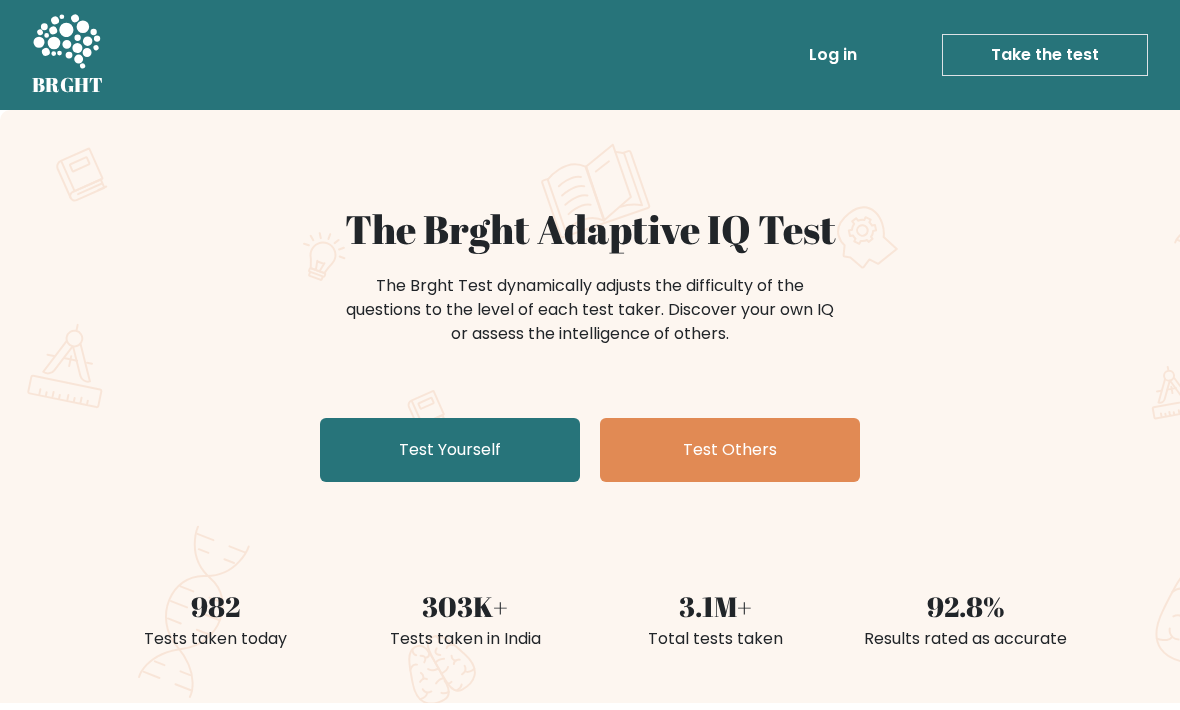 click on "Test Yourself" at bounding box center [450, 450] 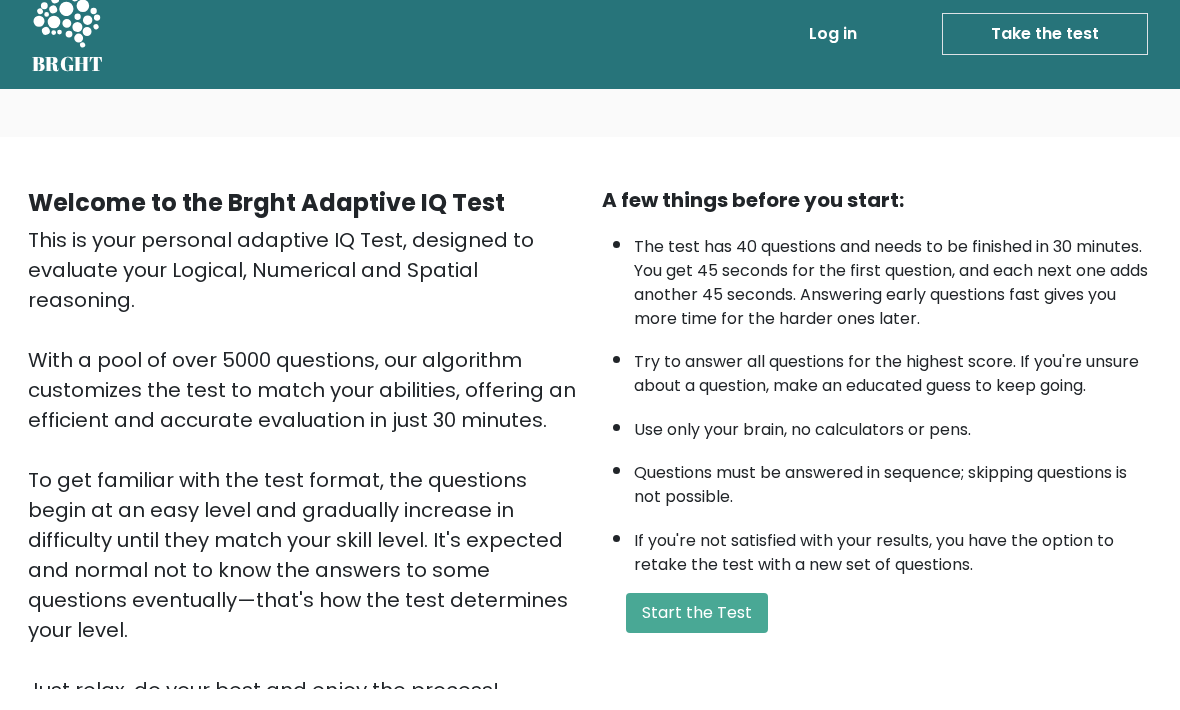 scroll, scrollTop: 199, scrollLeft: 0, axis: vertical 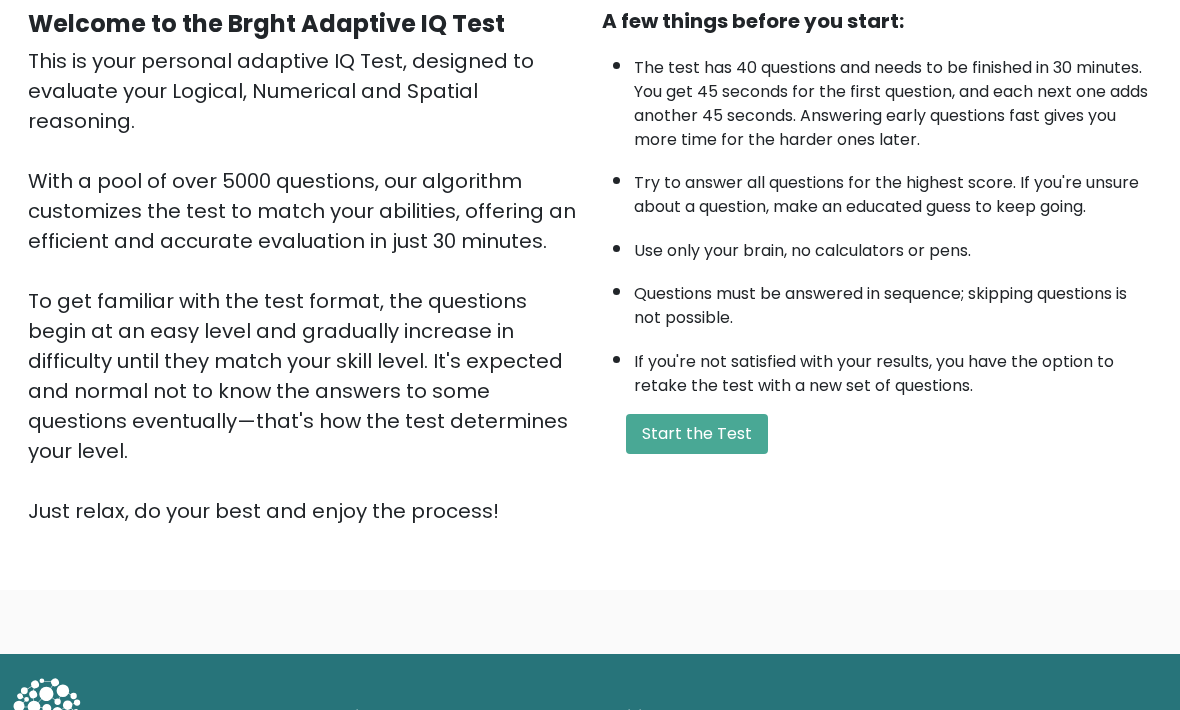 click on "Start the Test" at bounding box center [697, 435] 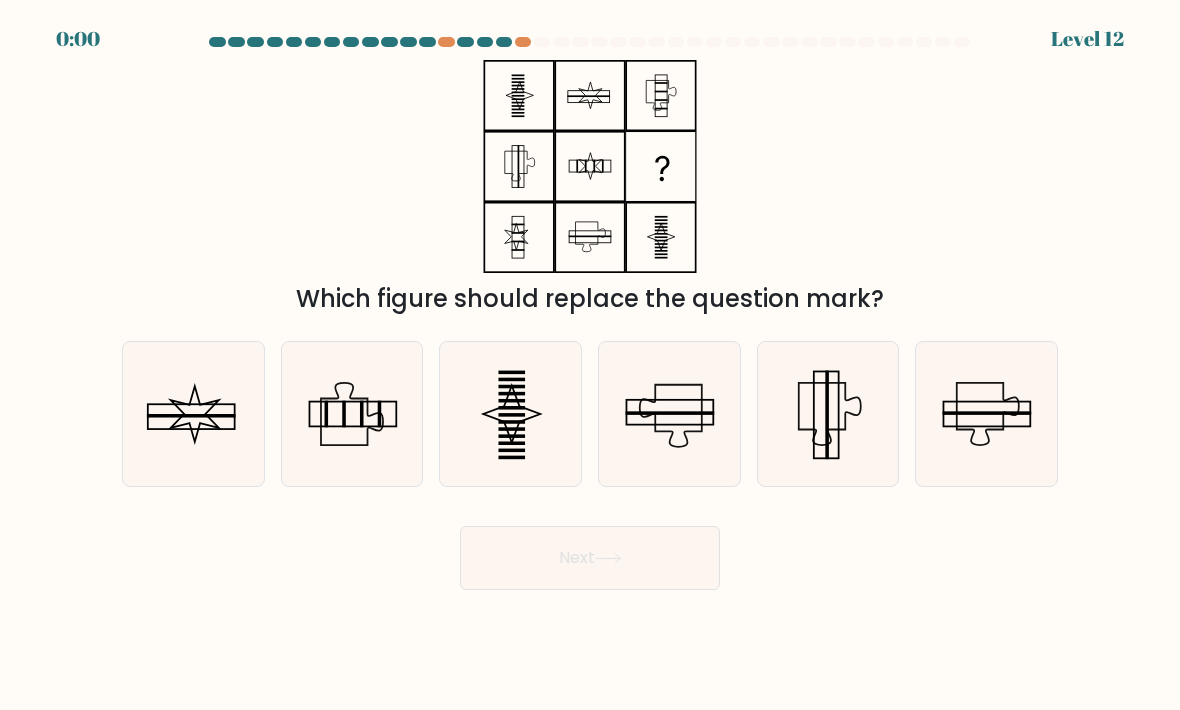 scroll, scrollTop: 0, scrollLeft: 0, axis: both 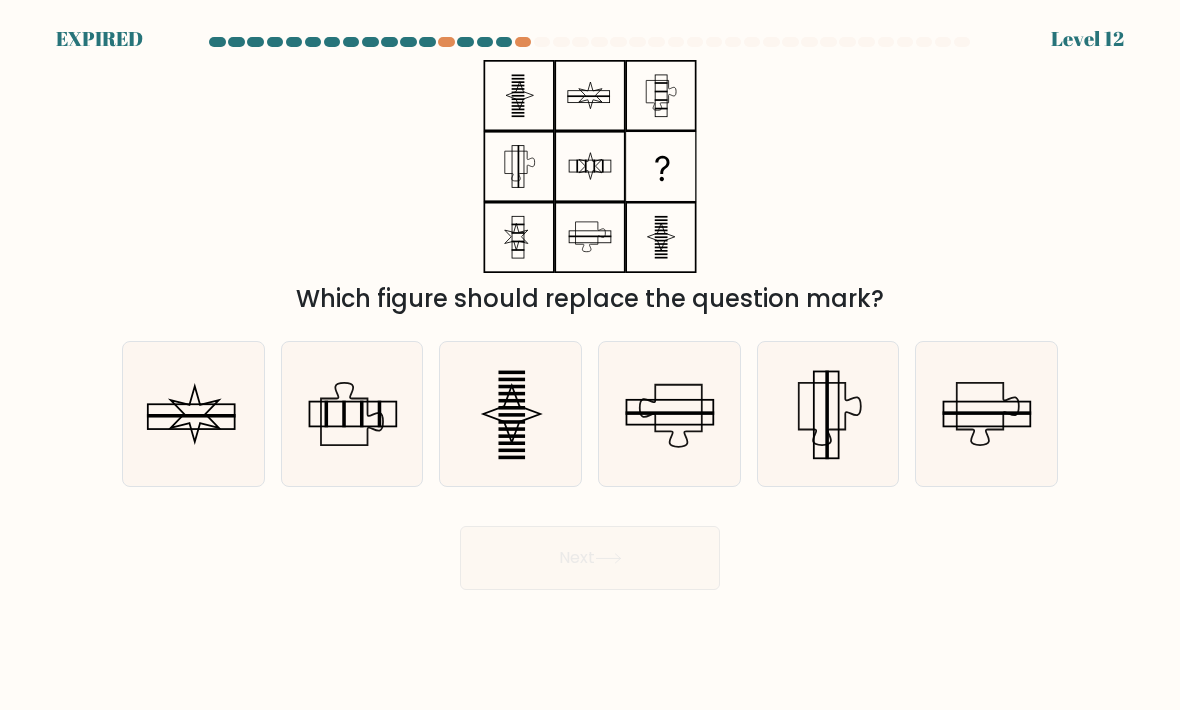 click on "Which figure should replace the question mark?" at bounding box center (590, 188) 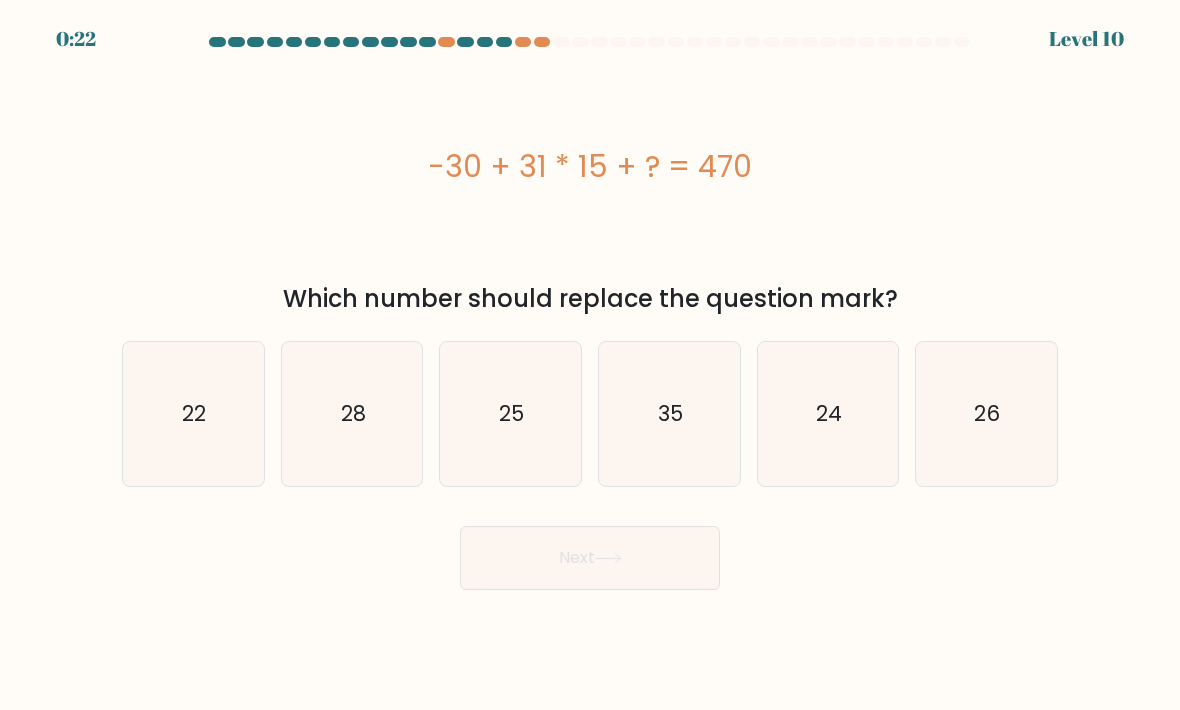 scroll, scrollTop: 0, scrollLeft: 0, axis: both 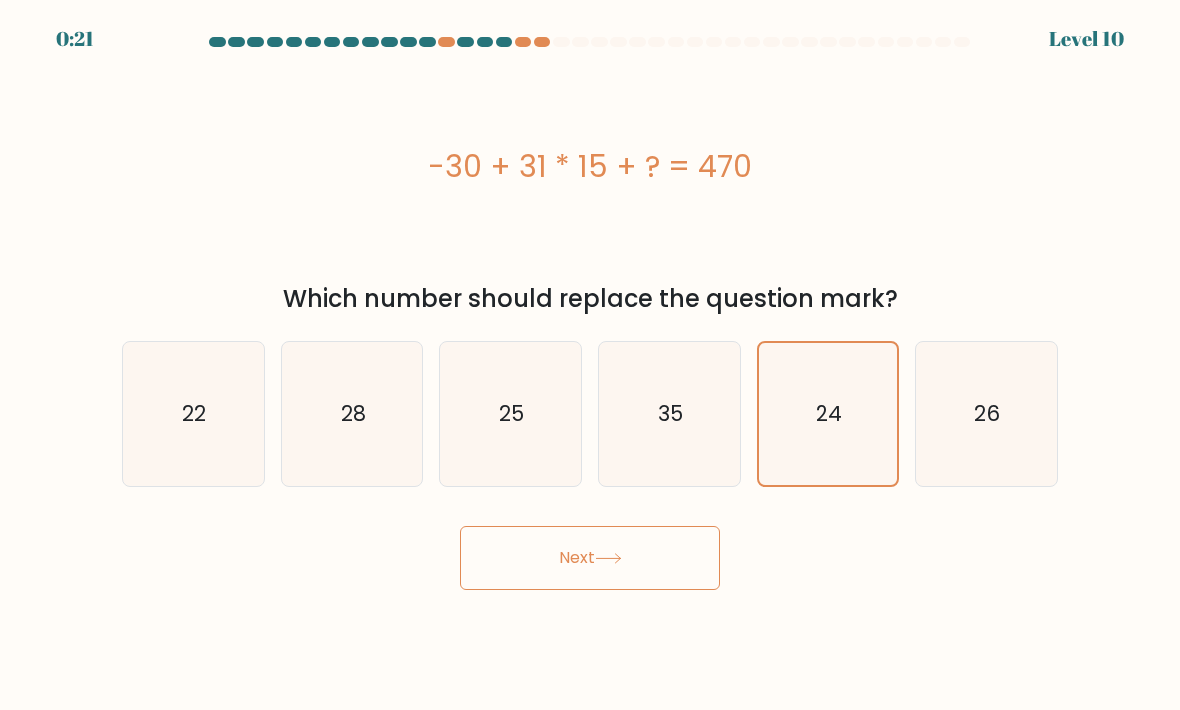 click on "24" 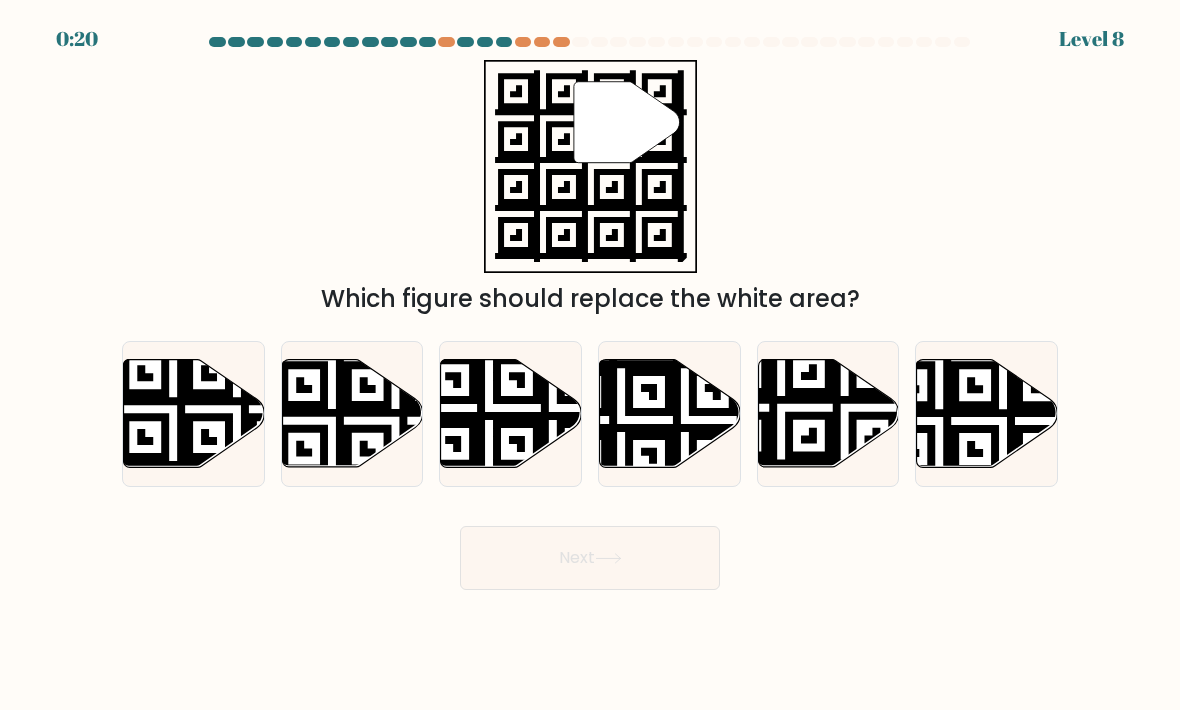 click on "Next" at bounding box center [590, 558] 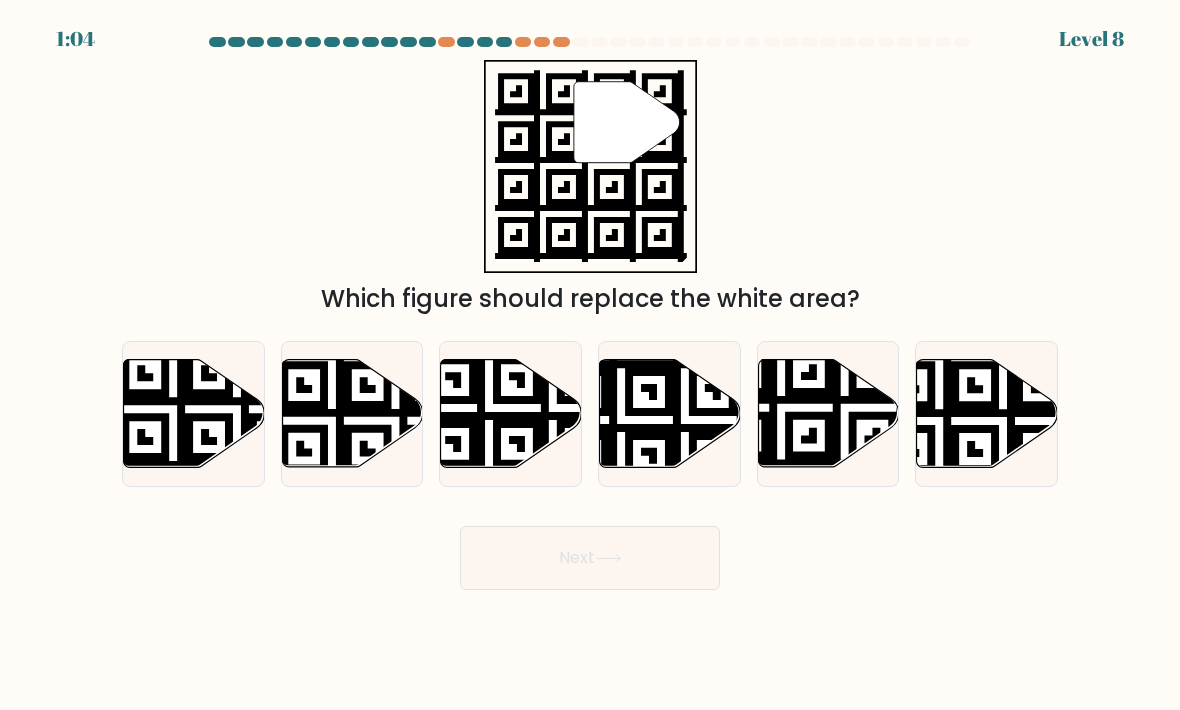 click 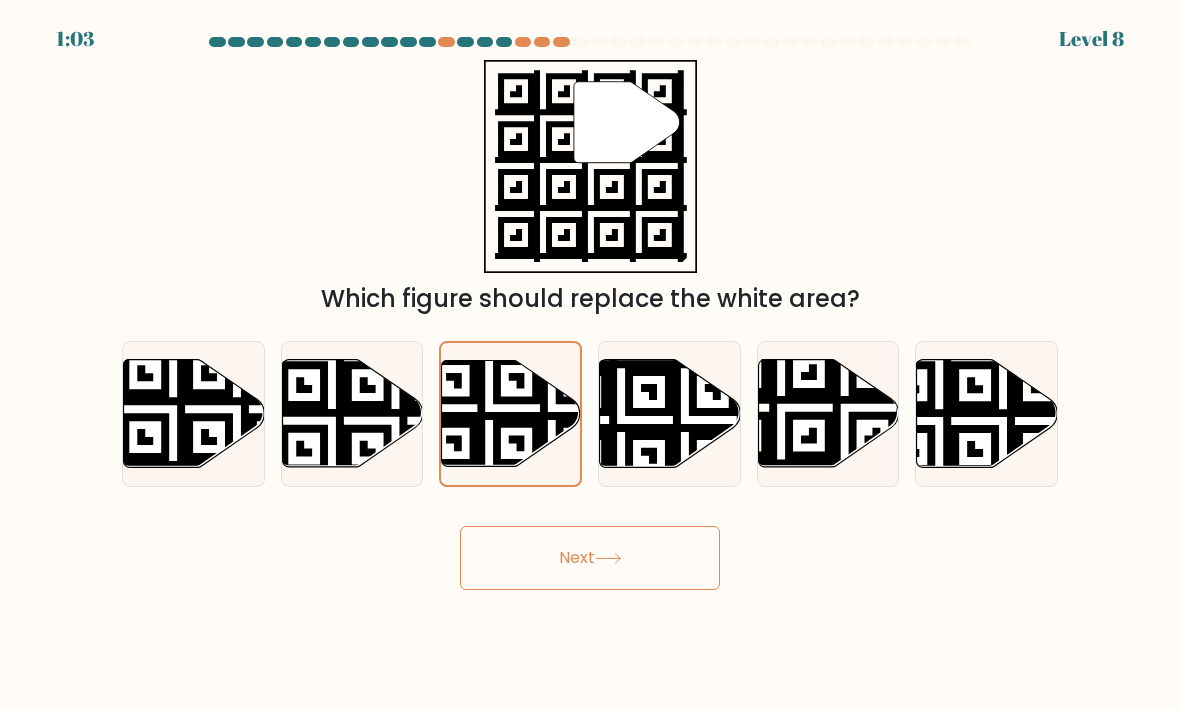 click on "Next" at bounding box center (590, 558) 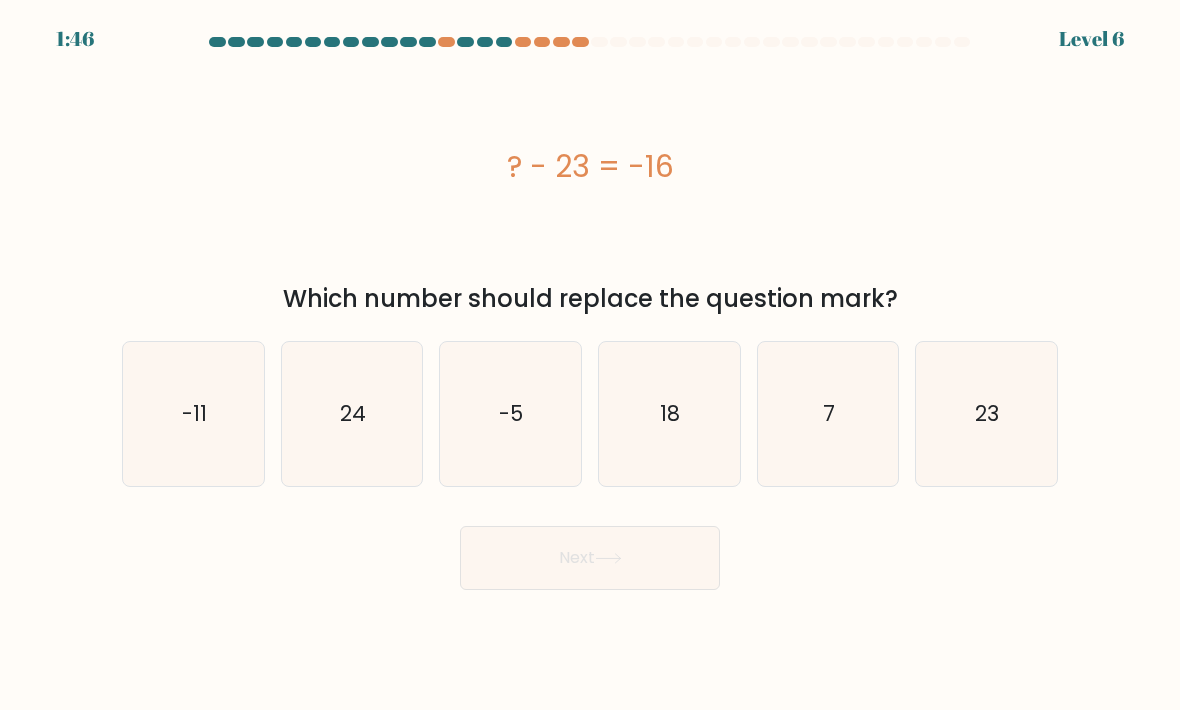 click on "18" 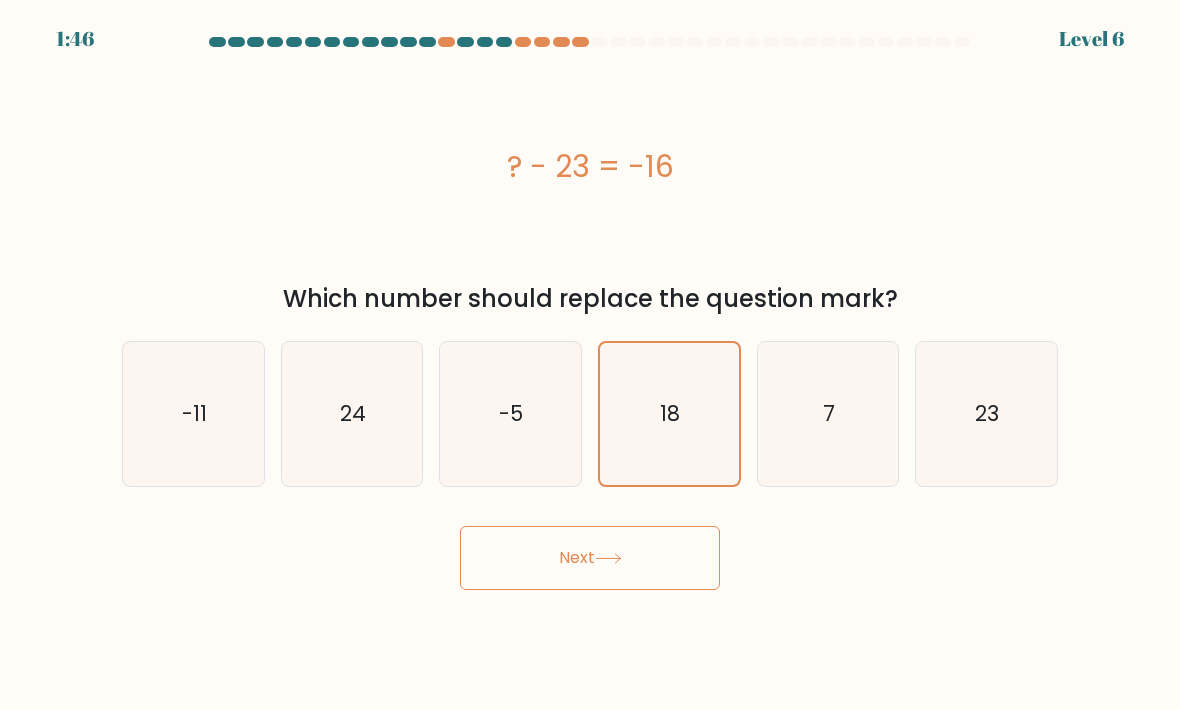 click on "1:46
Level 6
a." at bounding box center (590, 355) 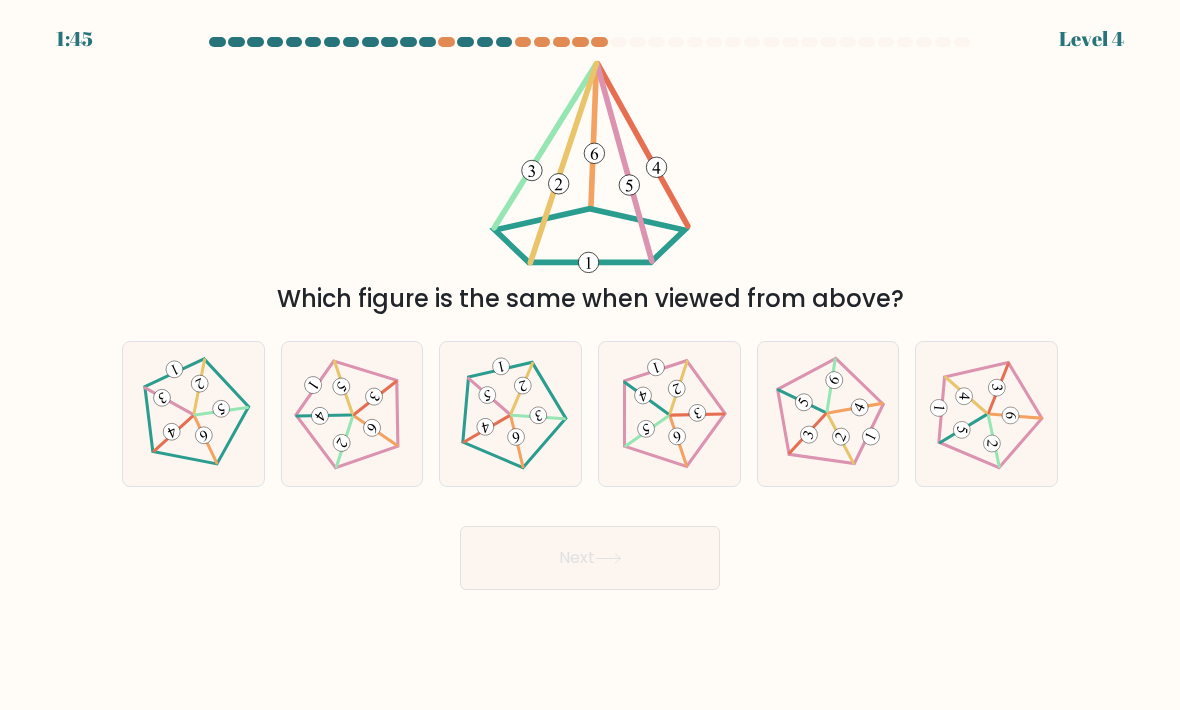 click 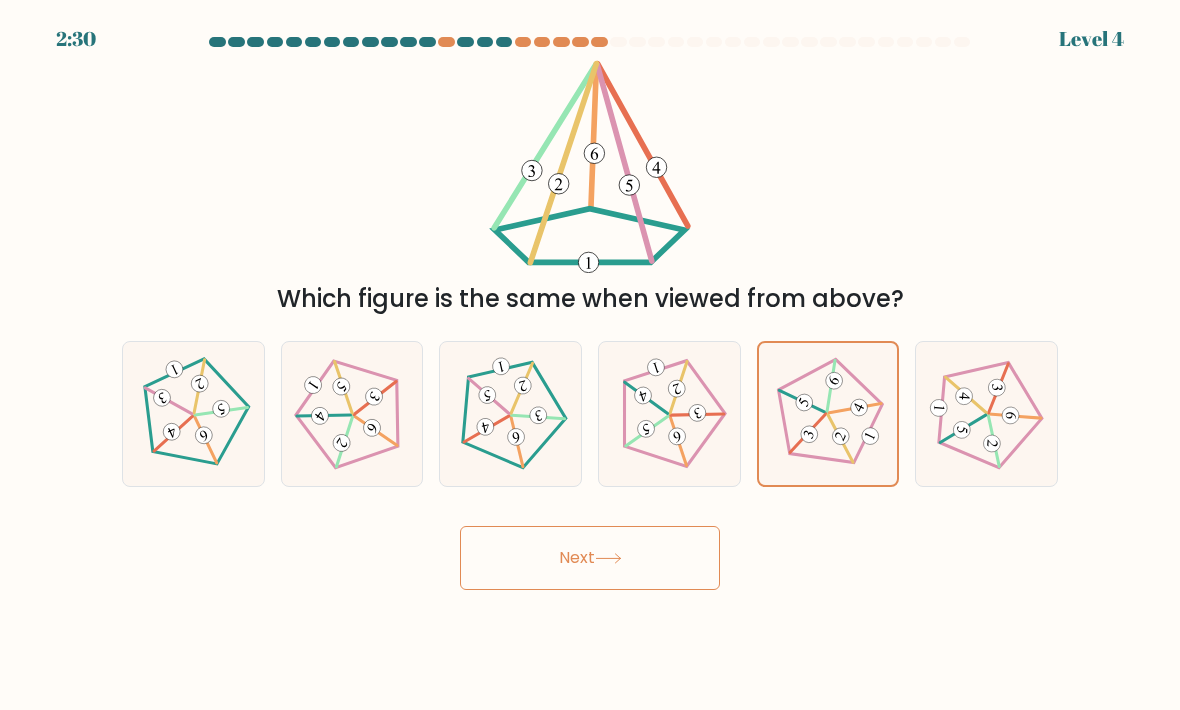 click on "Next" at bounding box center (590, 558) 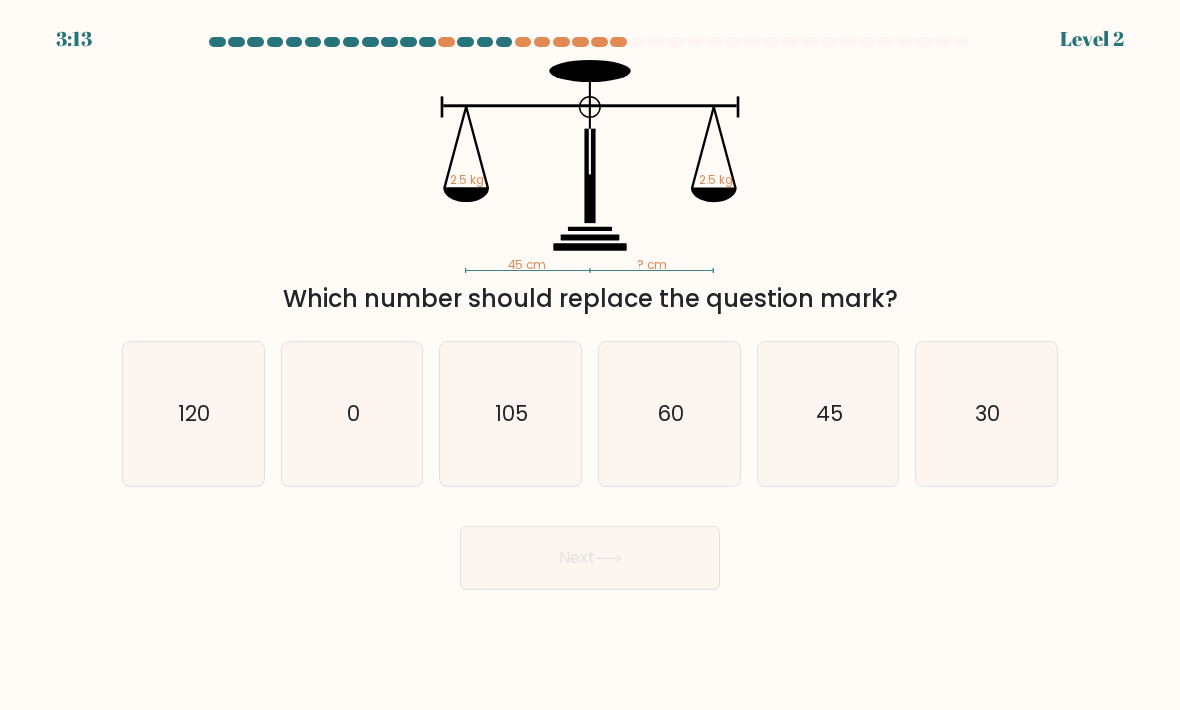 click on "45" 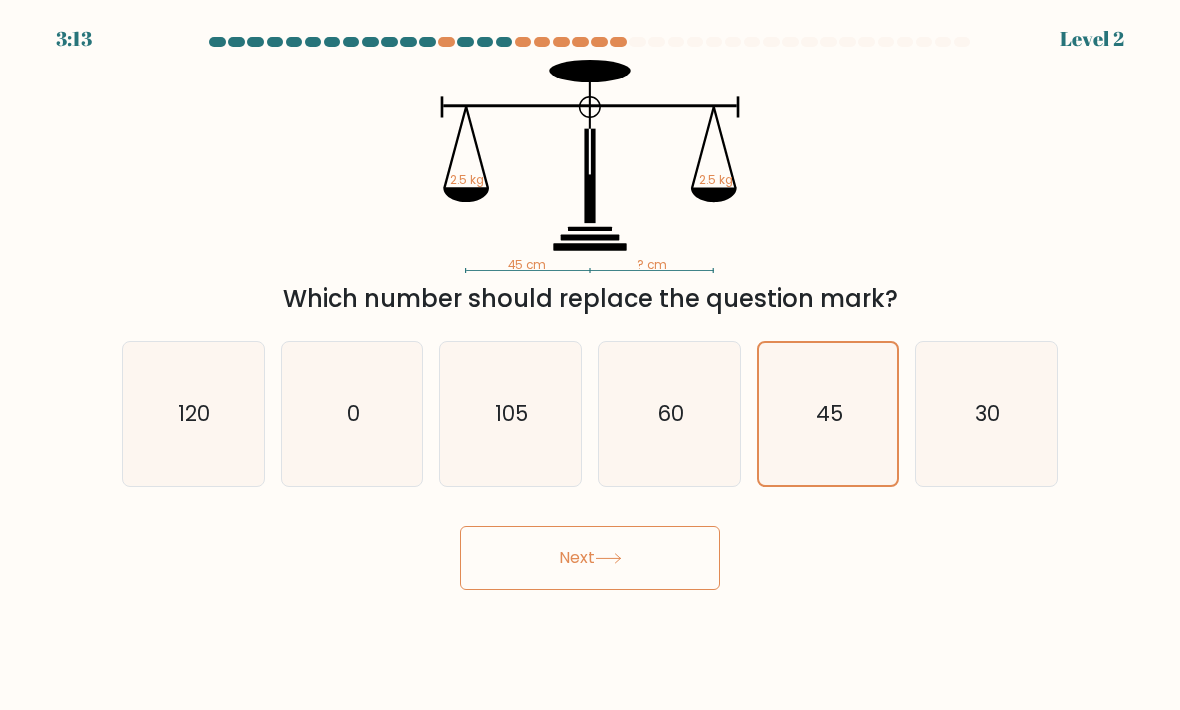 click on "Next" at bounding box center (590, 558) 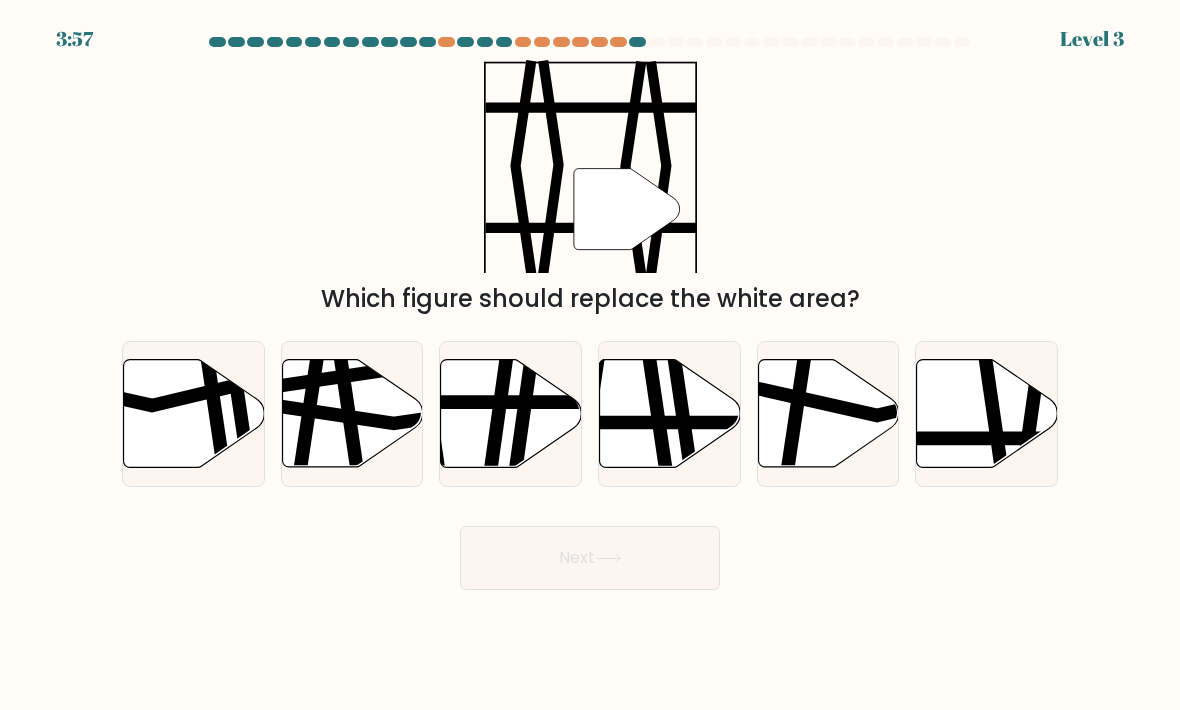 click on "Next" at bounding box center [590, 558] 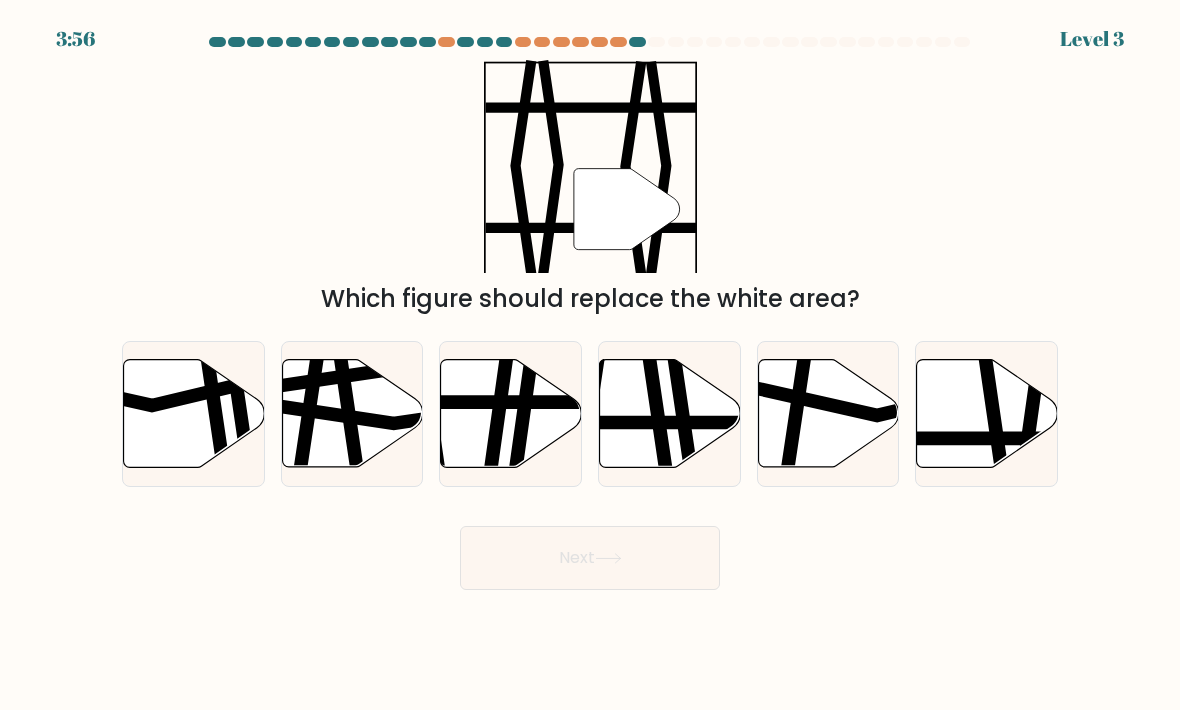 click 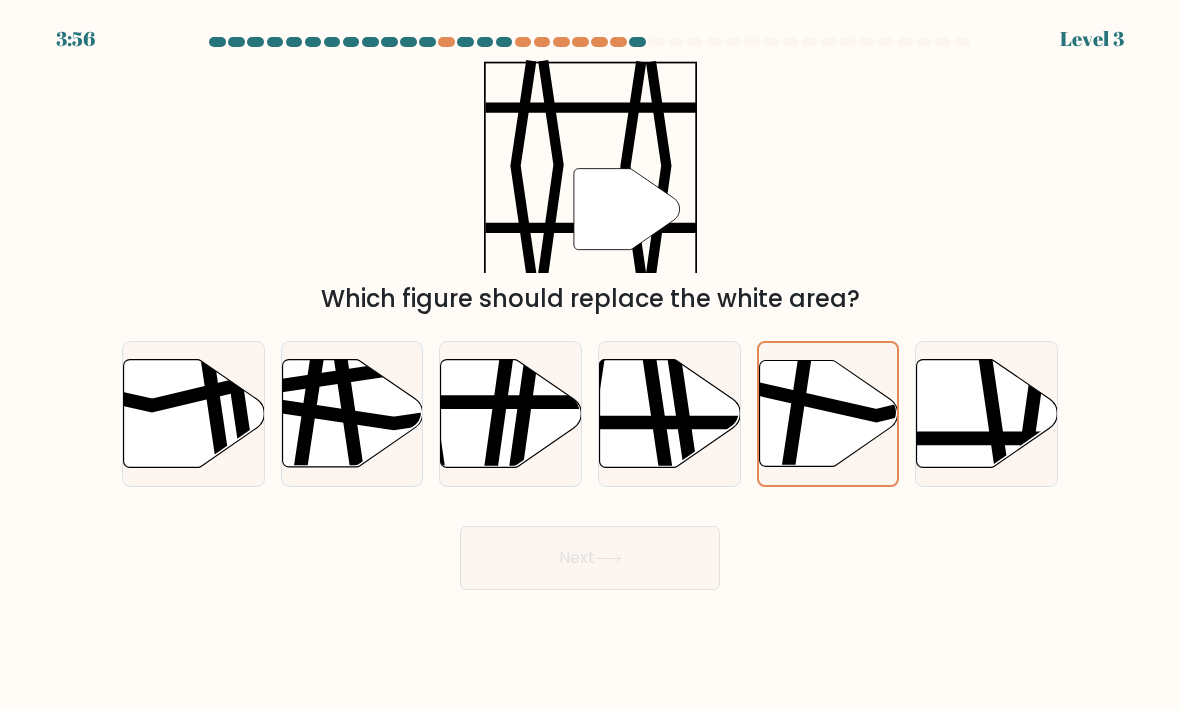 click on "Next" at bounding box center [590, 558] 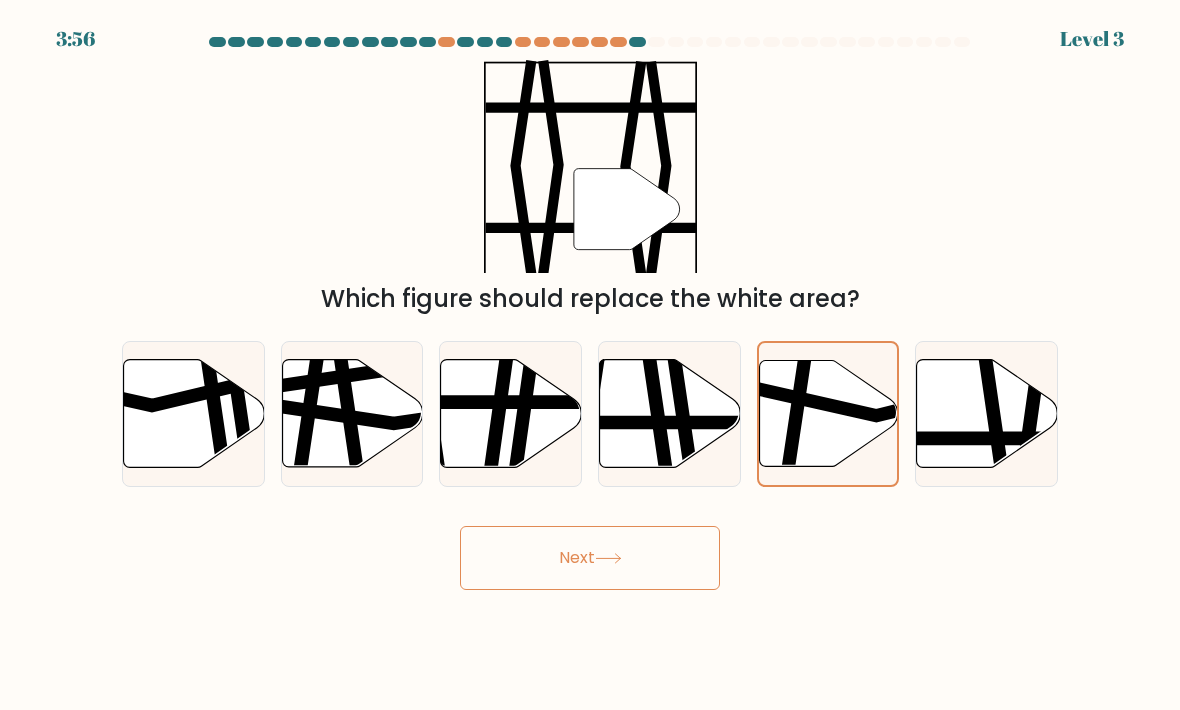 click 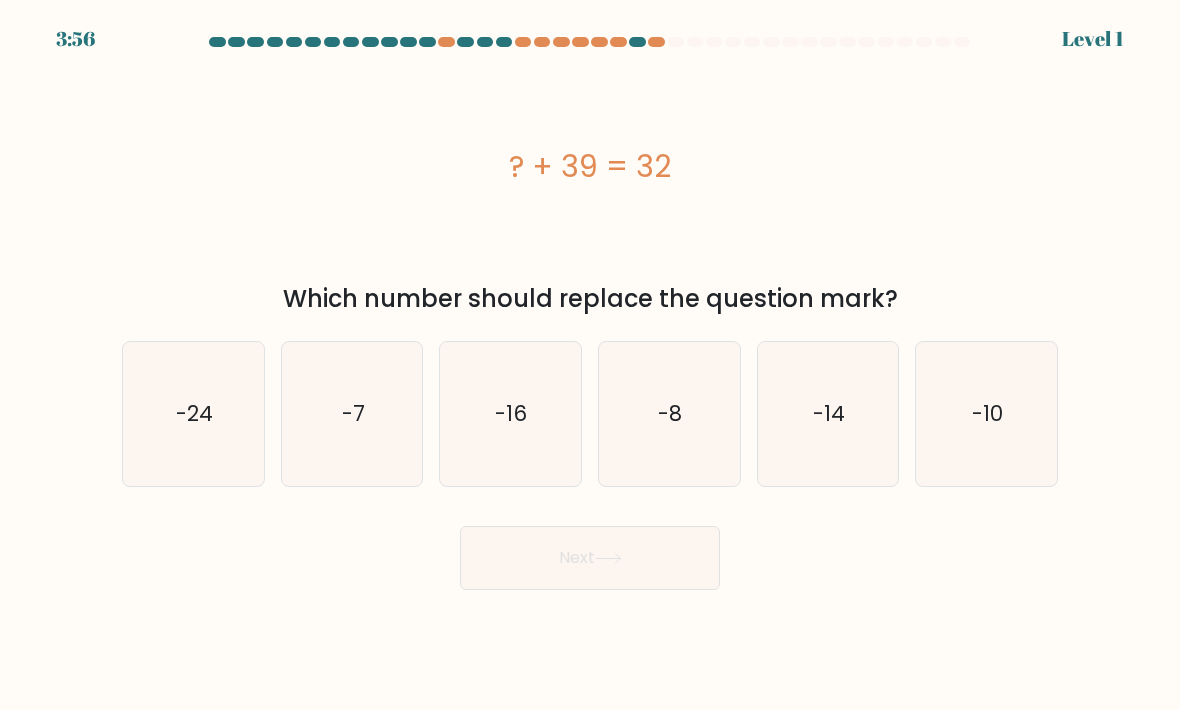 scroll, scrollTop: 66, scrollLeft: 0, axis: vertical 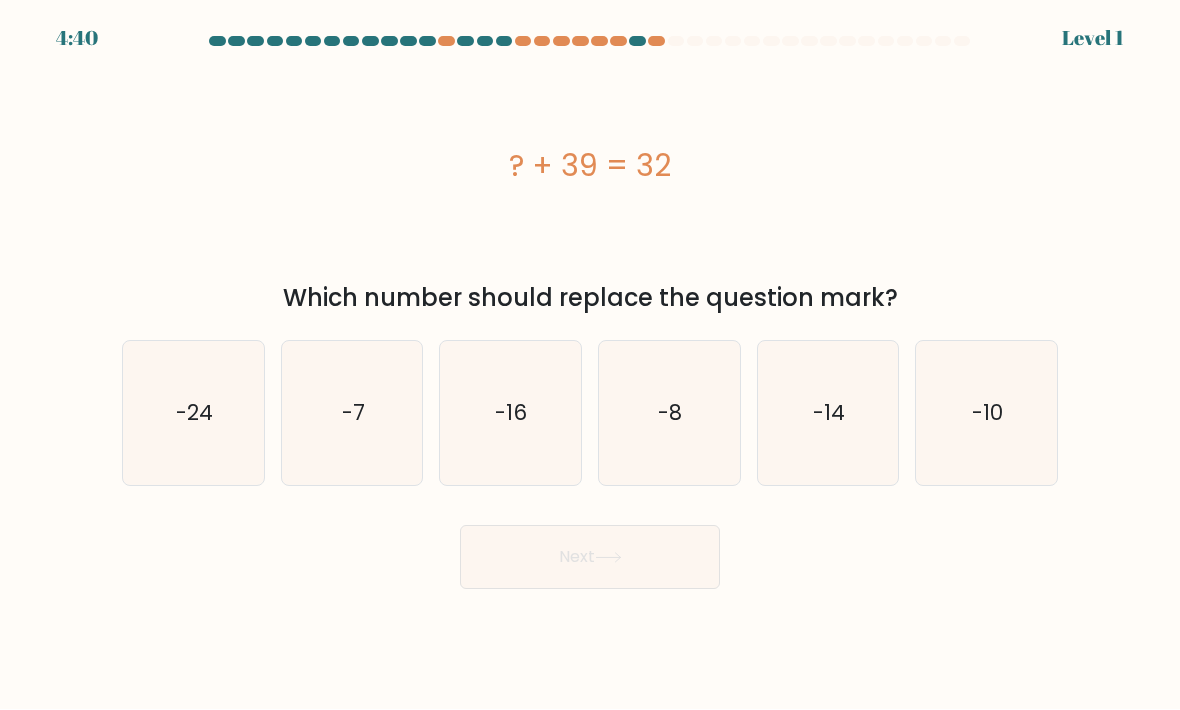 click on "Next" at bounding box center [590, 550] 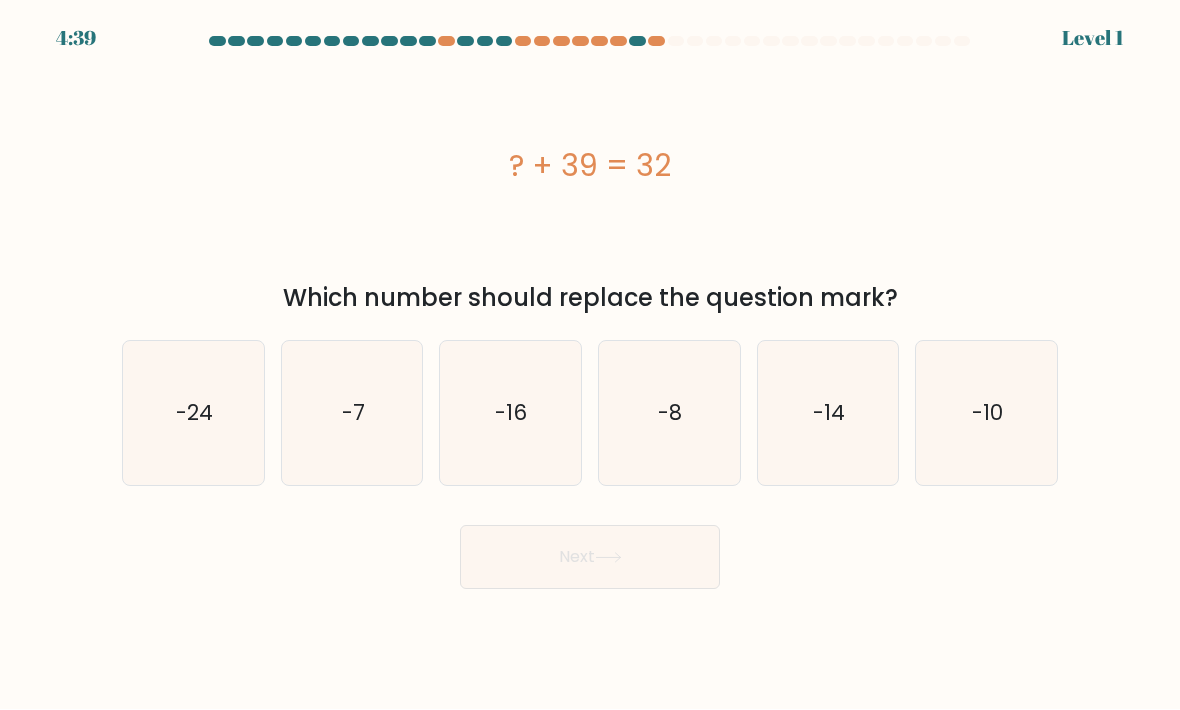 click on "-14" 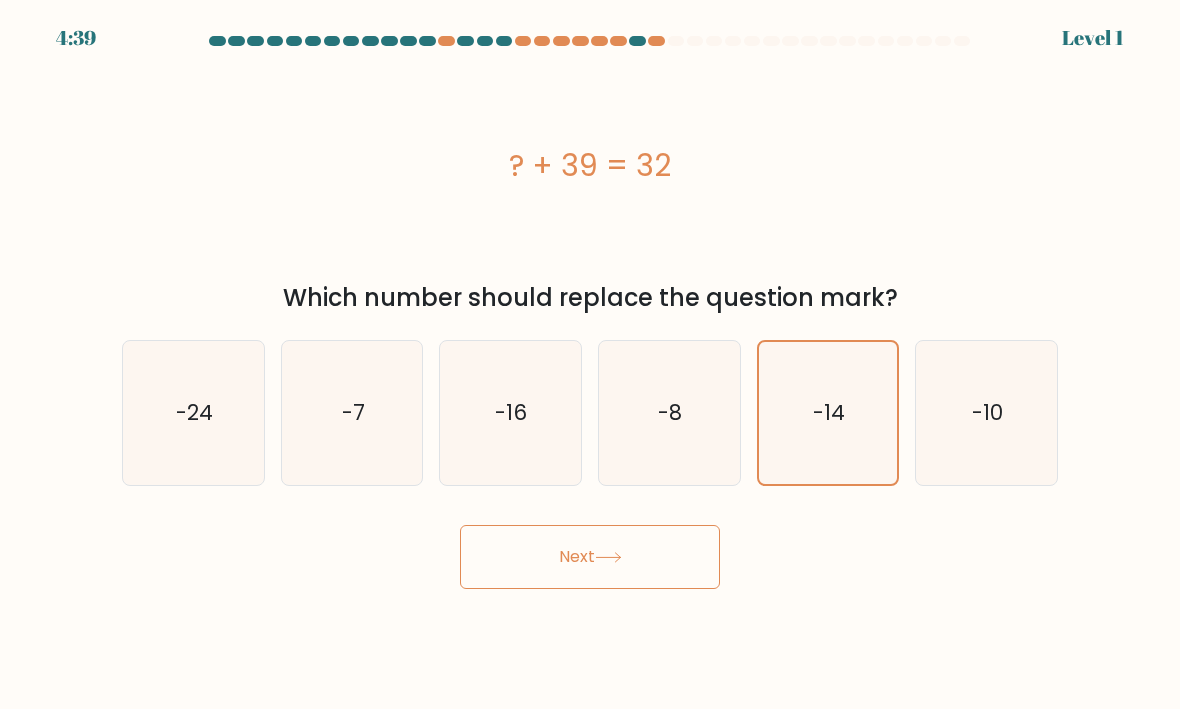 click on "-14" 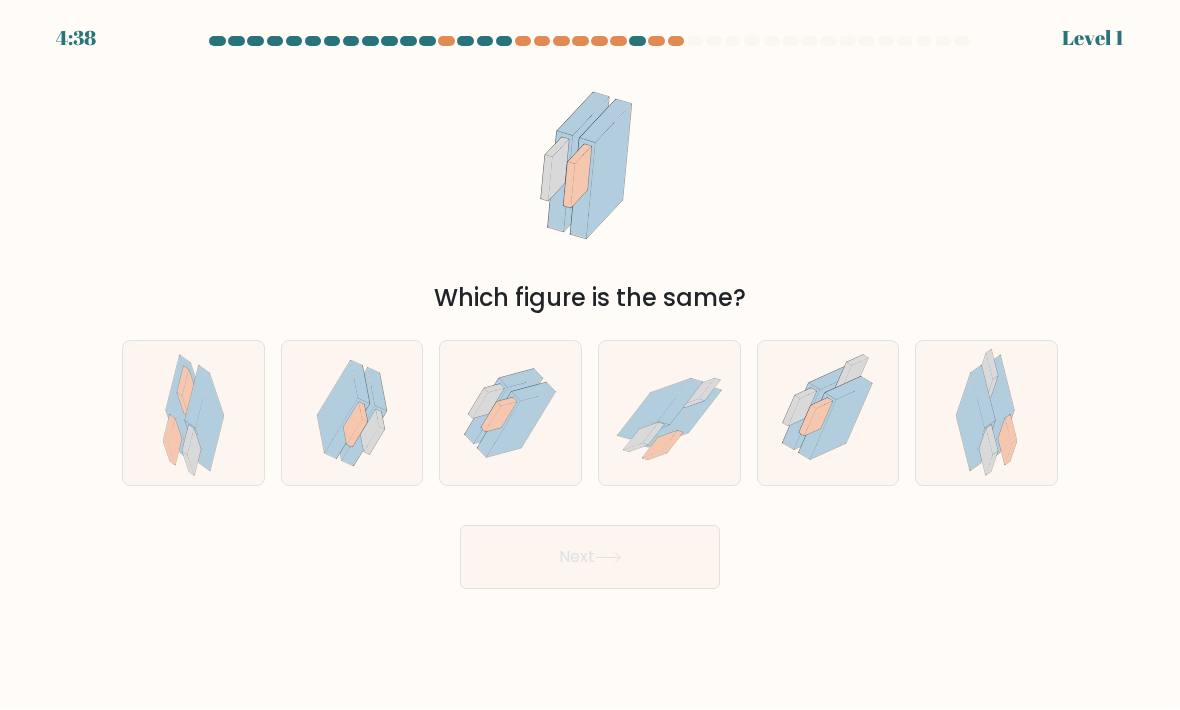 click 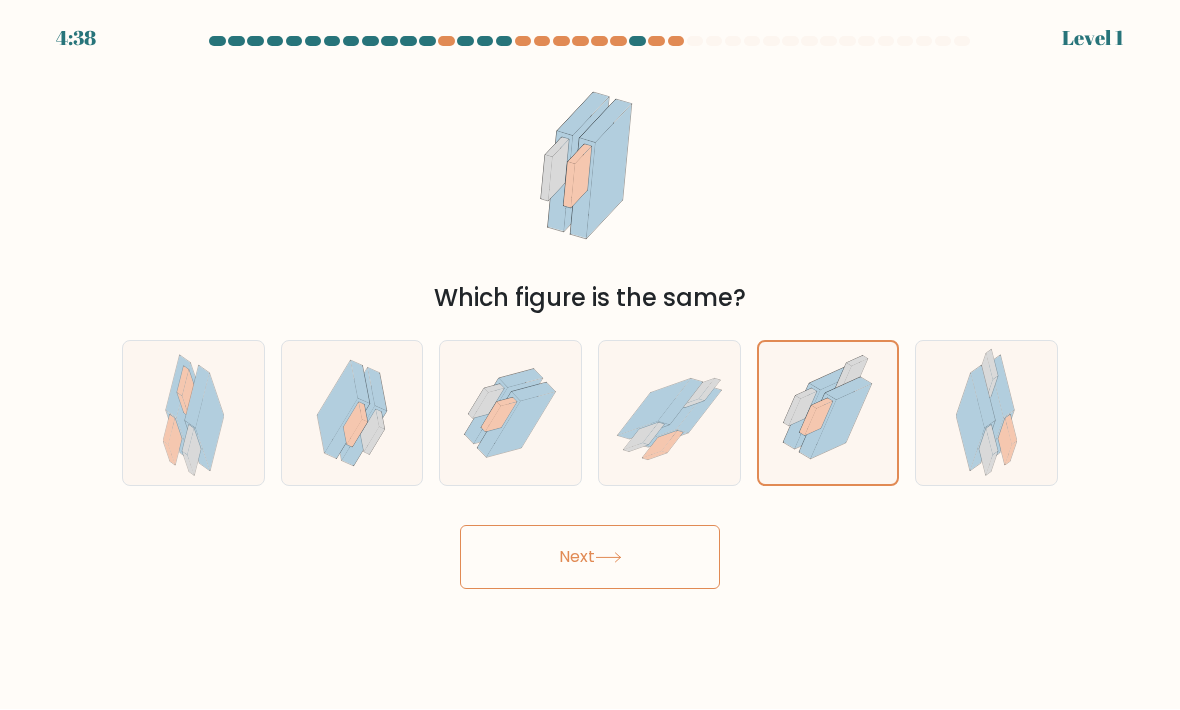click on "Next" at bounding box center (590, 558) 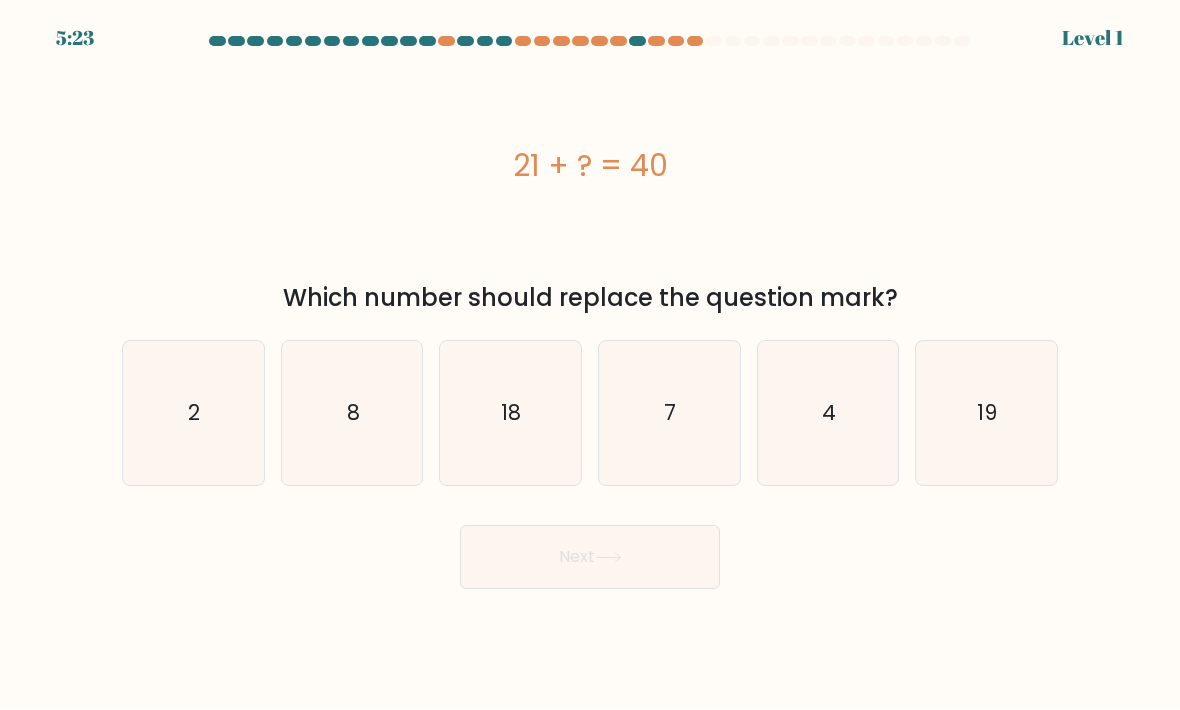 click on "4" 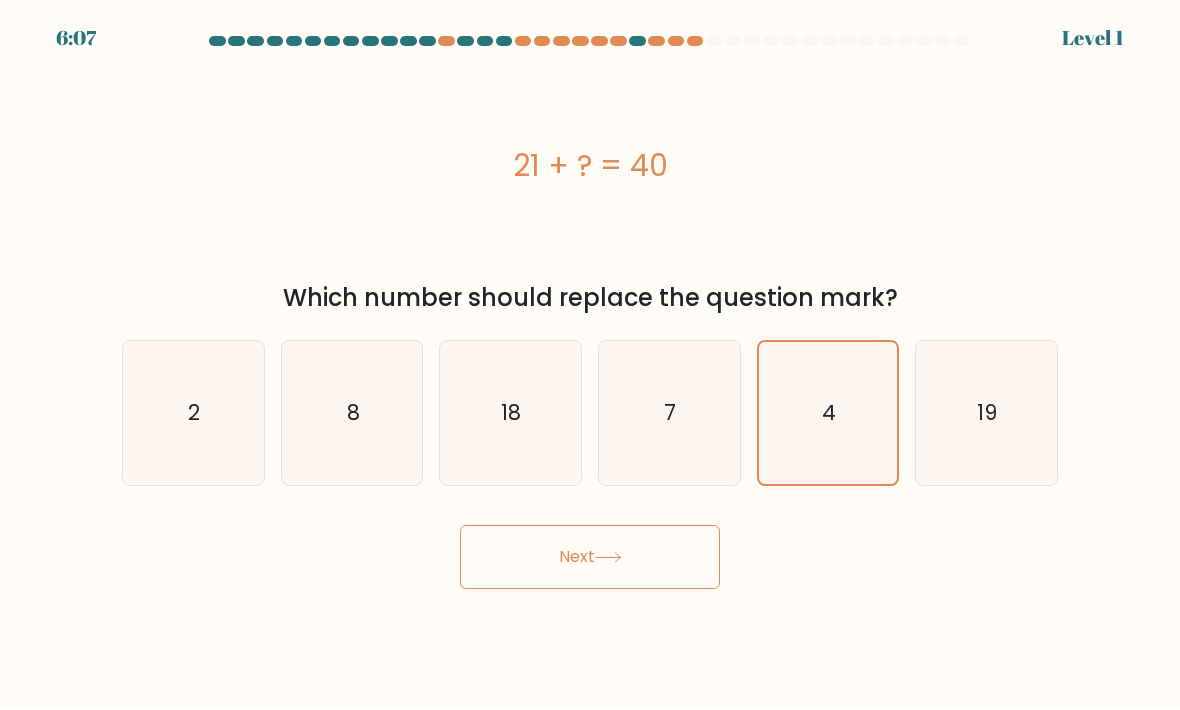 click on "Next" at bounding box center (590, 558) 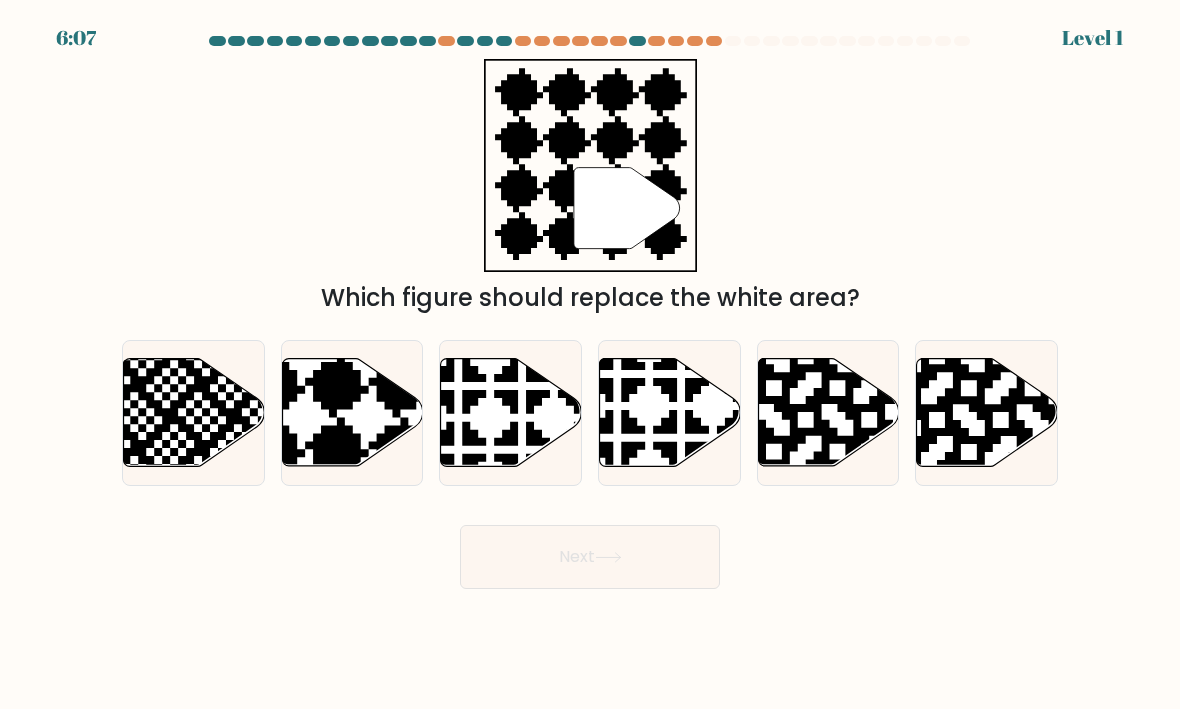 click 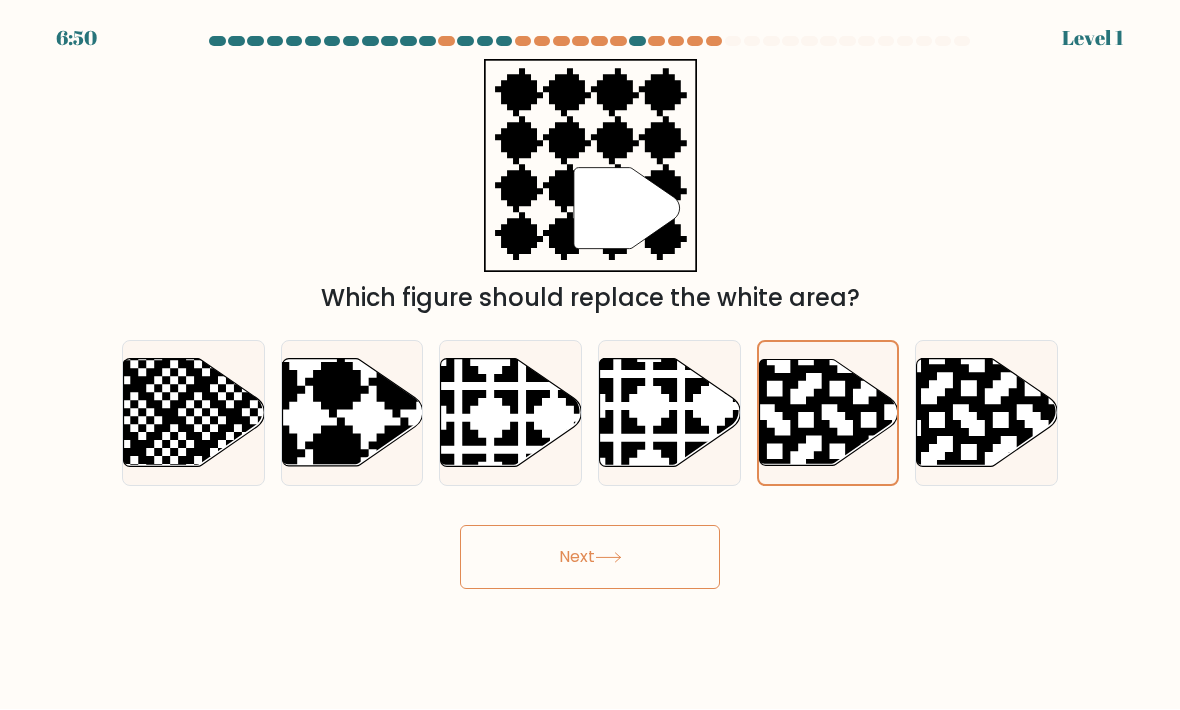 click on "Next" at bounding box center [590, 558] 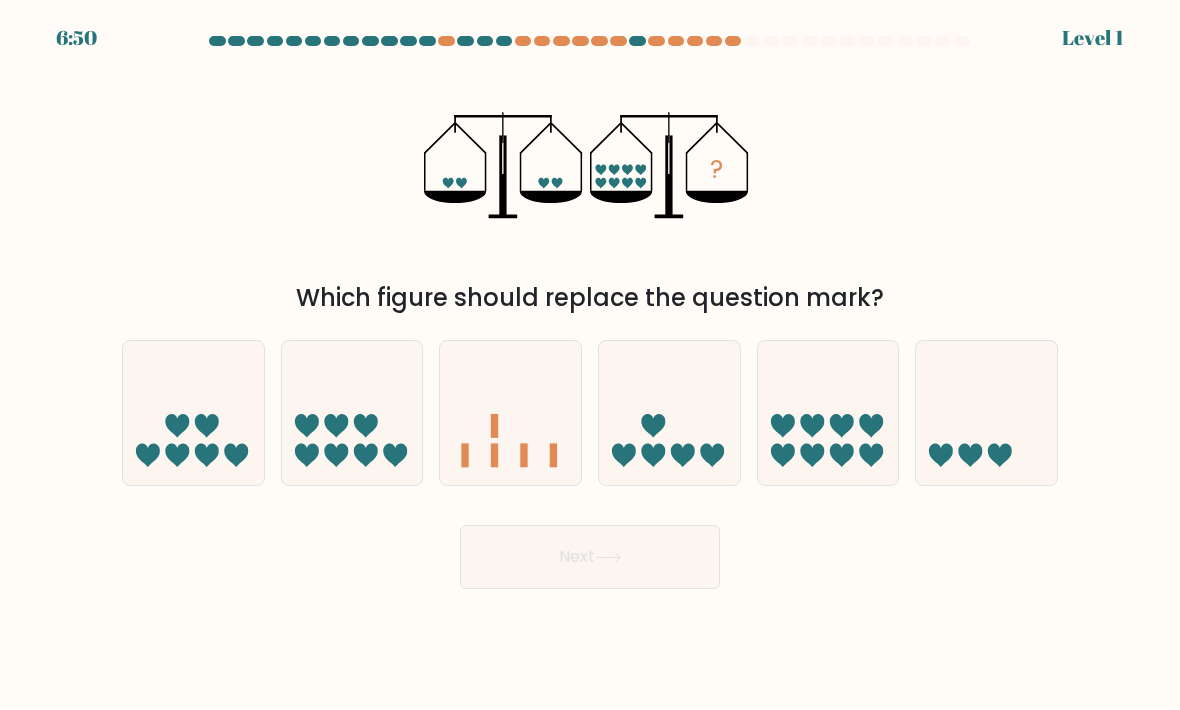 click 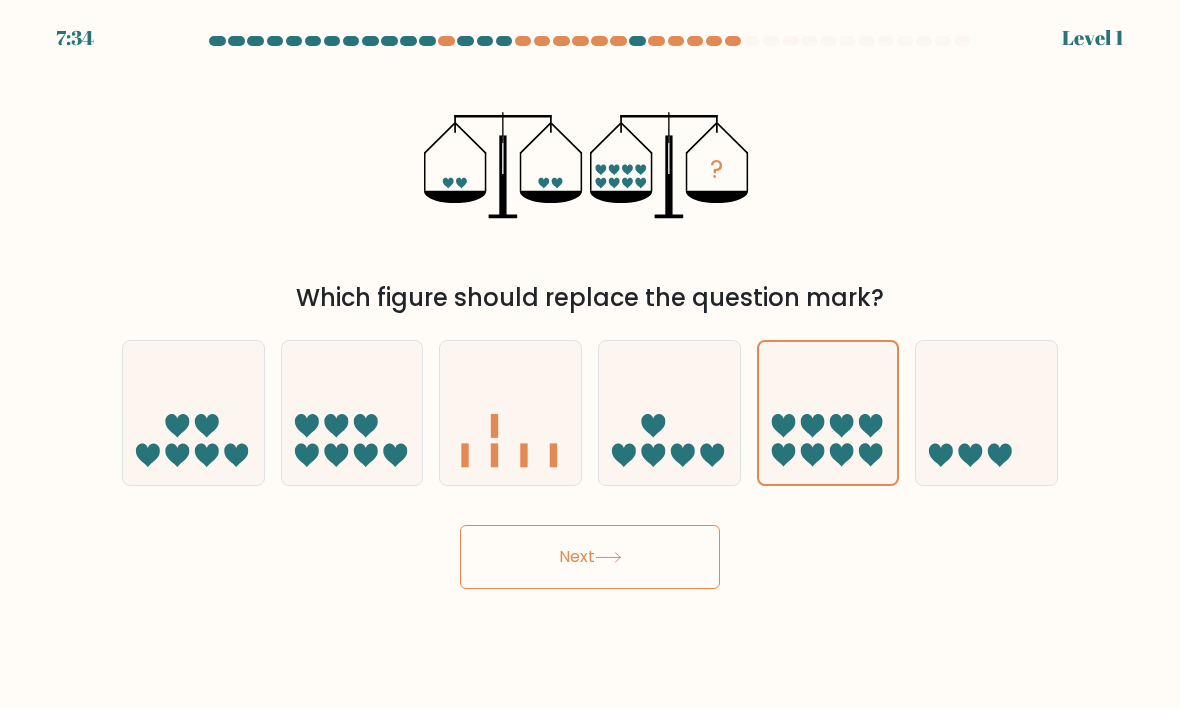 click on "Next" at bounding box center [590, 558] 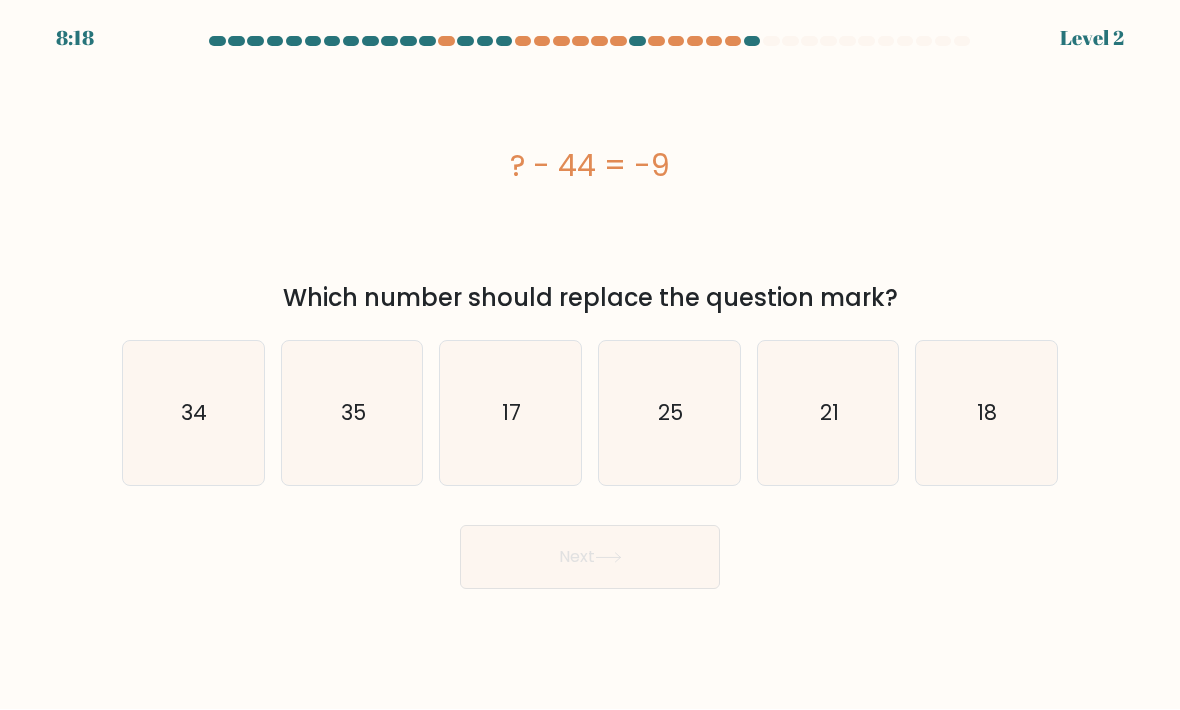 click on "21" 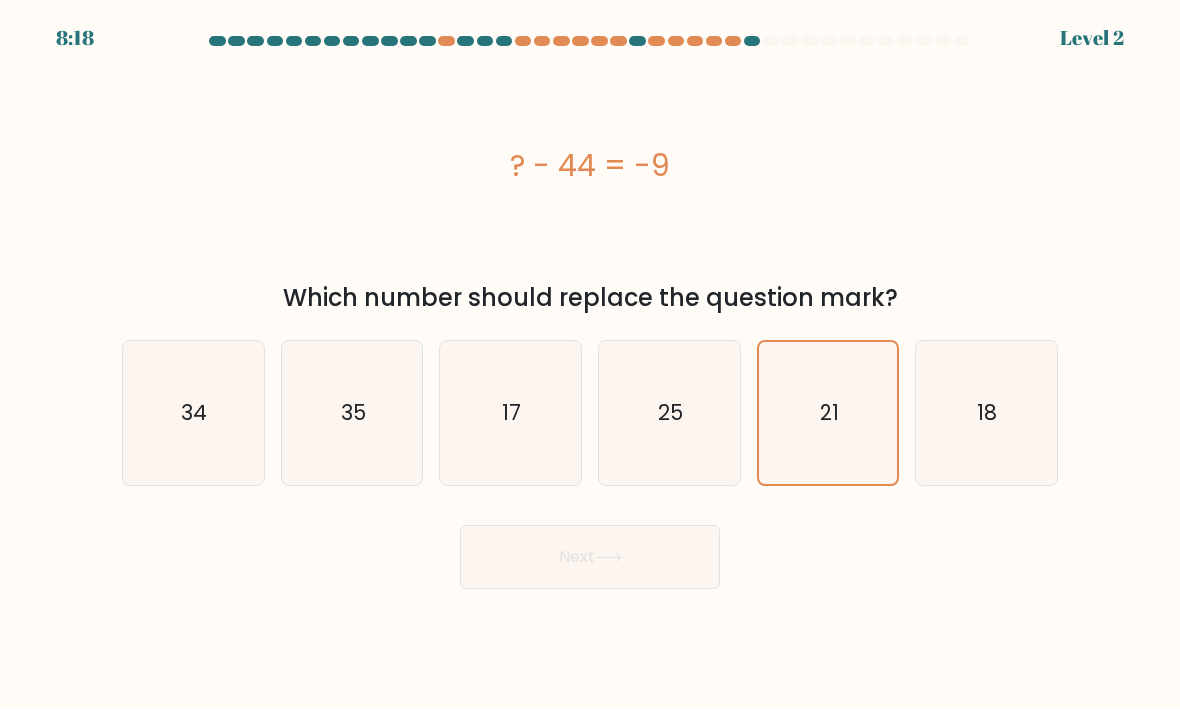 click on "Next" at bounding box center (590, 558) 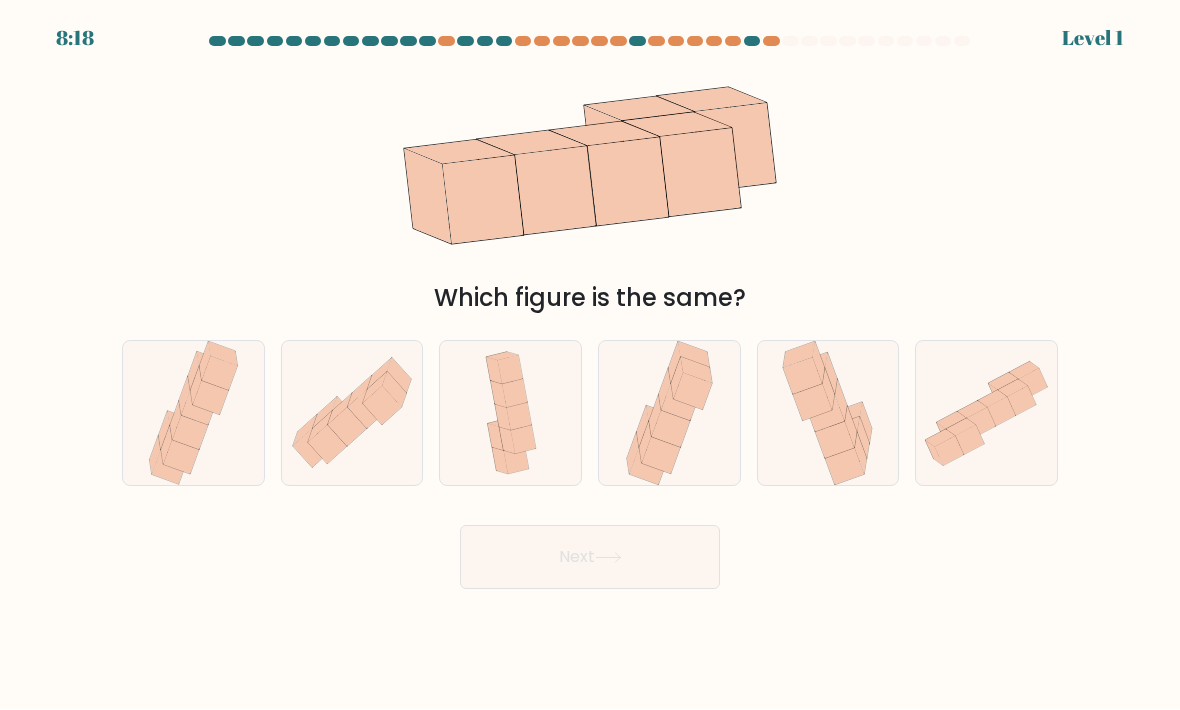 click 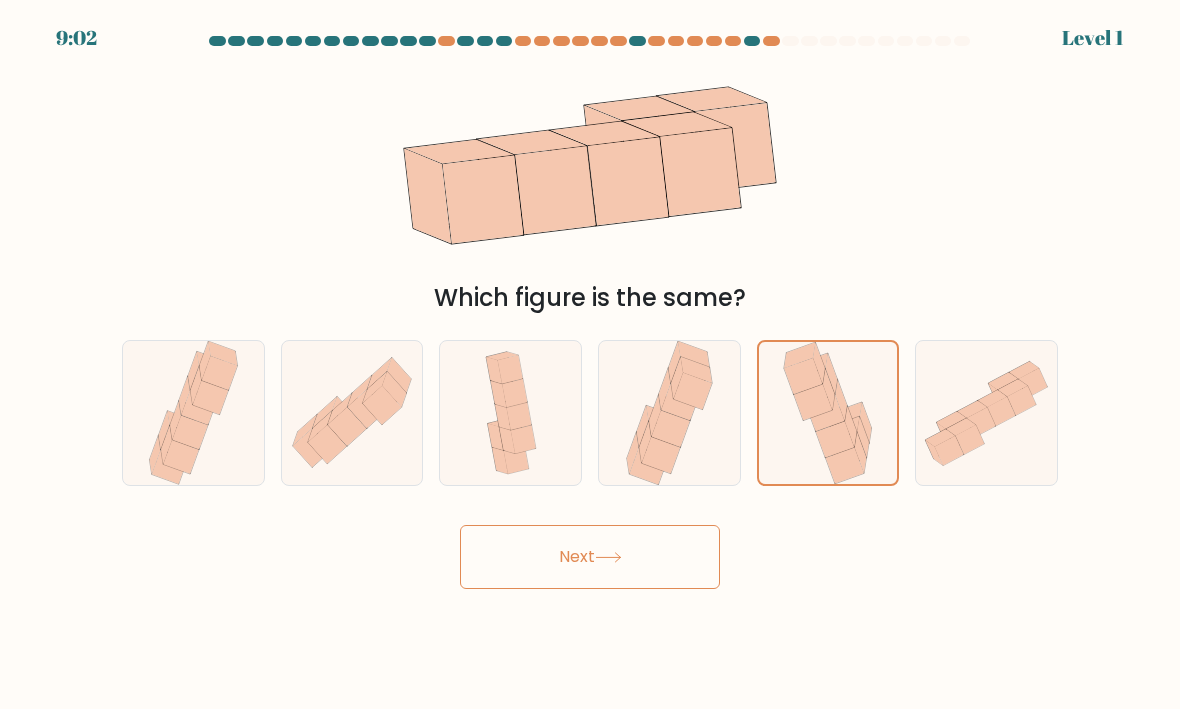 click on "Next" at bounding box center (590, 558) 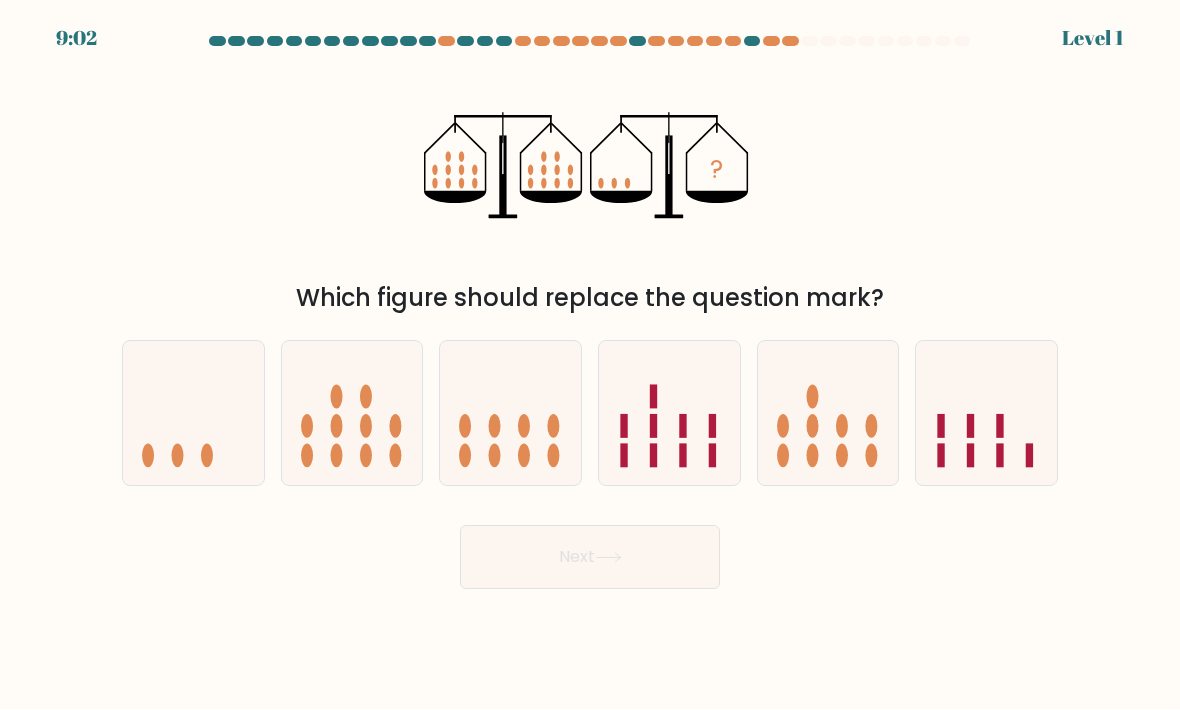 click 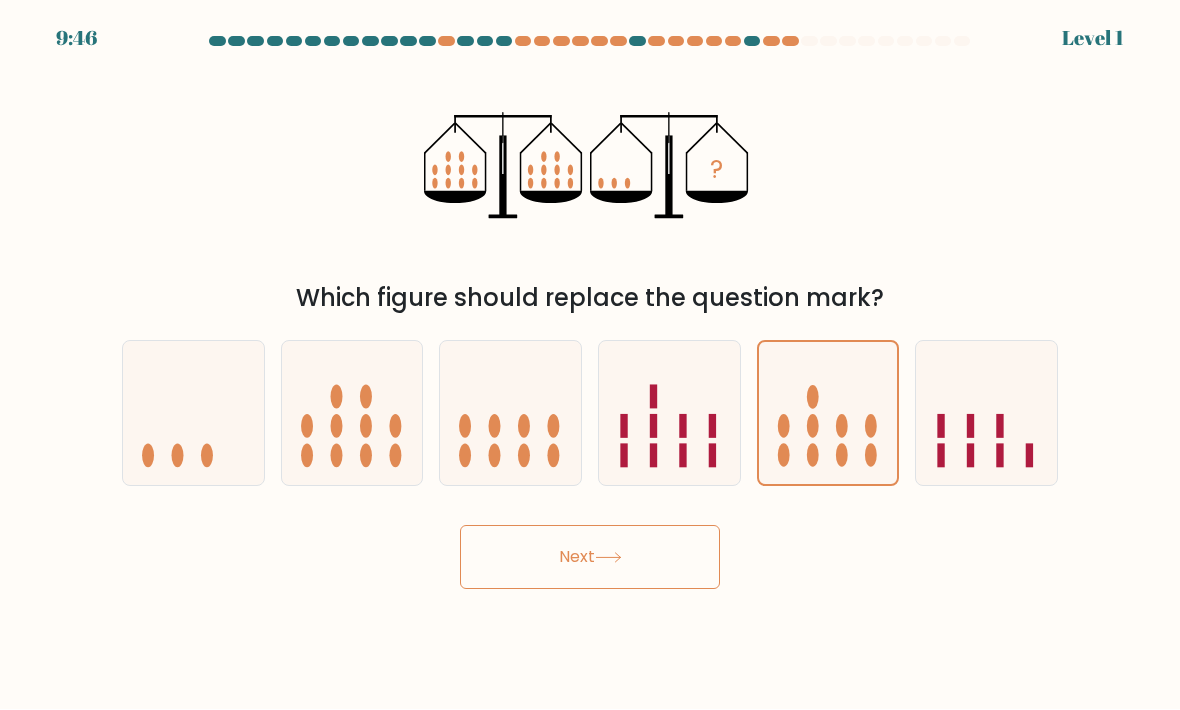 click on "Next" at bounding box center [590, 558] 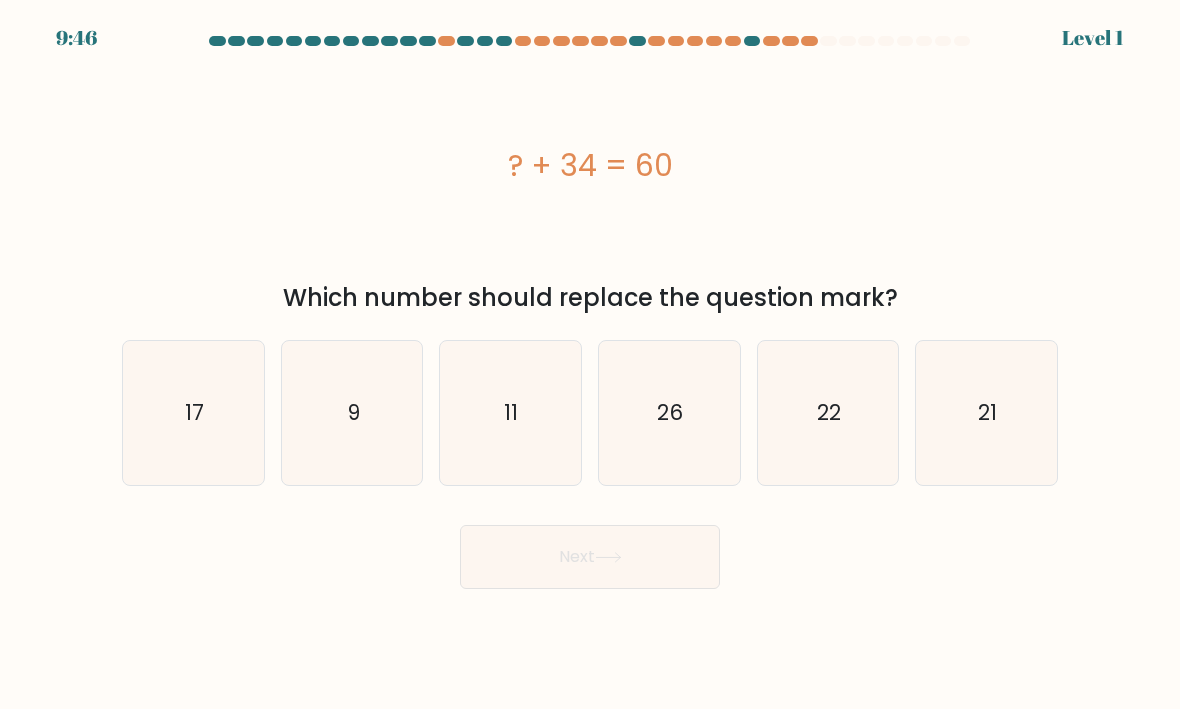 click on "22" 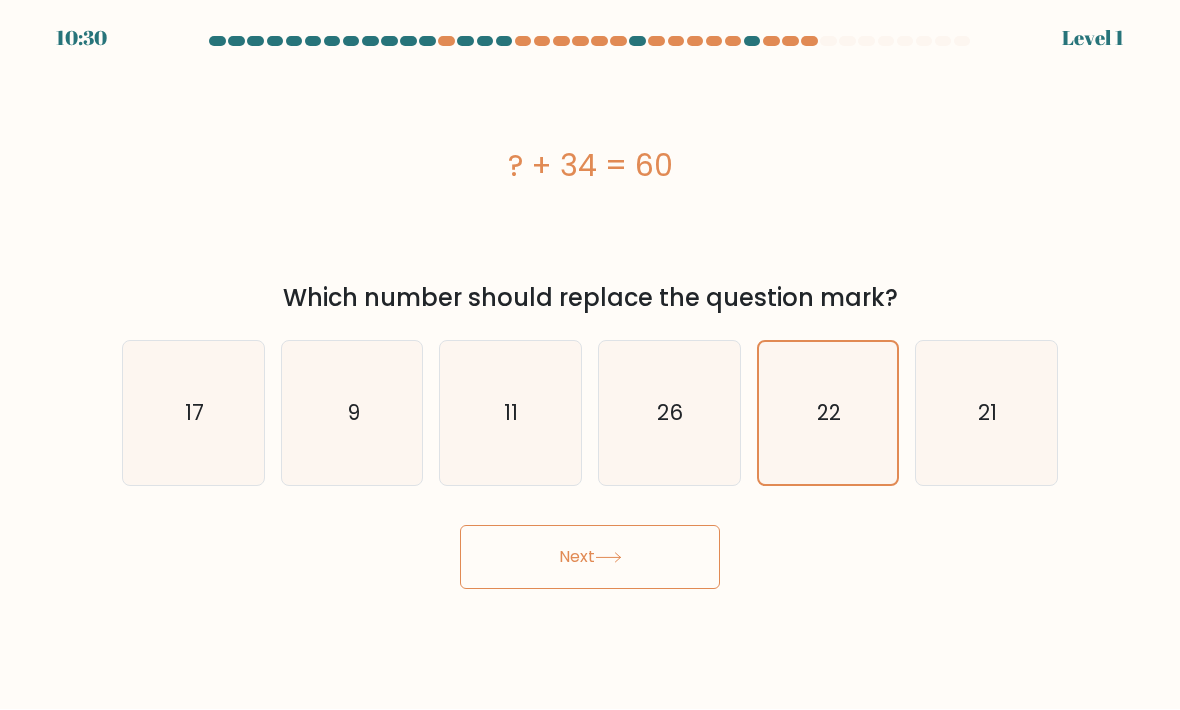 click on "Next" at bounding box center [590, 558] 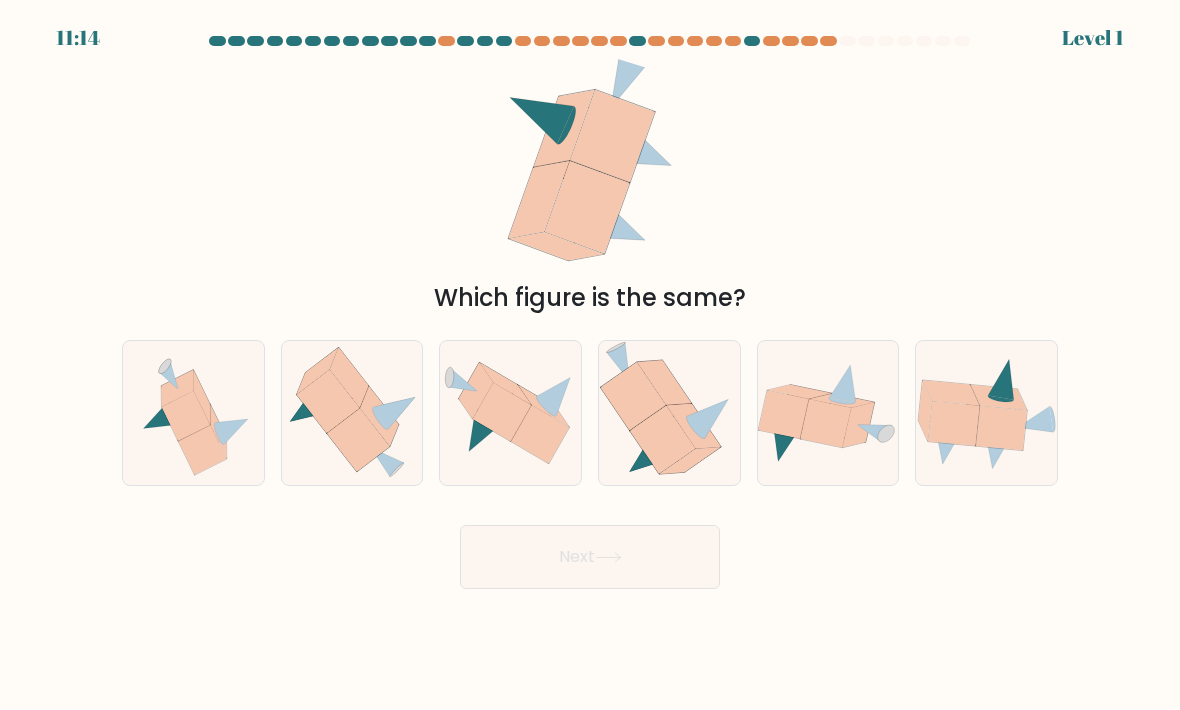 click 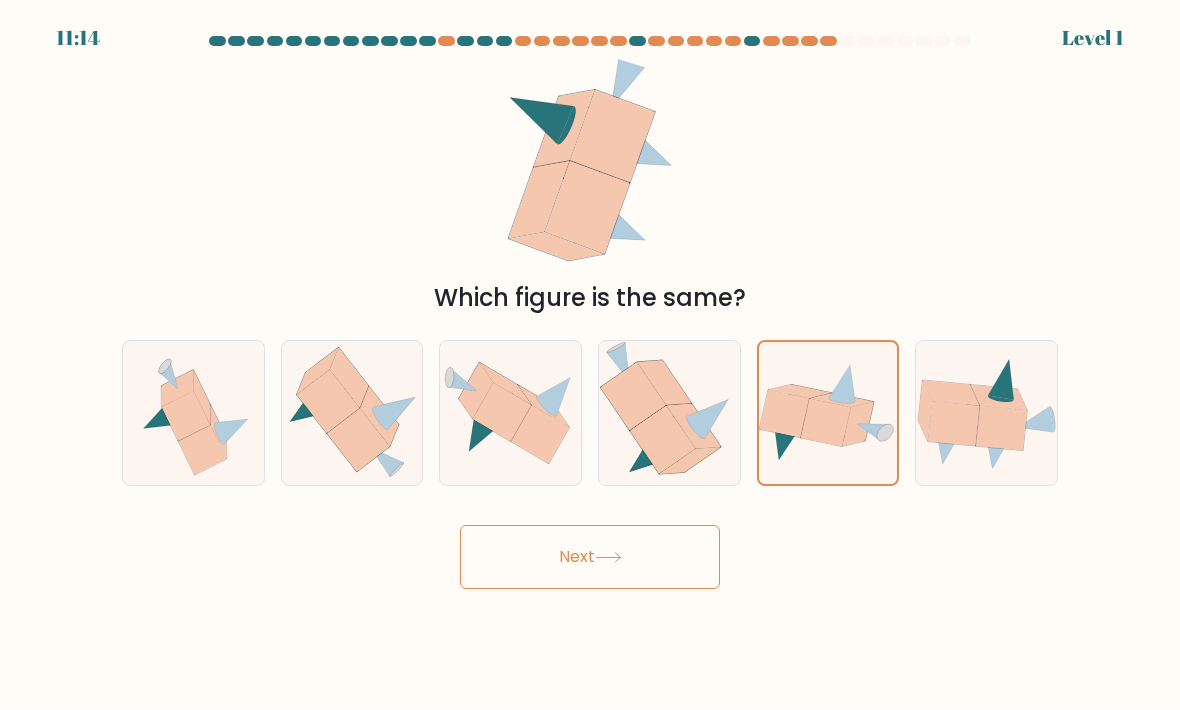 click on "Next" at bounding box center (590, 558) 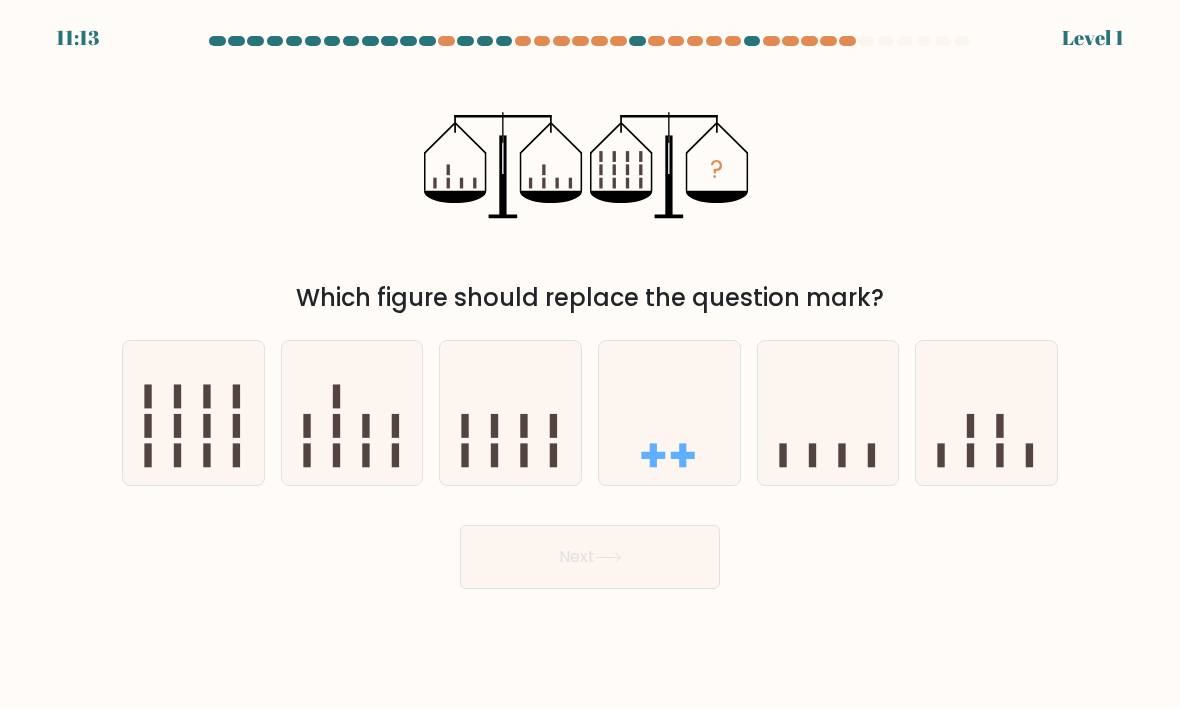 click 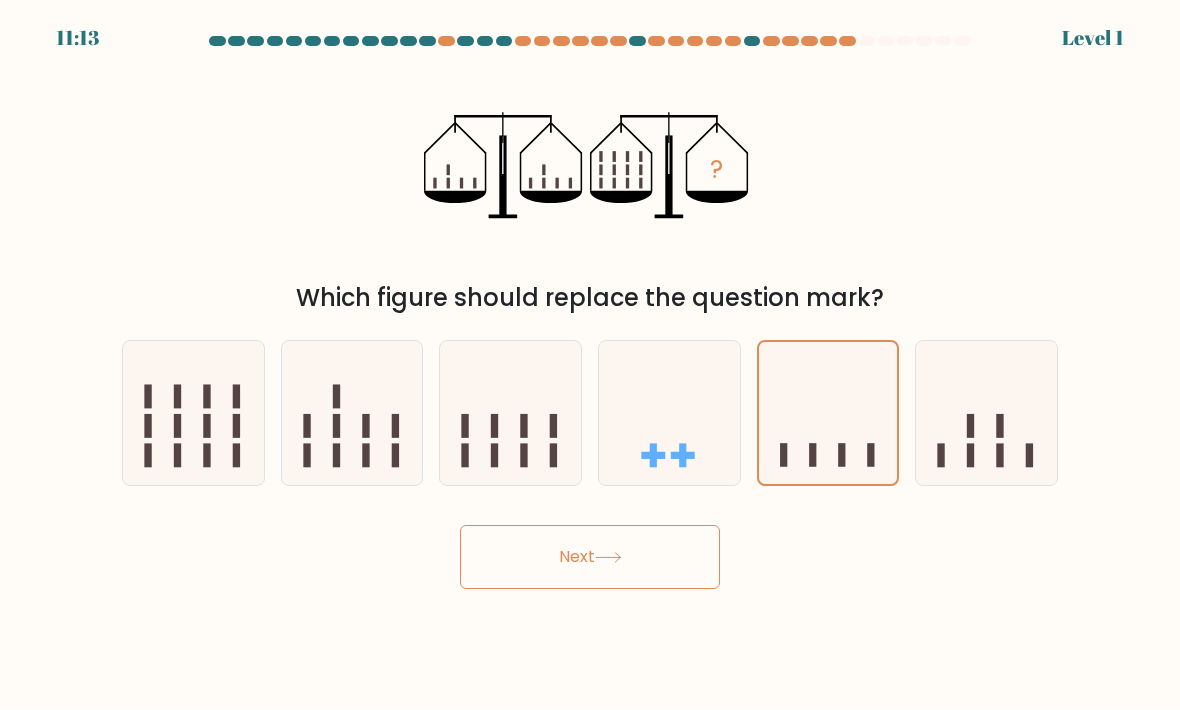 click on "Next" at bounding box center (590, 558) 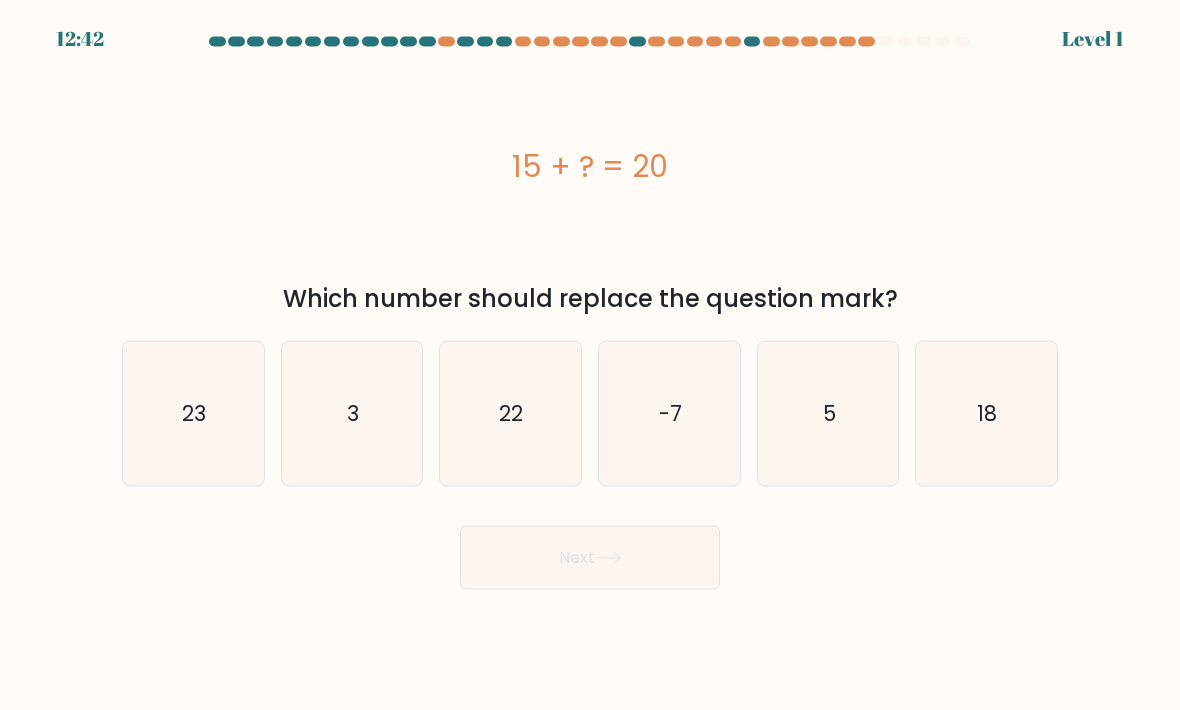 scroll, scrollTop: 53, scrollLeft: 0, axis: vertical 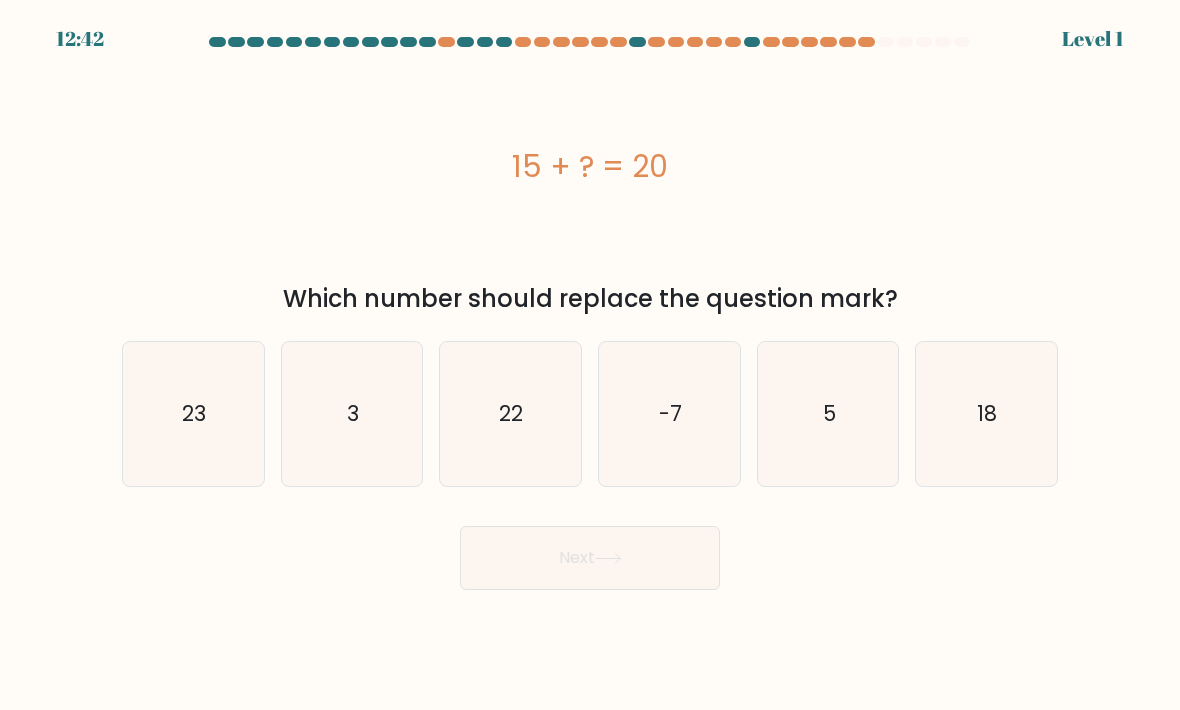 click on "18" 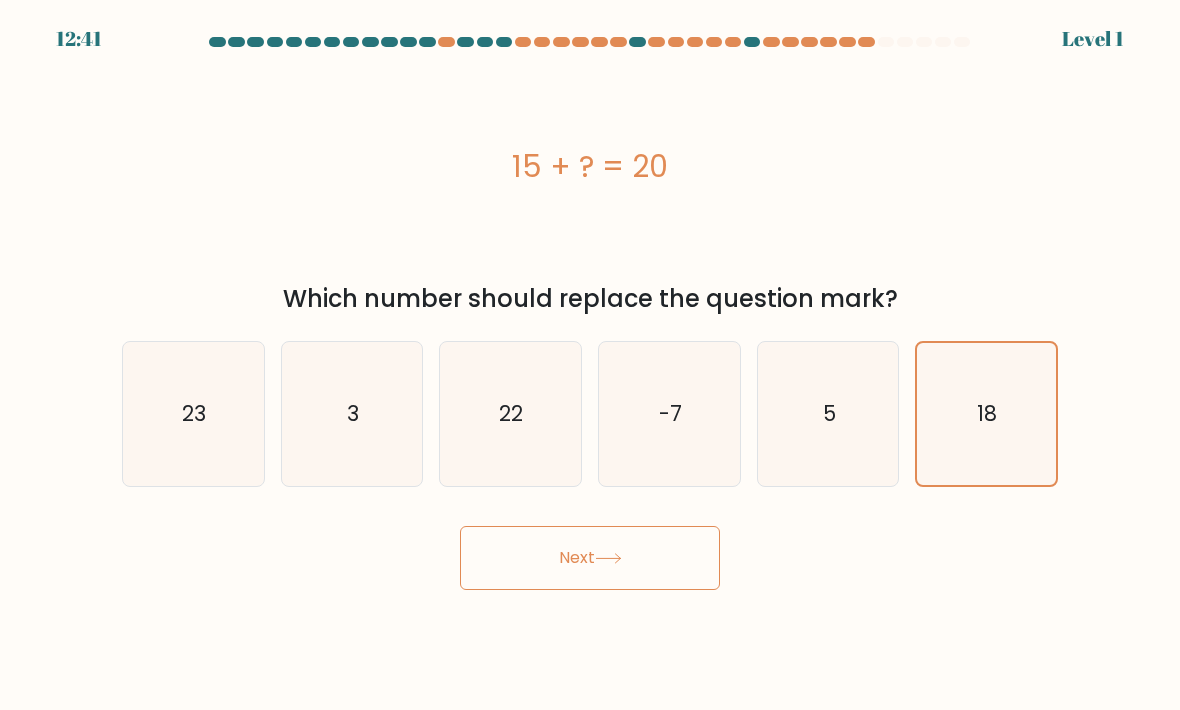 click on "Next" at bounding box center [590, 558] 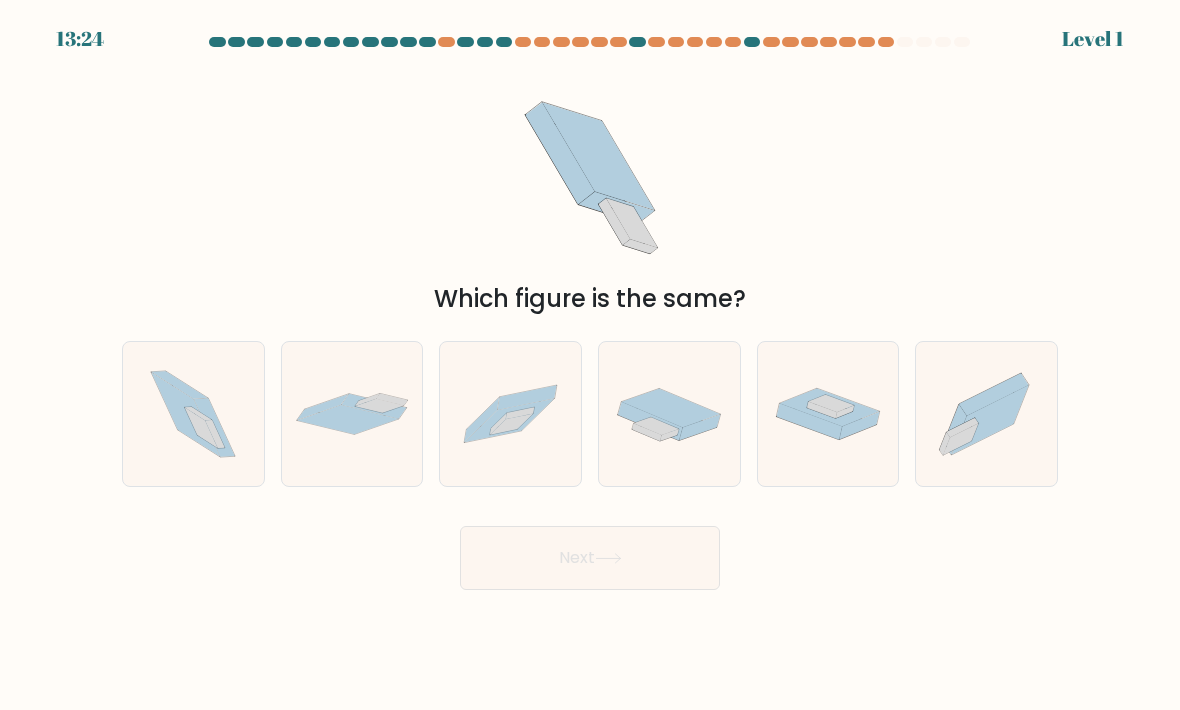 click 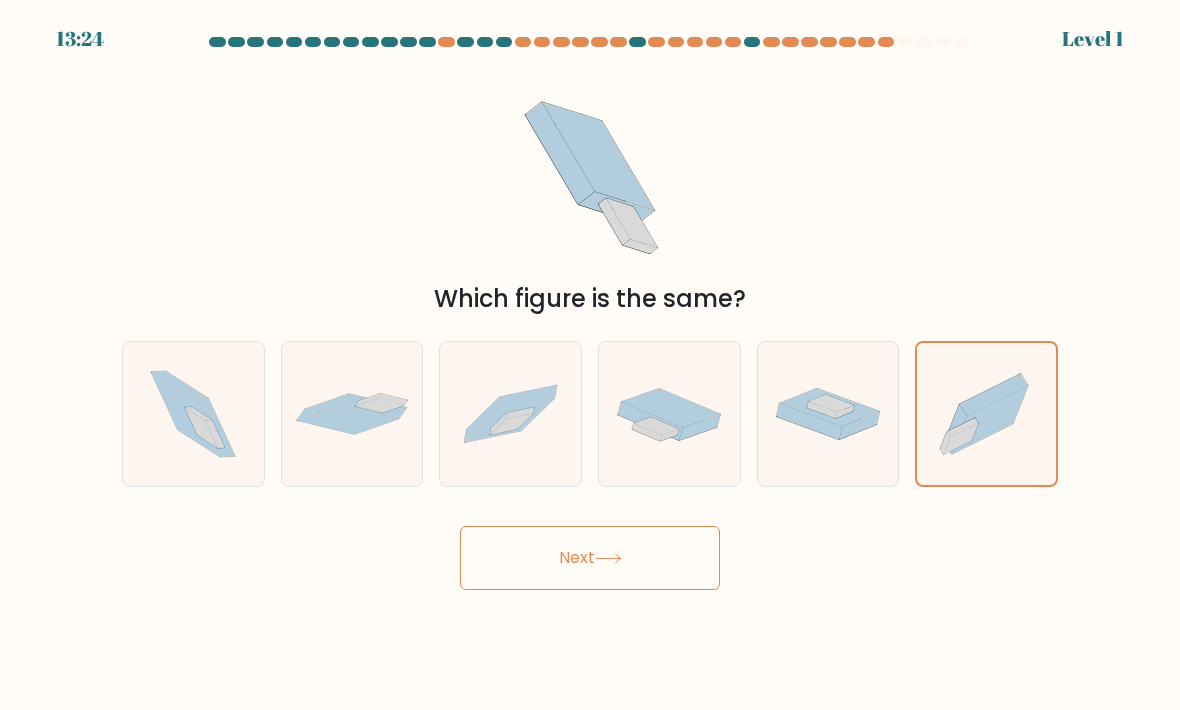 click on "Next" at bounding box center [590, 558] 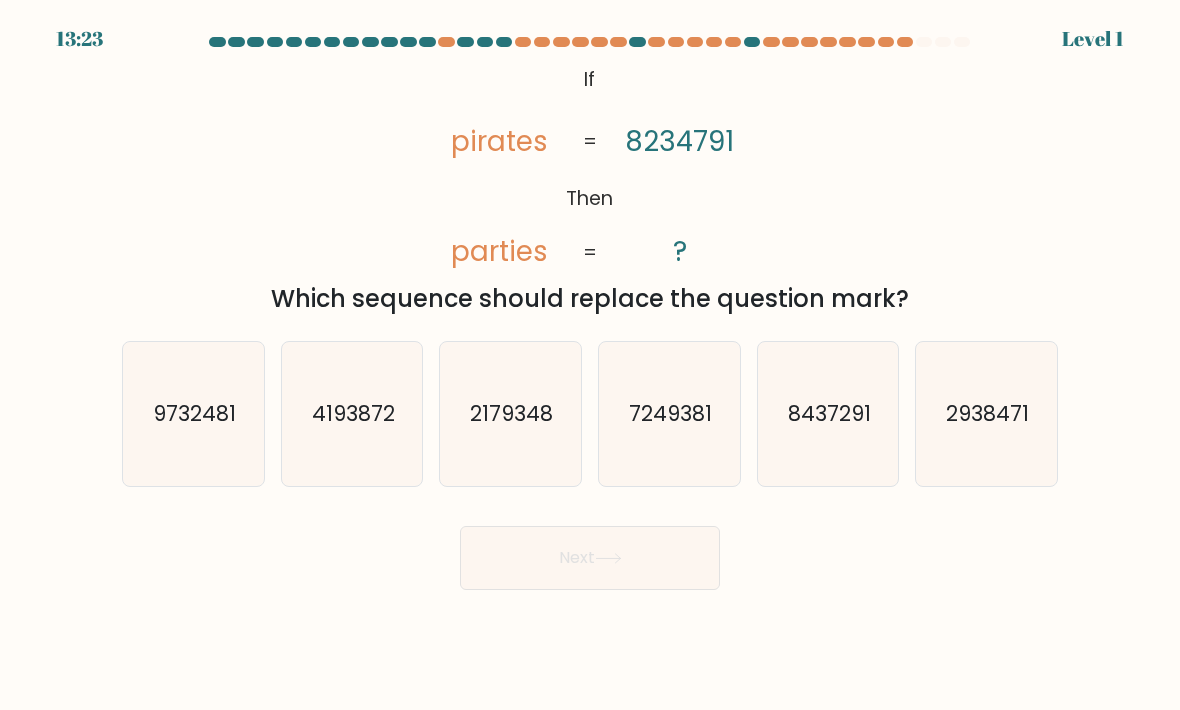 click on "2938471" 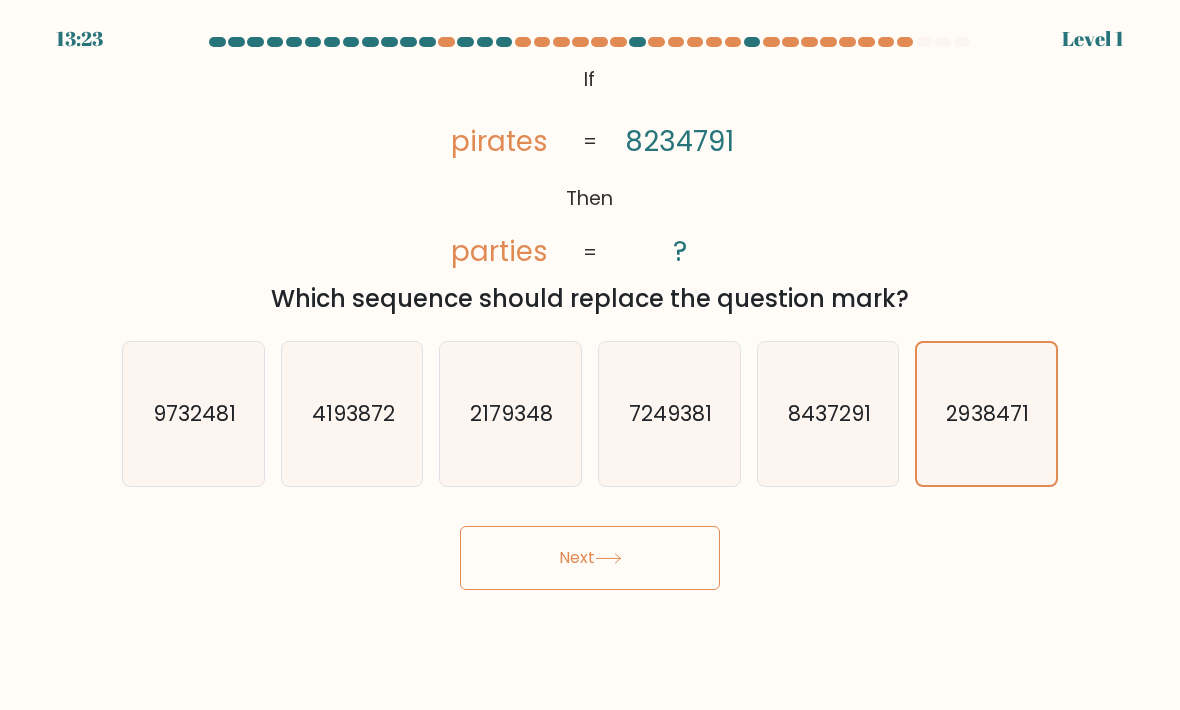 click on "Next" at bounding box center [590, 558] 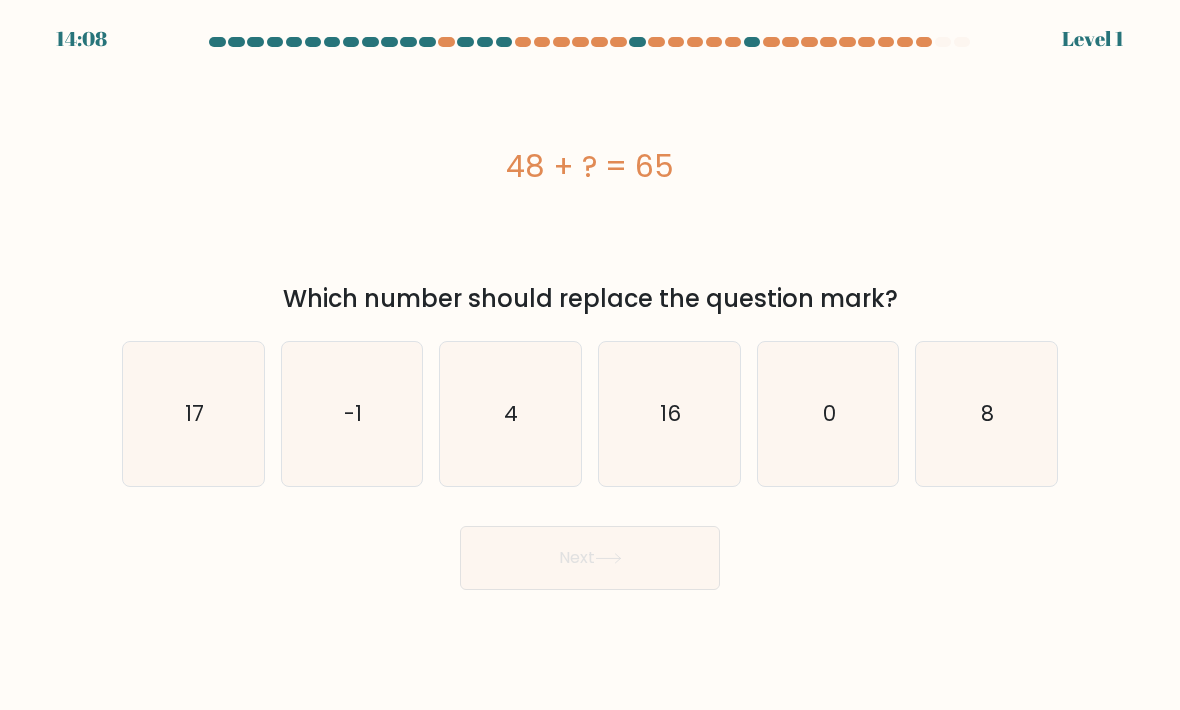 click on "4" 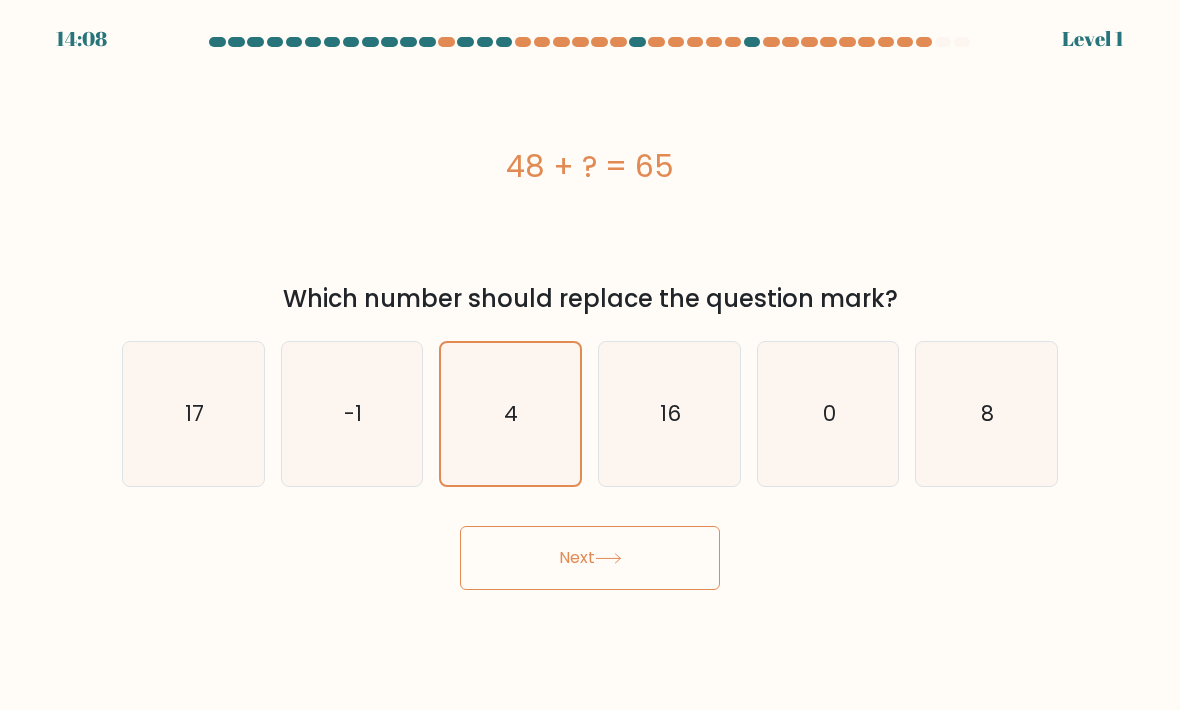 click on "4" 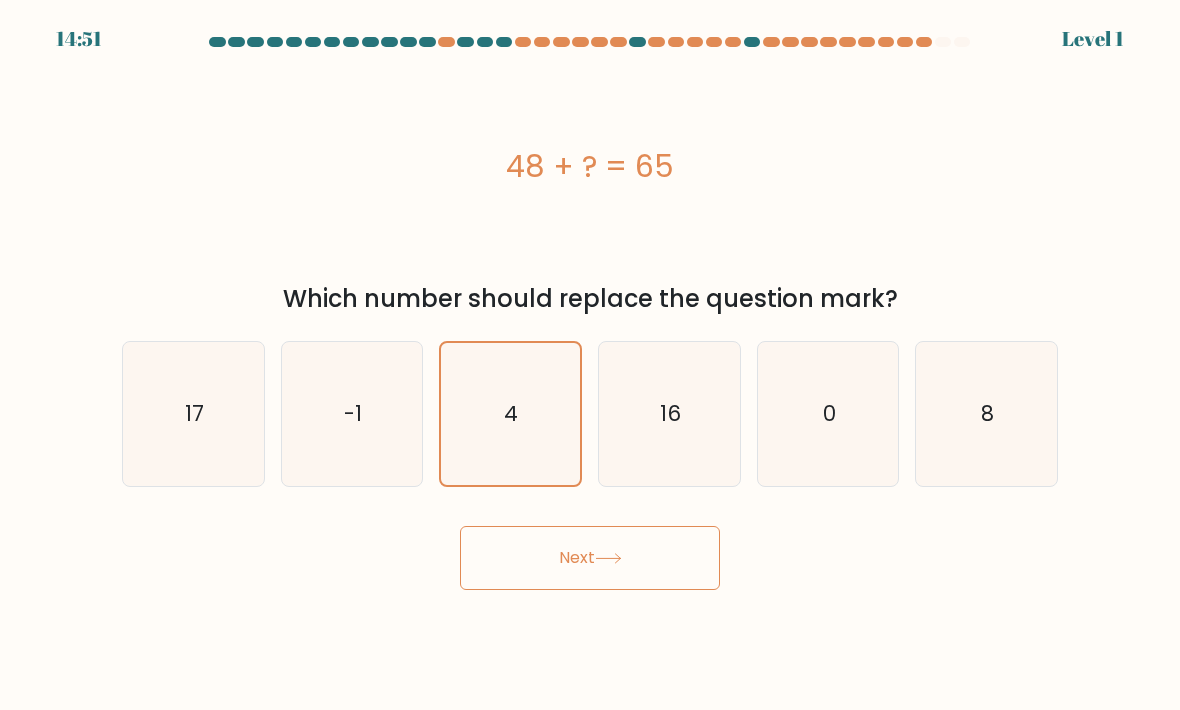 click on "Next" at bounding box center (590, 558) 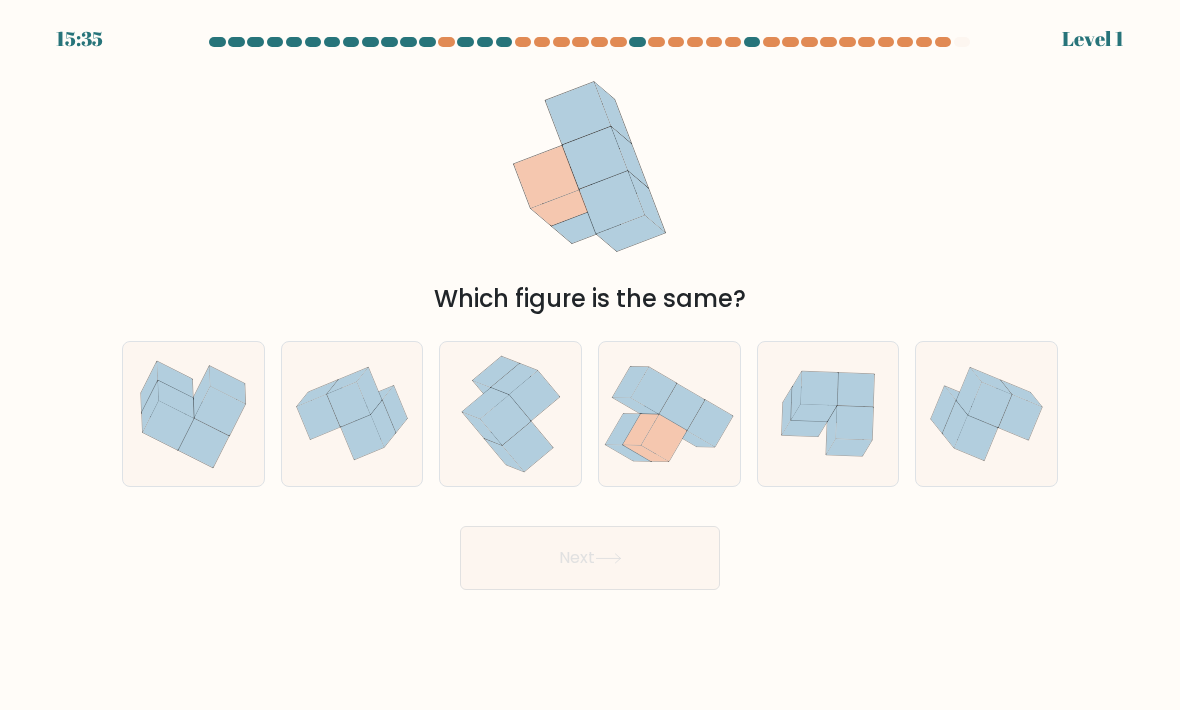 click 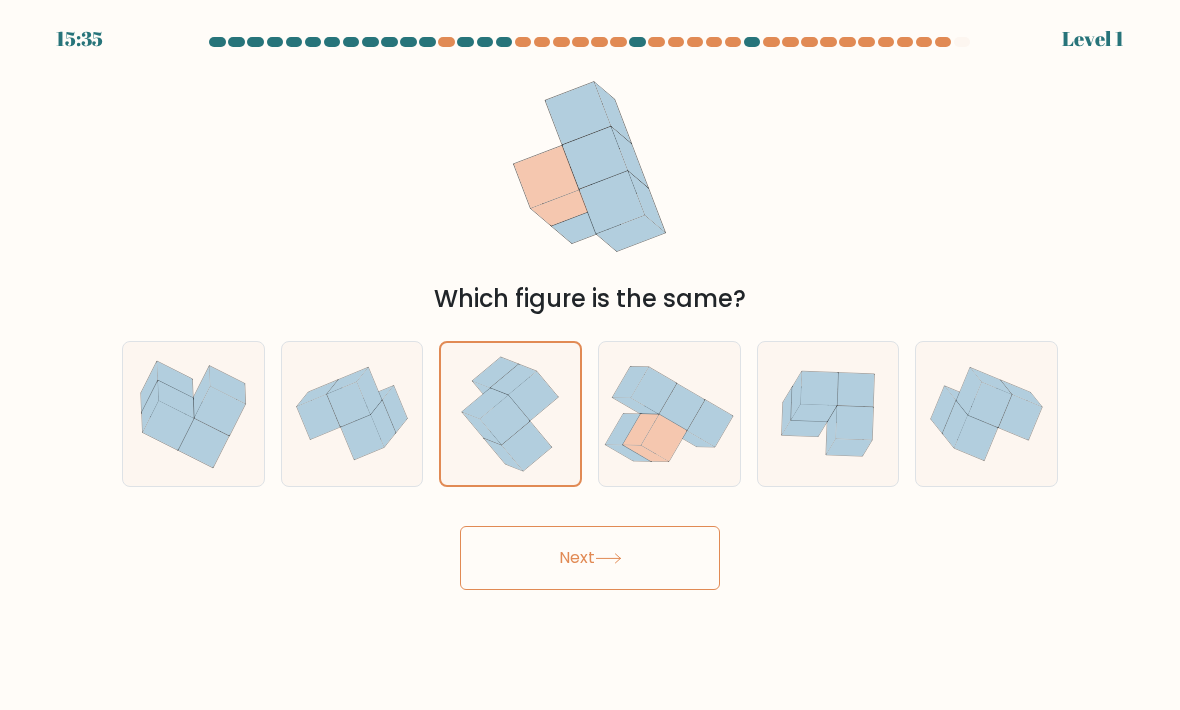 click on "Next" at bounding box center [590, 558] 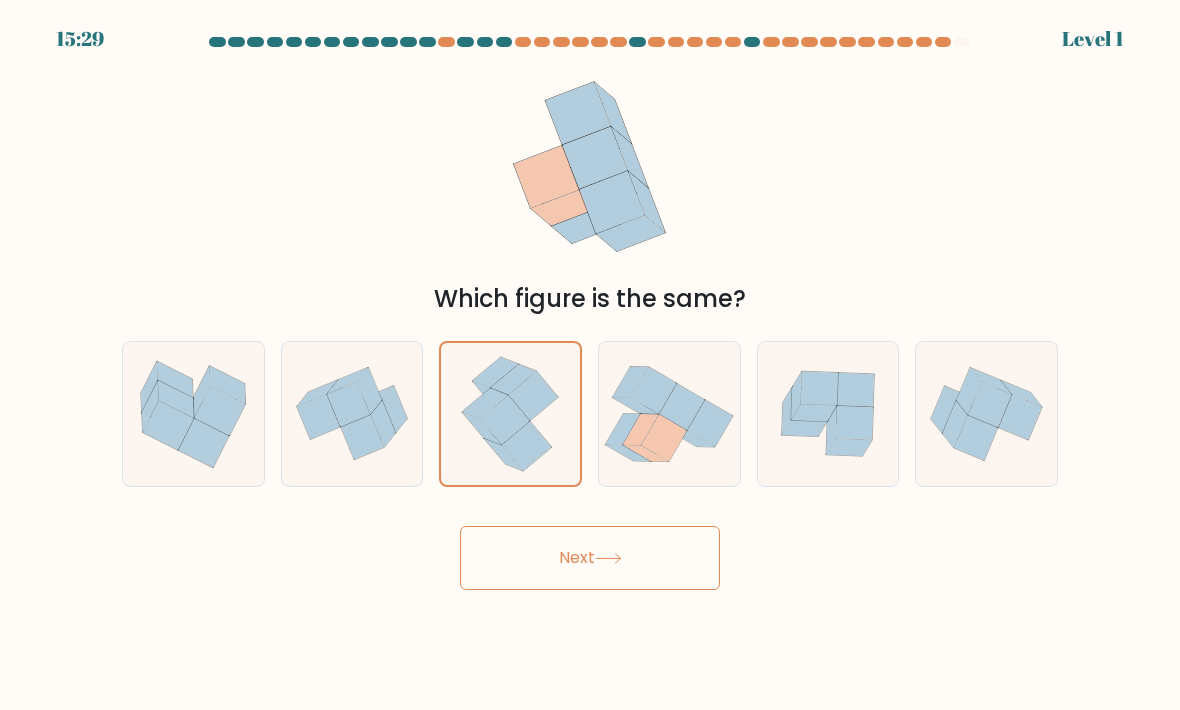 scroll, scrollTop: 0, scrollLeft: 0, axis: both 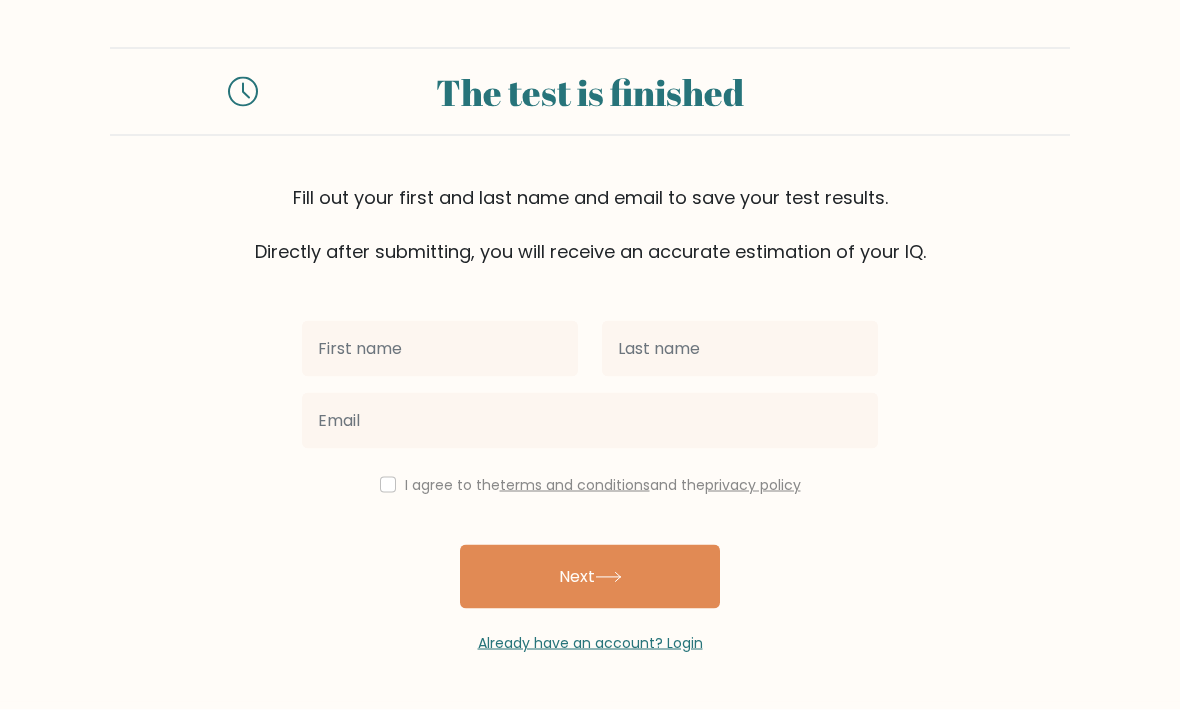 click on "Next" at bounding box center (590, 577) 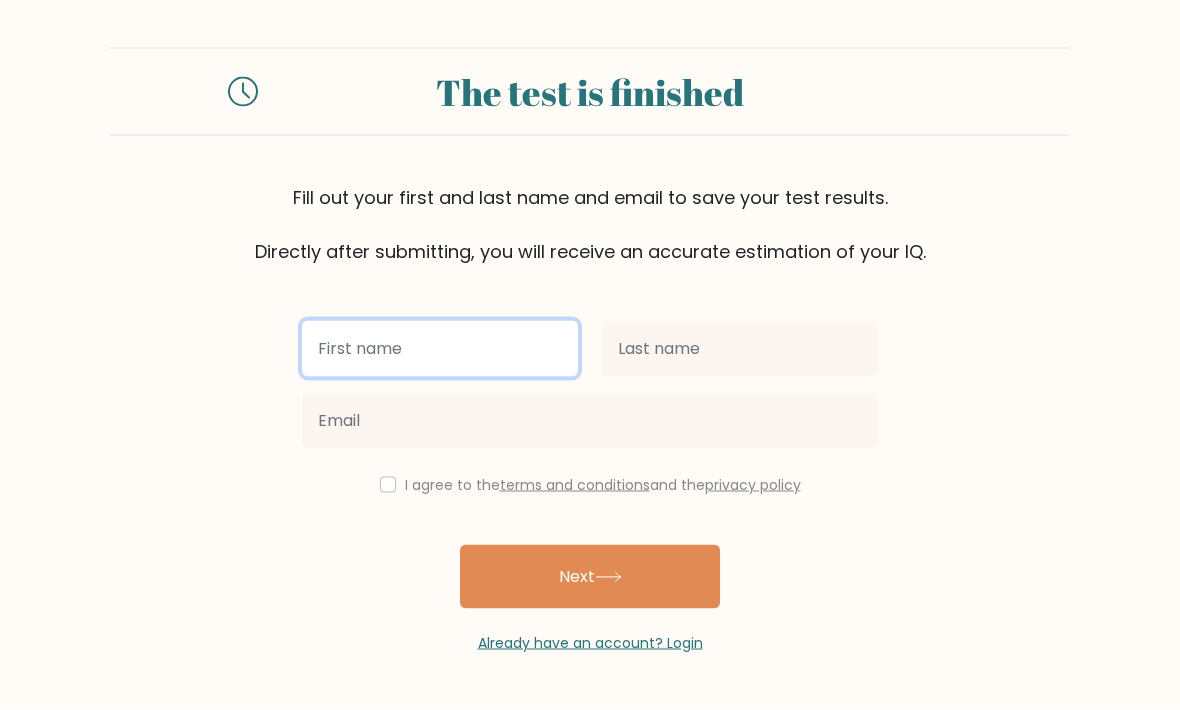 scroll, scrollTop: 0, scrollLeft: 0, axis: both 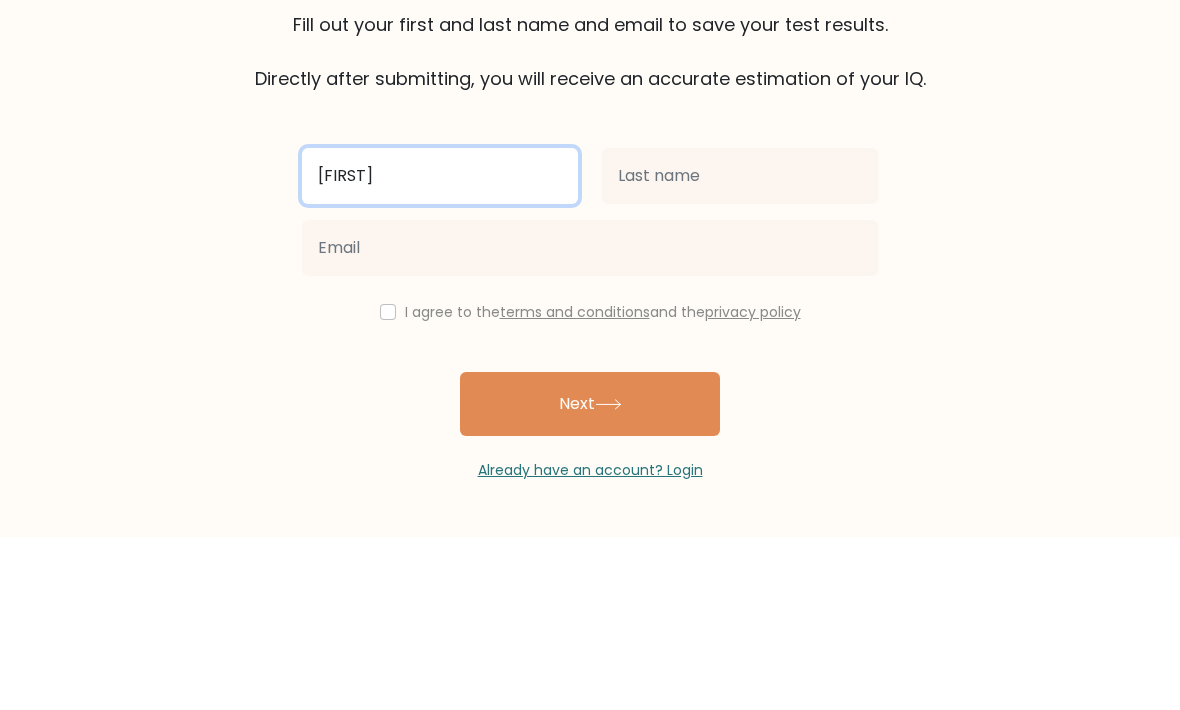 type on "[FIRST]" 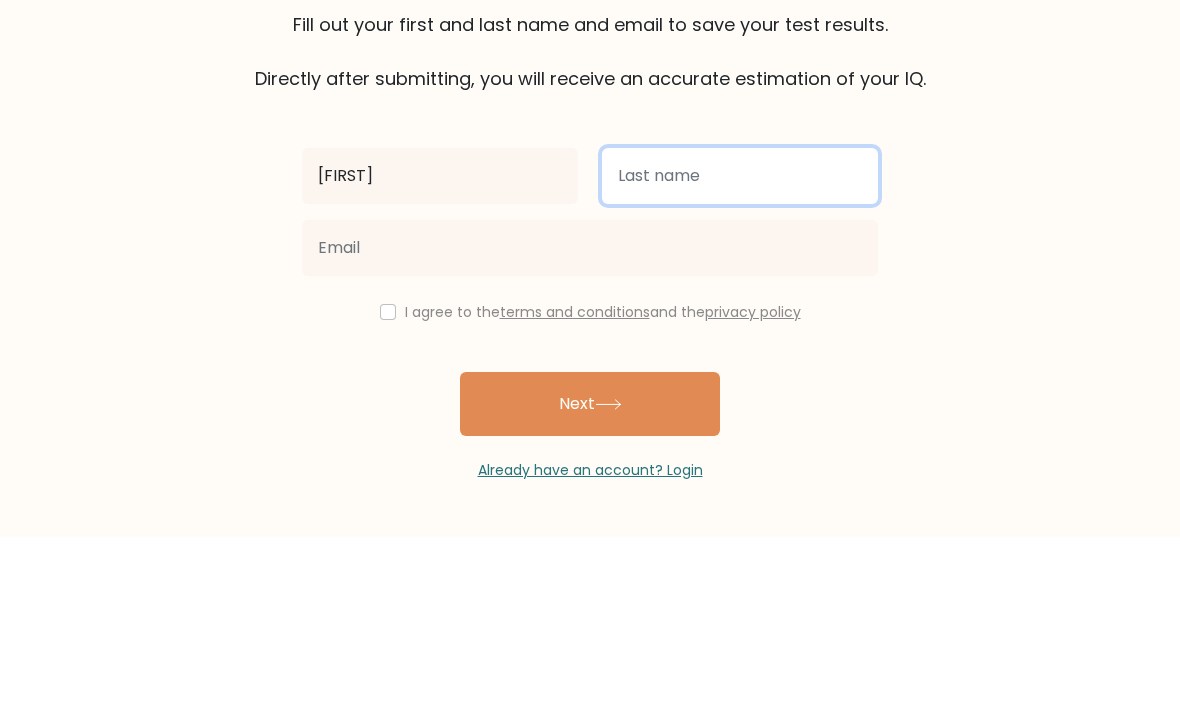 click at bounding box center [740, 349] 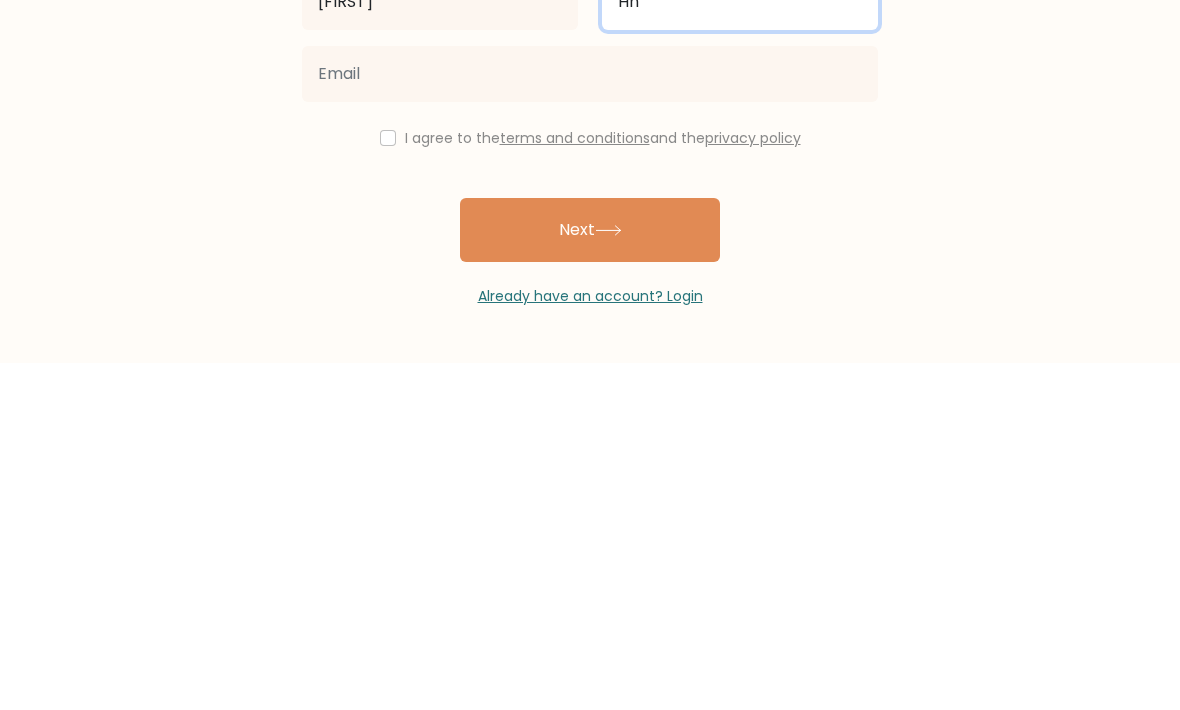 type on "Hh" 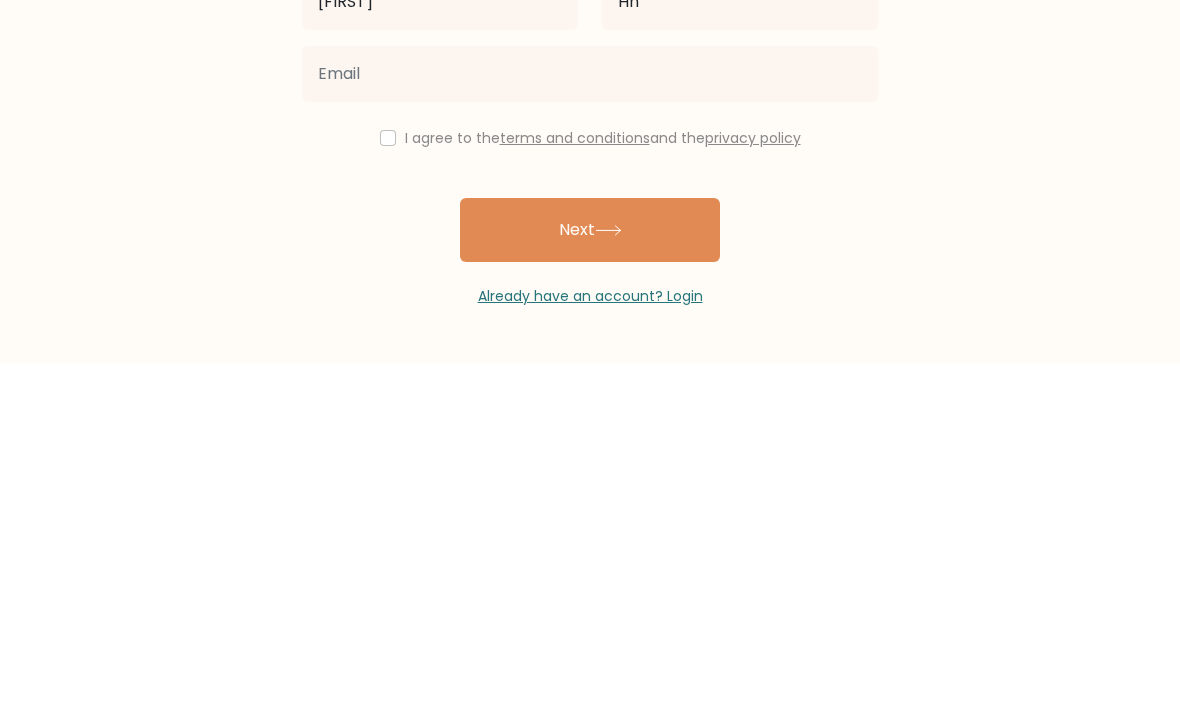 click on "Next" at bounding box center (590, 577) 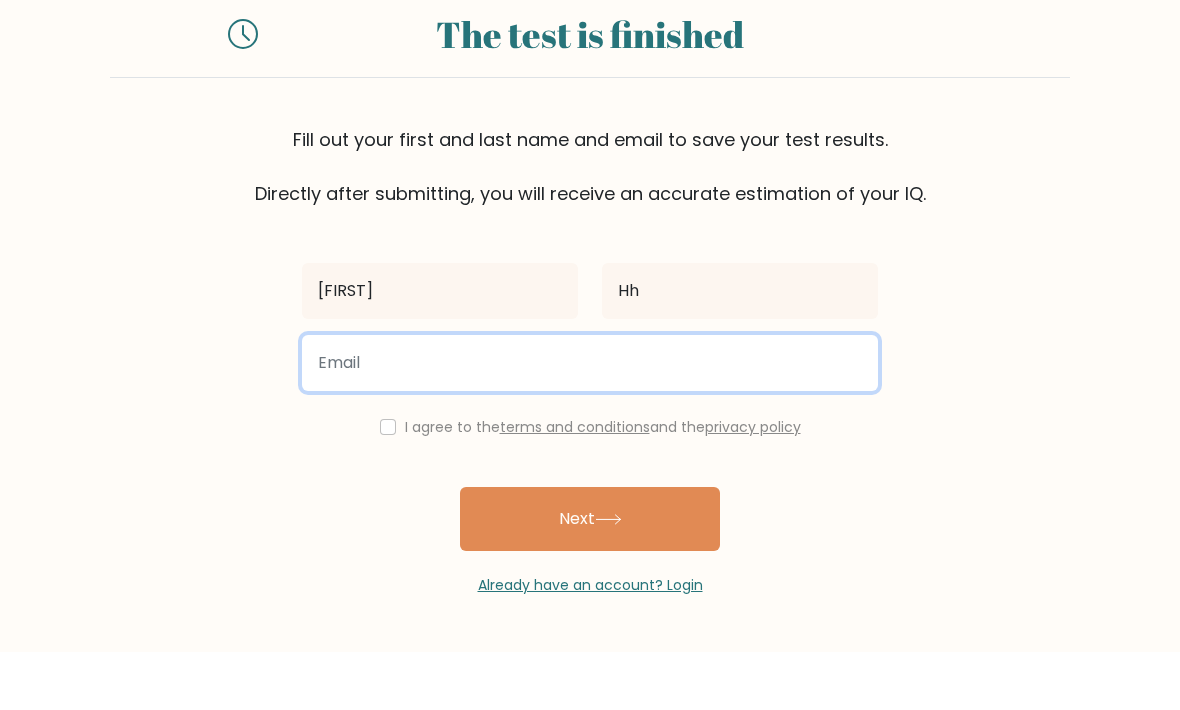 scroll, scrollTop: 0, scrollLeft: 0, axis: both 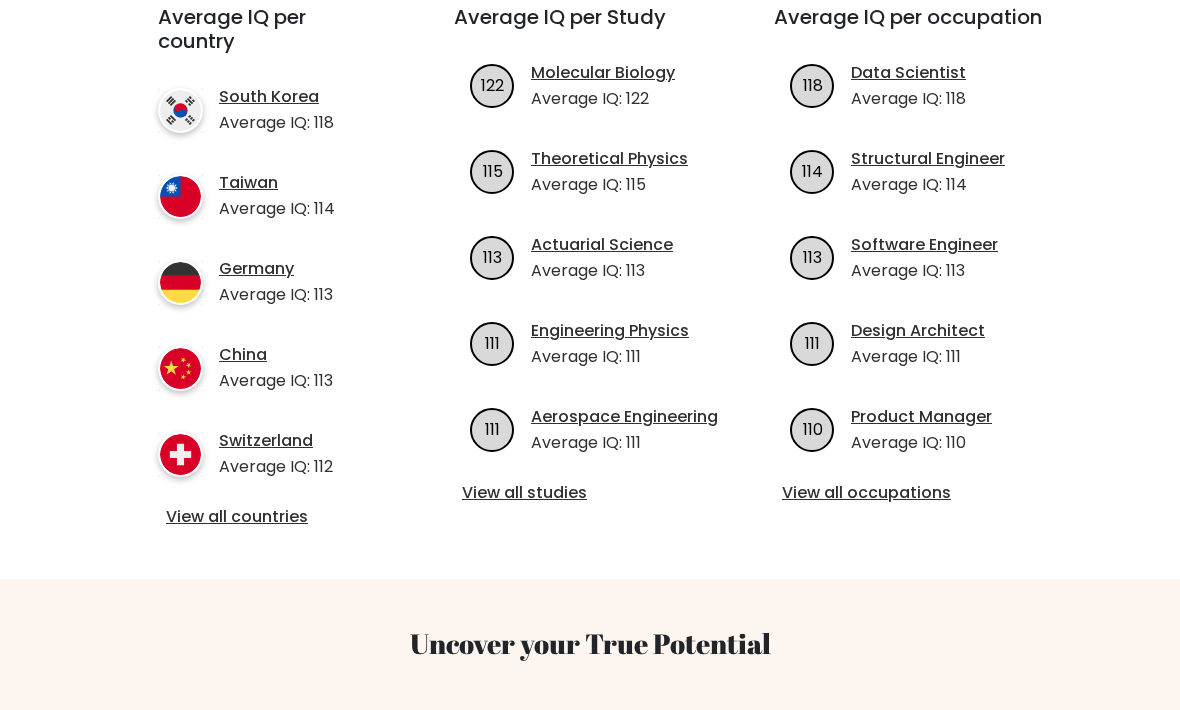 click on "View all countries" at bounding box center (270, 517) 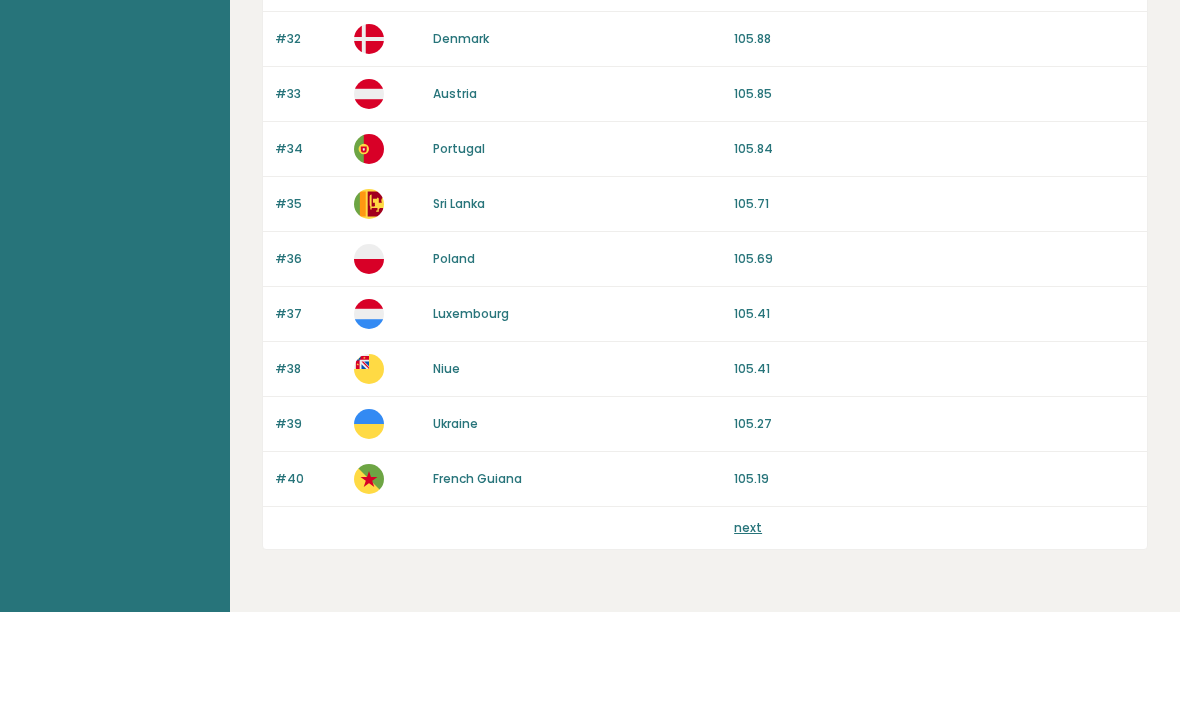 scroll, scrollTop: 1845, scrollLeft: 0, axis: vertical 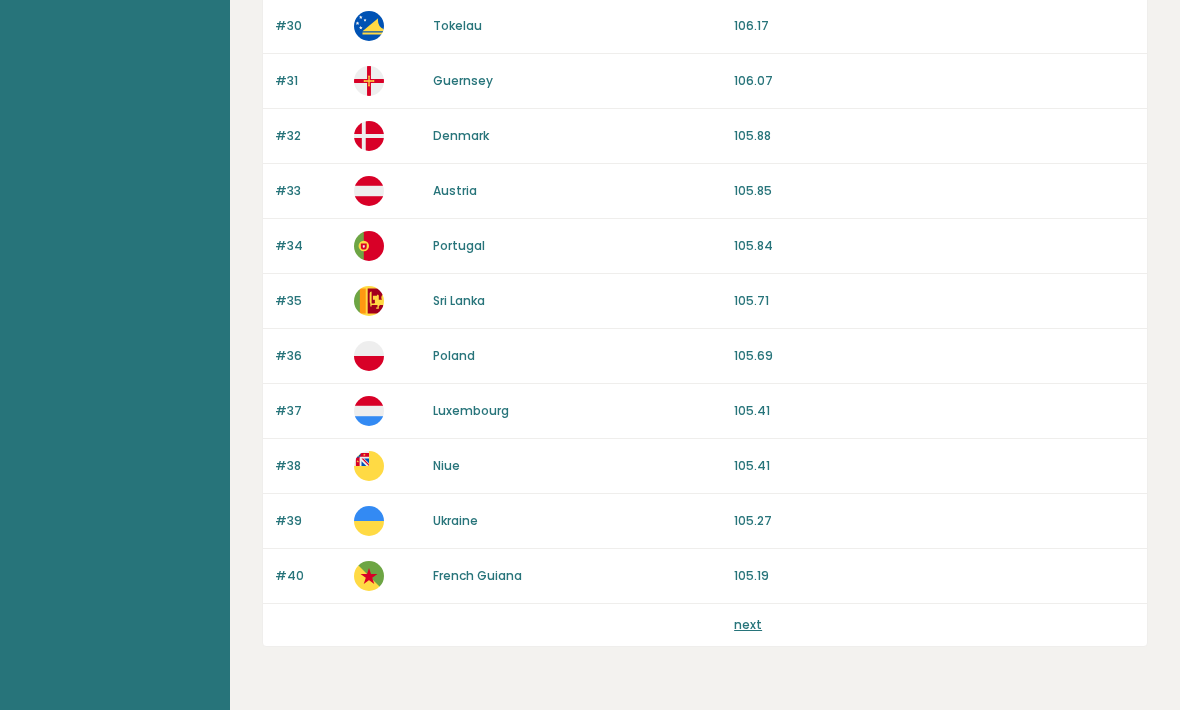 click on "next" at bounding box center (748, 625) 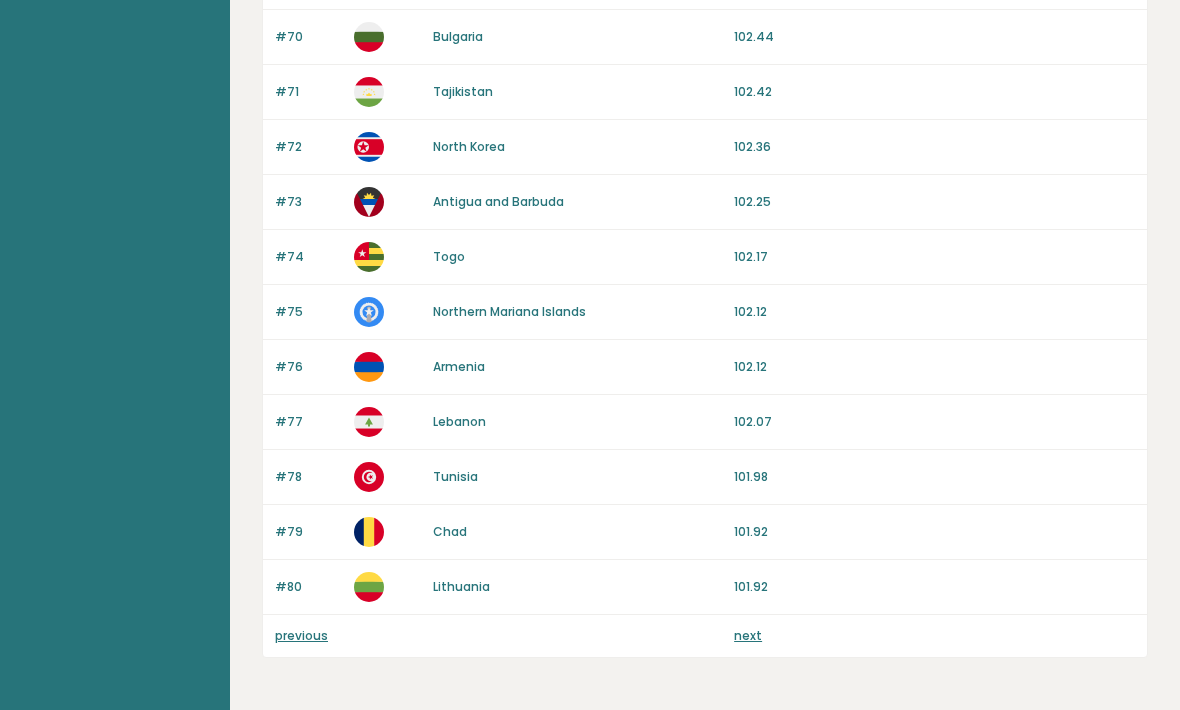 scroll, scrollTop: 1845, scrollLeft: 0, axis: vertical 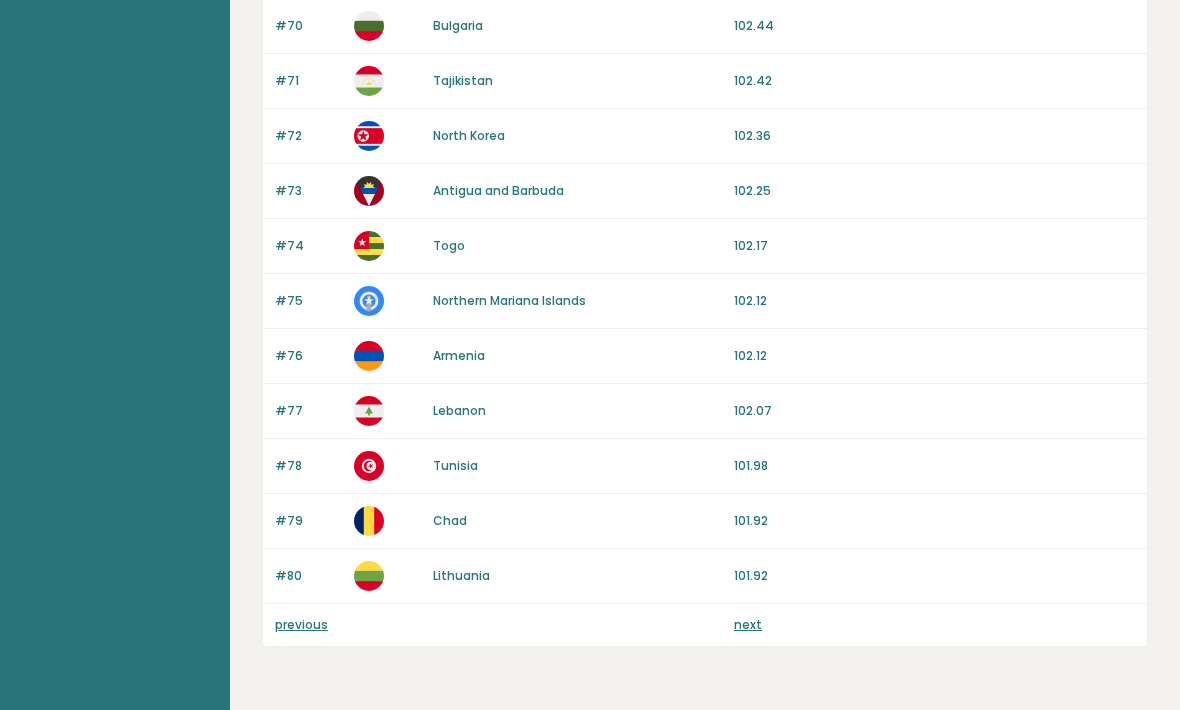 click on "next" at bounding box center [748, 625] 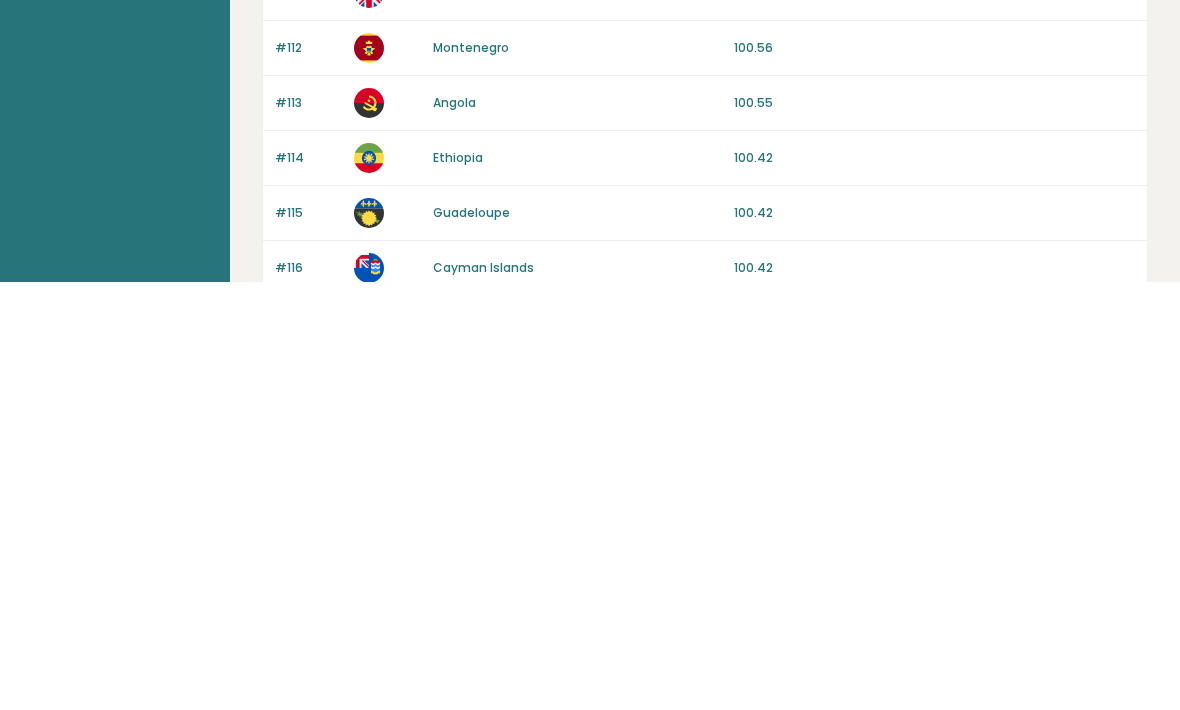 scroll, scrollTop: 1845, scrollLeft: 0, axis: vertical 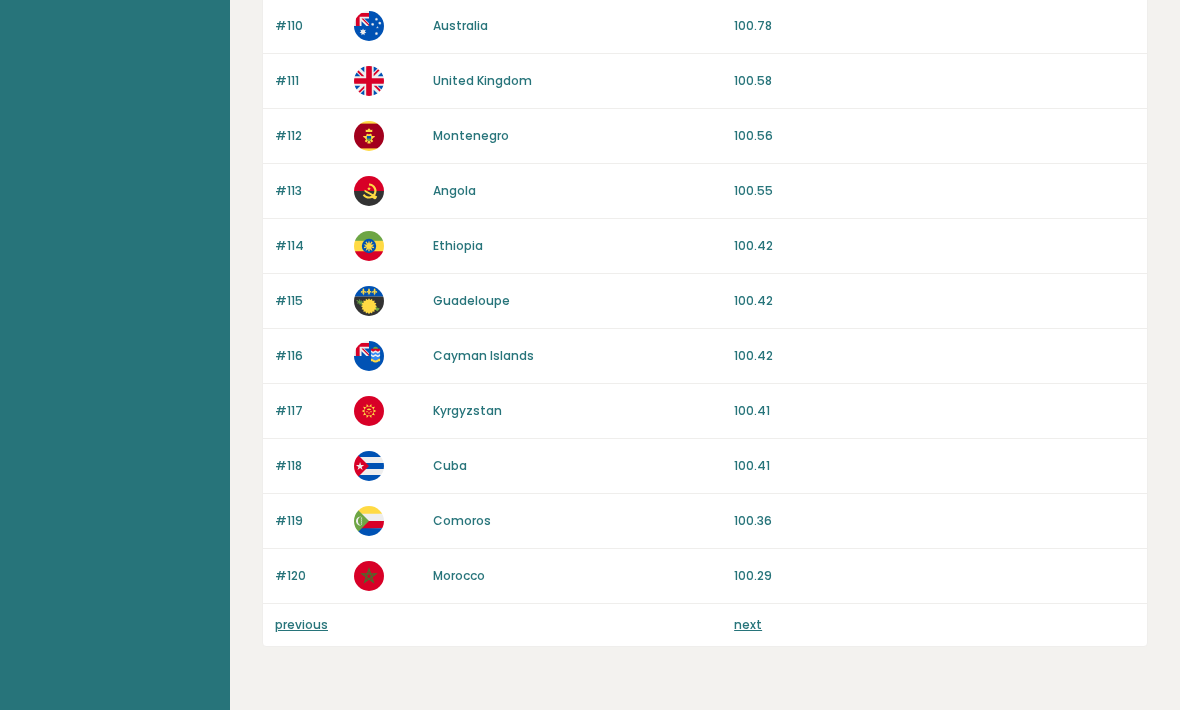 click on "previous
next" at bounding box center (705, 626) 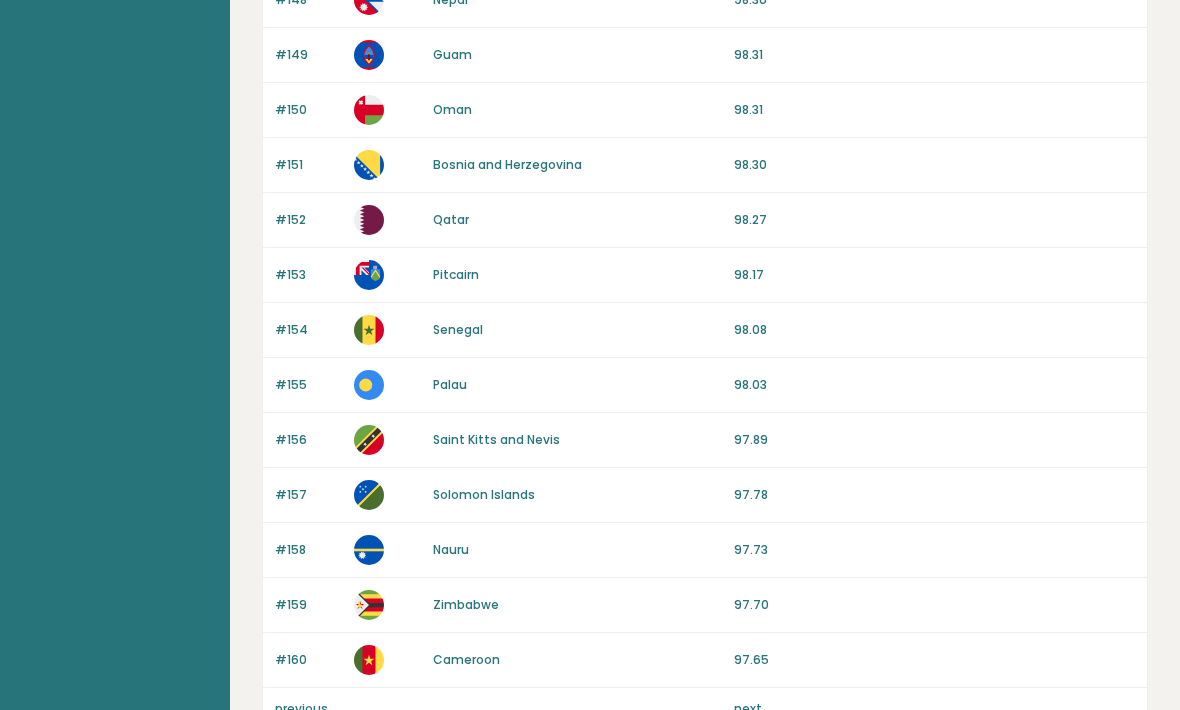 scroll, scrollTop: 1763, scrollLeft: 0, axis: vertical 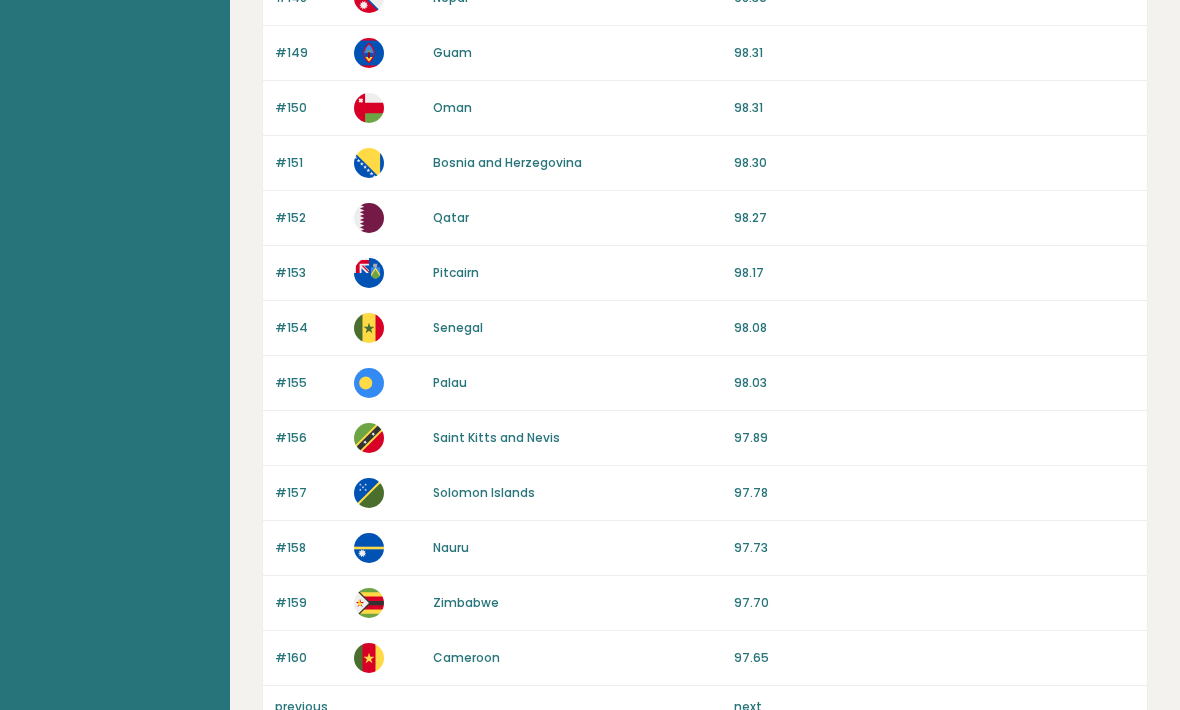 click on "next" at bounding box center [748, 707] 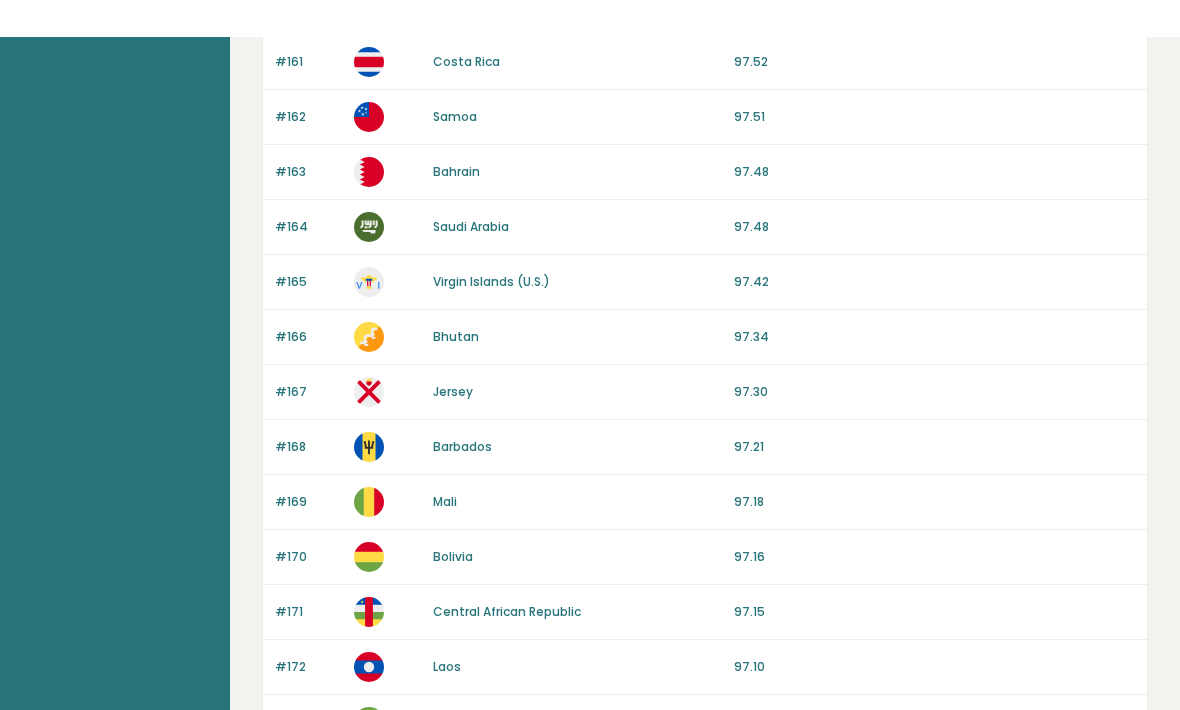 scroll, scrollTop: 0, scrollLeft: 0, axis: both 